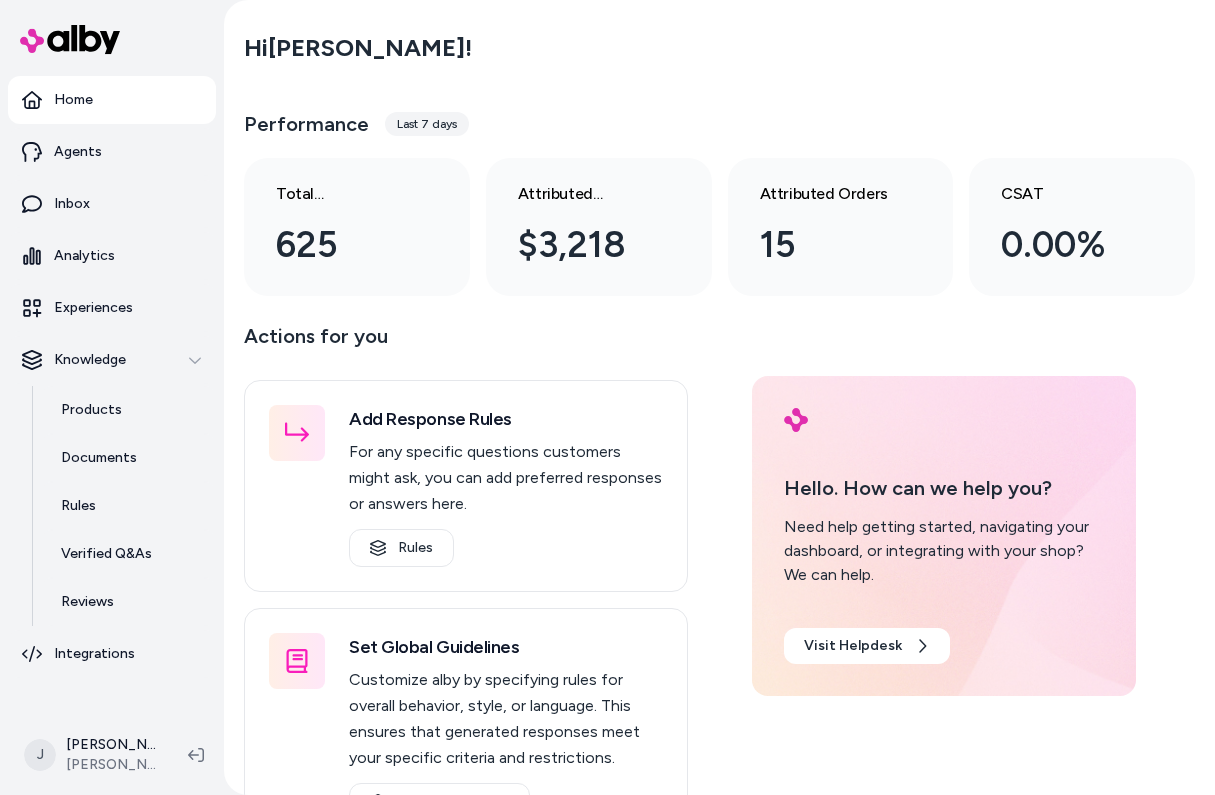 scroll, scrollTop: 0, scrollLeft: 0, axis: both 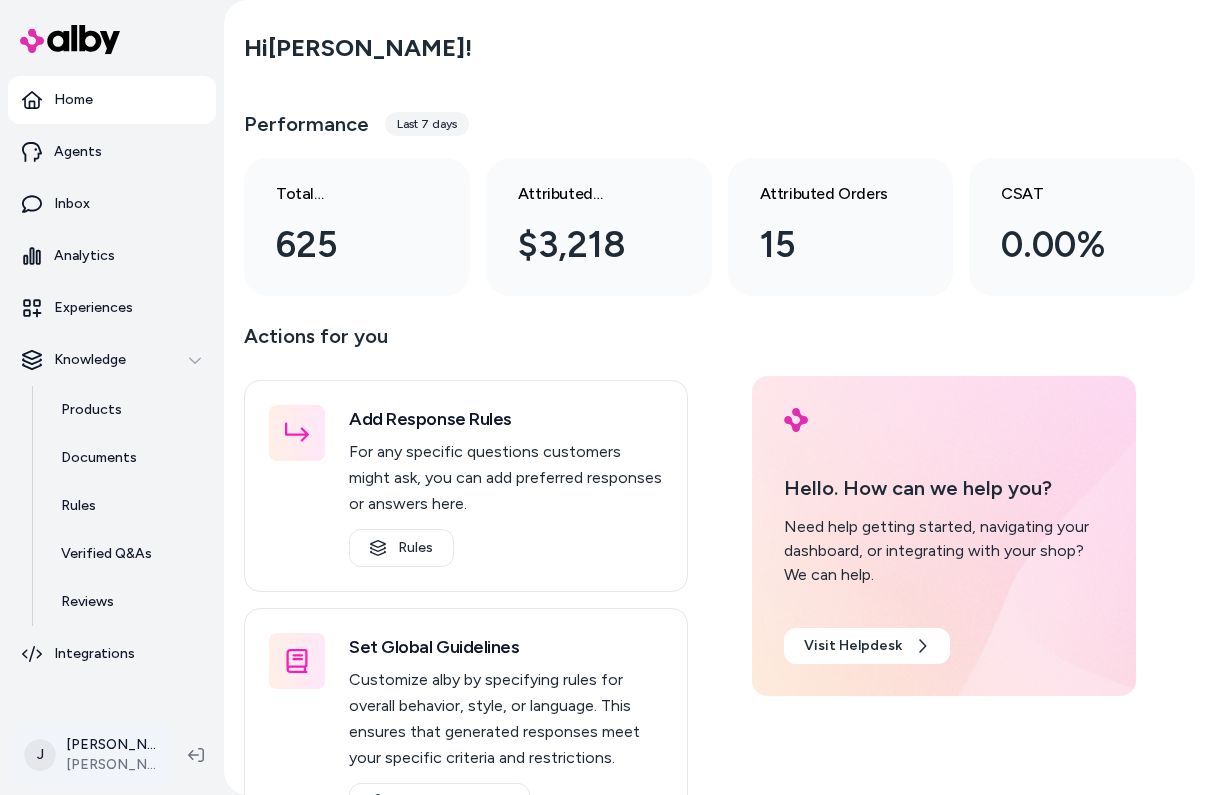 click on "Home Agents Inbox Analytics Experiences Knowledge Products Documents Rules Verified Q&As Reviews Integrations J [PERSON_NAME] [PERSON_NAME] Dev Hi  [PERSON_NAME] ! Performance Last 7 days Total conversations   625 Attributed Revenue   $3,218 Attributed Orders   15 CSAT   0.00% Actions for you Add Response Rules For any specific questions customers might ask, you can add preferred responses or answers here. Rules Set Global Guidelines Customize alby by specifying rules for overall behavior, style, or language. This ensures that generated responses meet your specific criteria and restrictions. Global Guidelines Configure Experiences Control the shopper-facing experience by choosing where [PERSON_NAME] appears, the types of questions alby can answer (skills), and customizing the look and feel. Experiences Hello. How can we help you? Need help getting started, navigating your dashboard, or integrating with your shop? We can help. Visit Helpdesk" at bounding box center [607, 397] 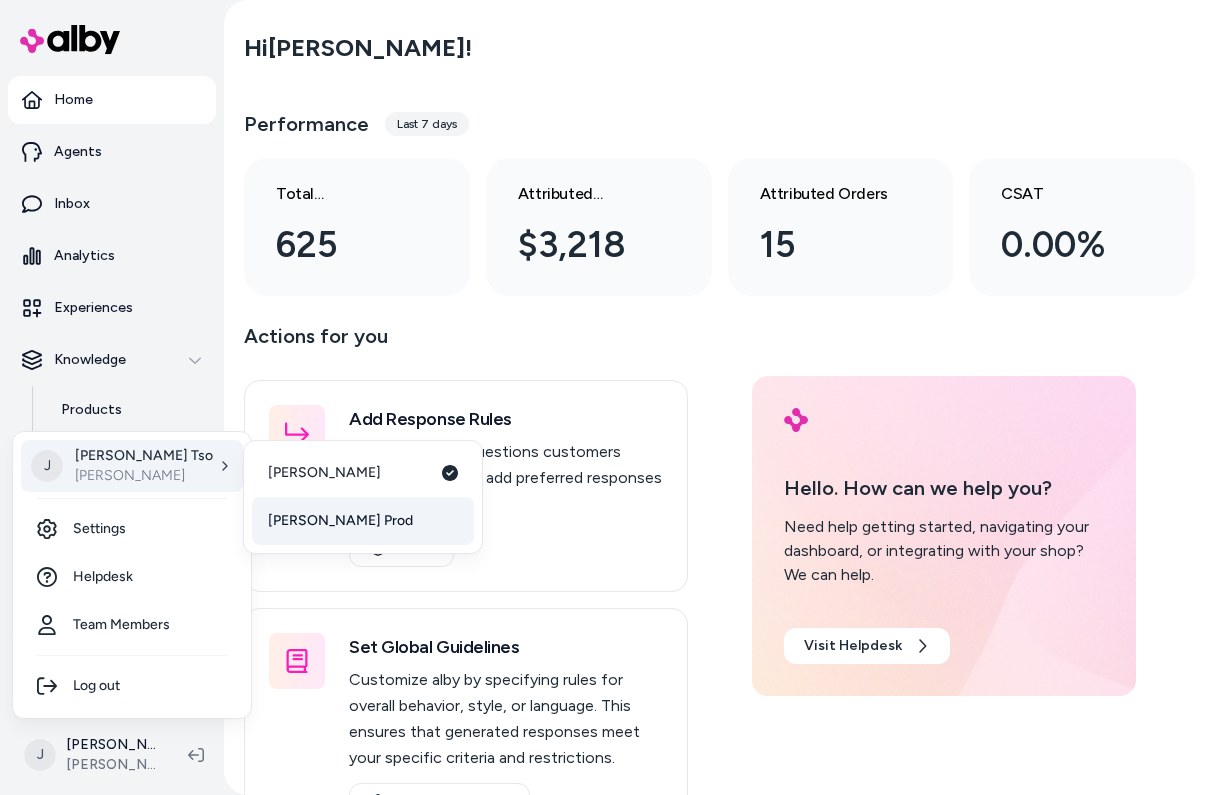 click on "[PERSON_NAME] Prod" at bounding box center [340, 521] 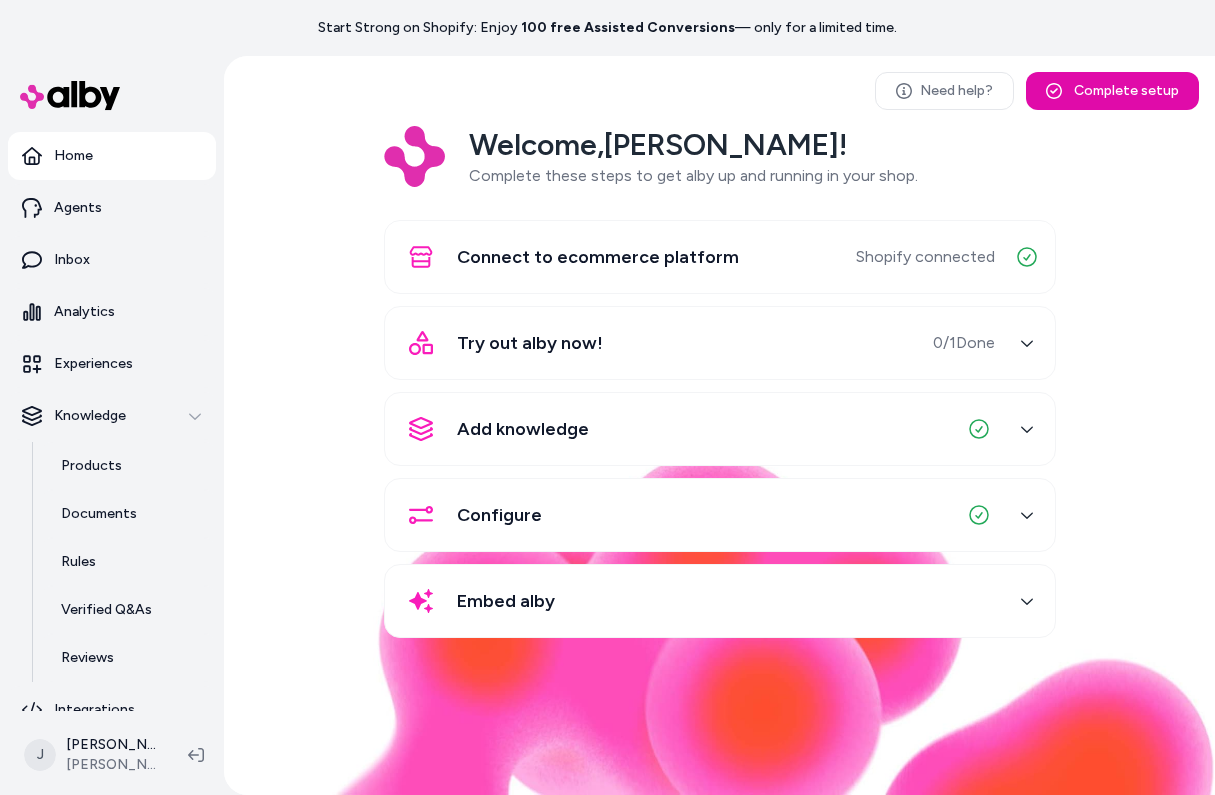 scroll, scrollTop: 0, scrollLeft: 0, axis: both 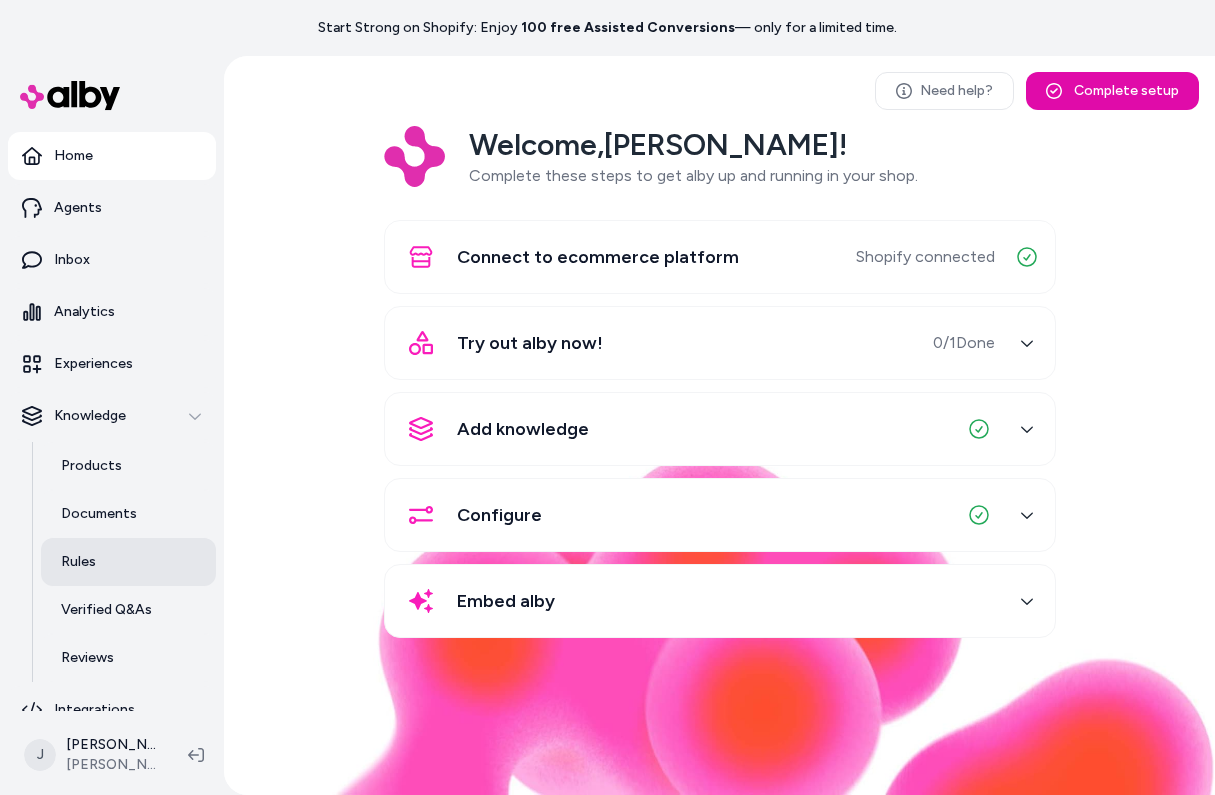 click on "Rules" at bounding box center [128, 562] 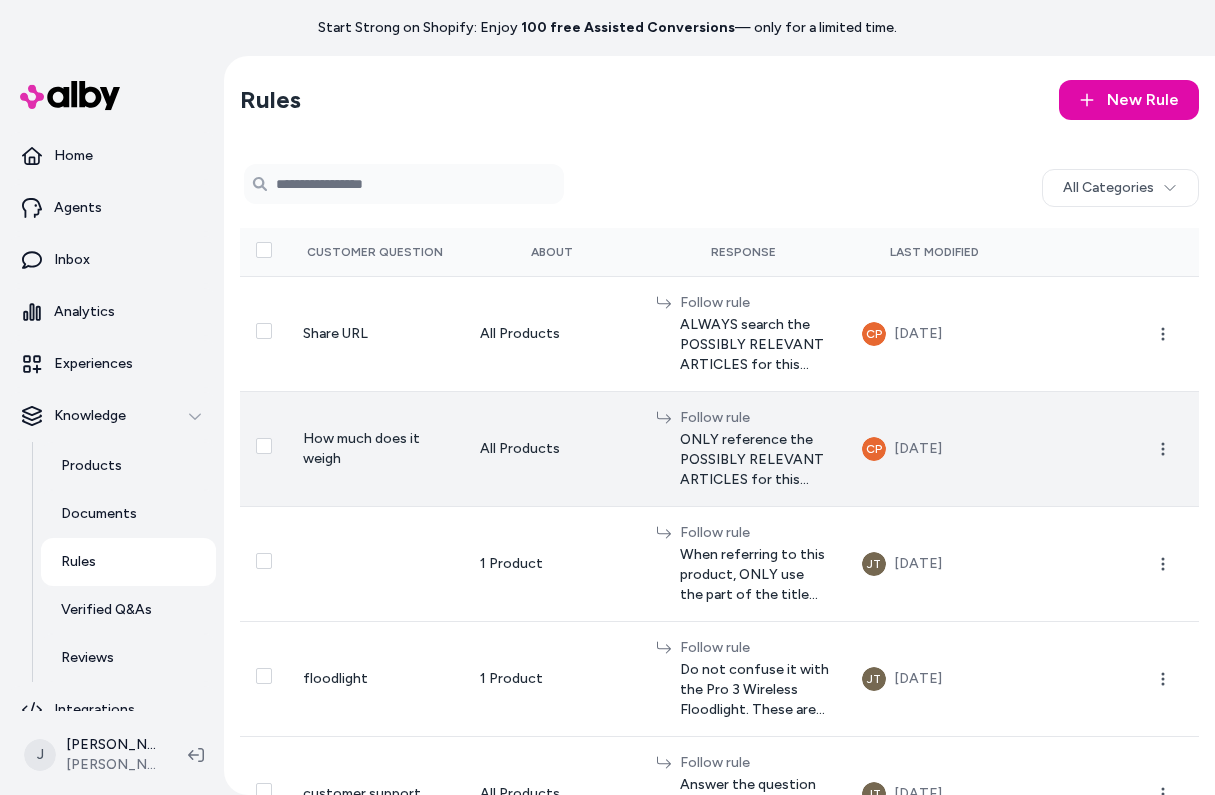 scroll, scrollTop: 71, scrollLeft: 0, axis: vertical 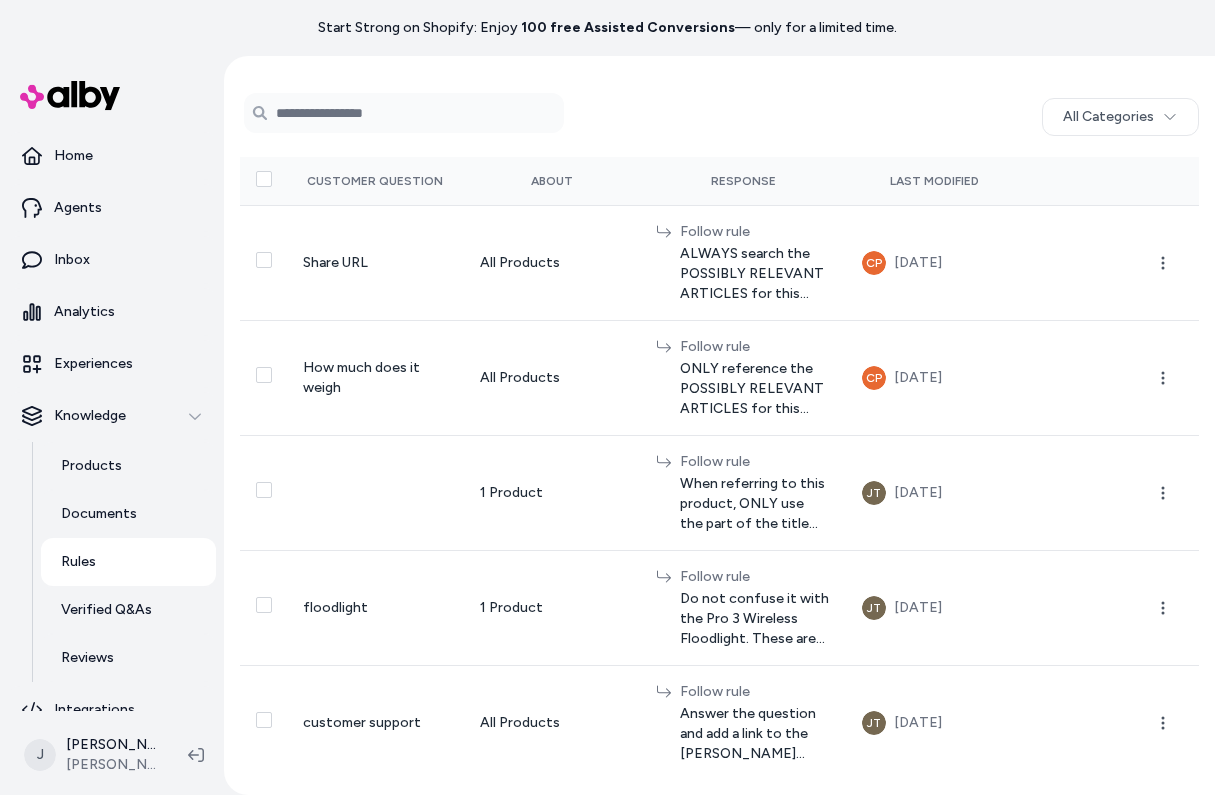 click on "Search Products" at bounding box center (719, 113) 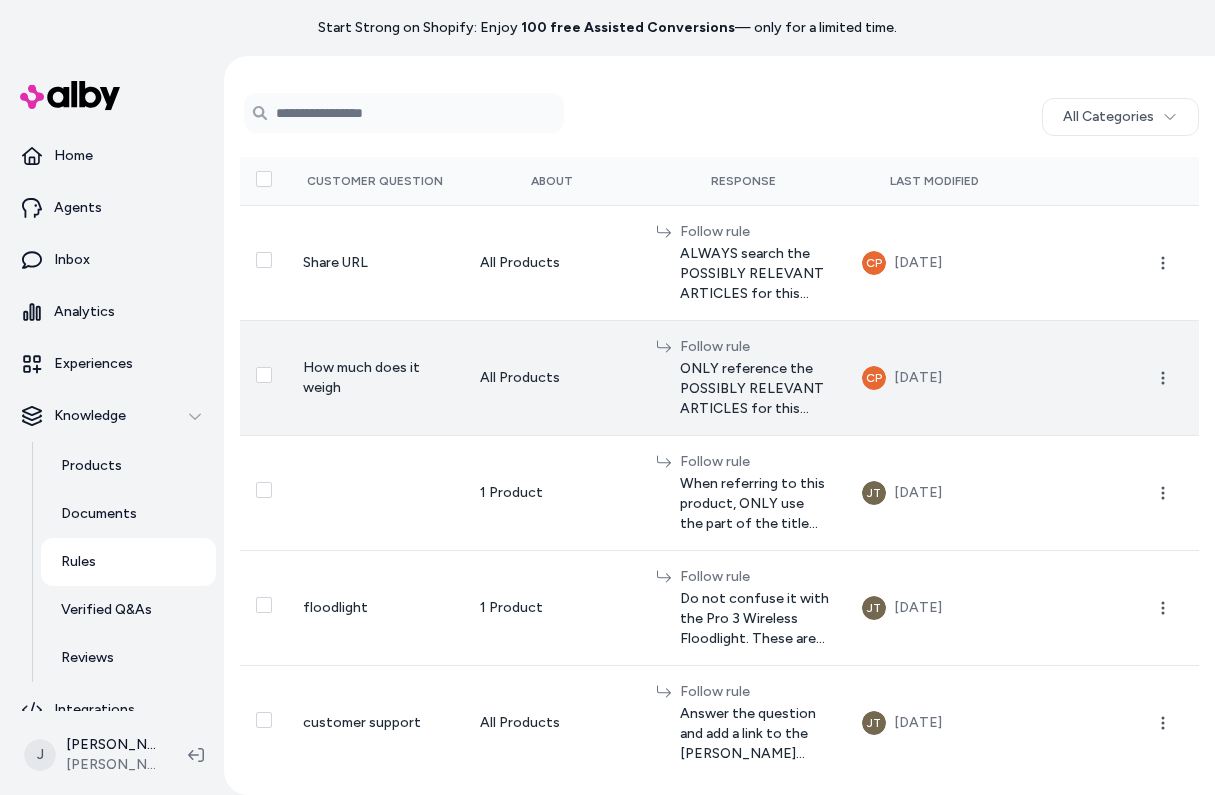 scroll, scrollTop: 0, scrollLeft: 0, axis: both 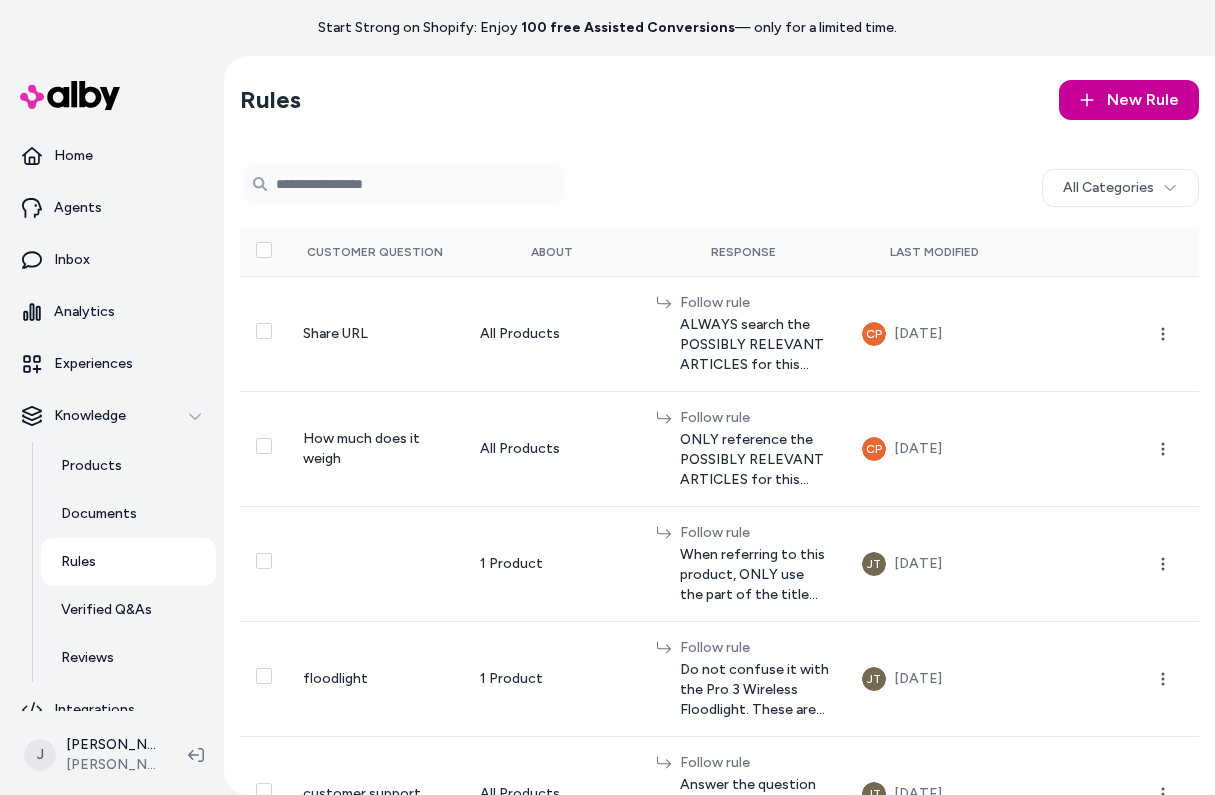 click 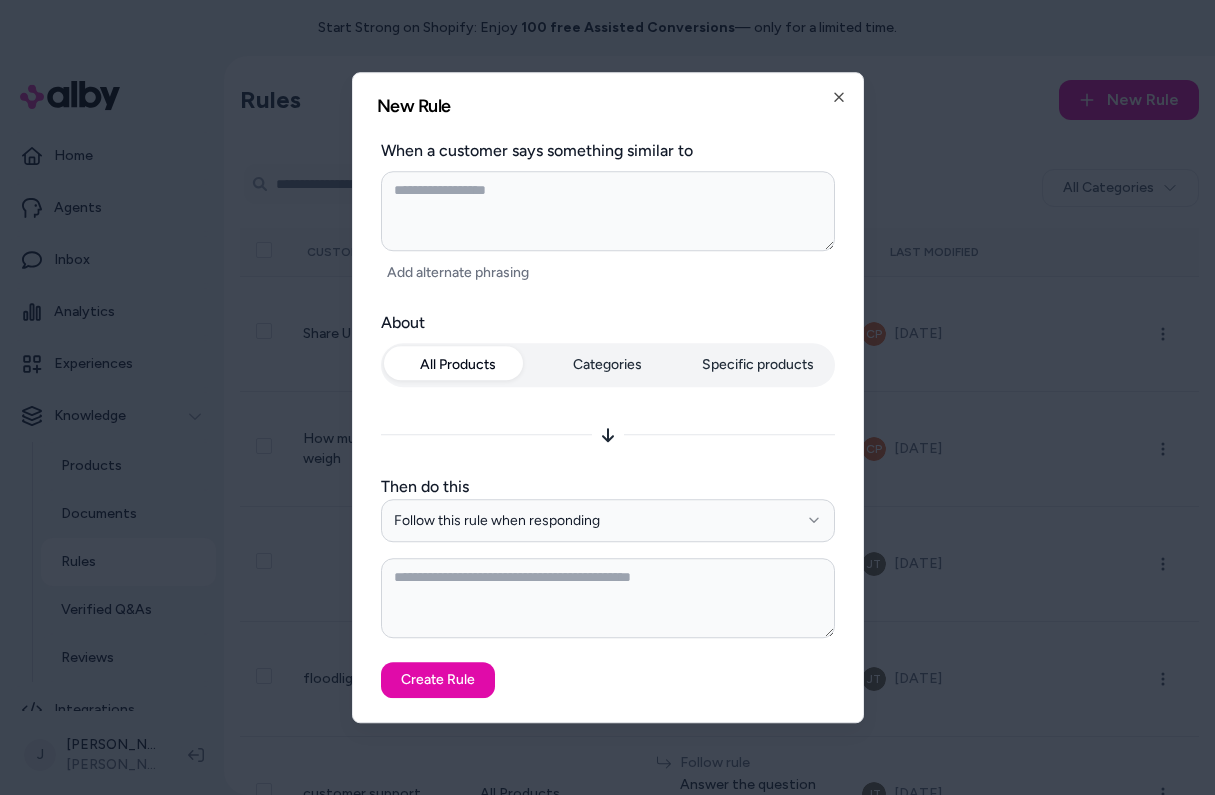 click on "All Products Categories Specific products" at bounding box center [608, 369] 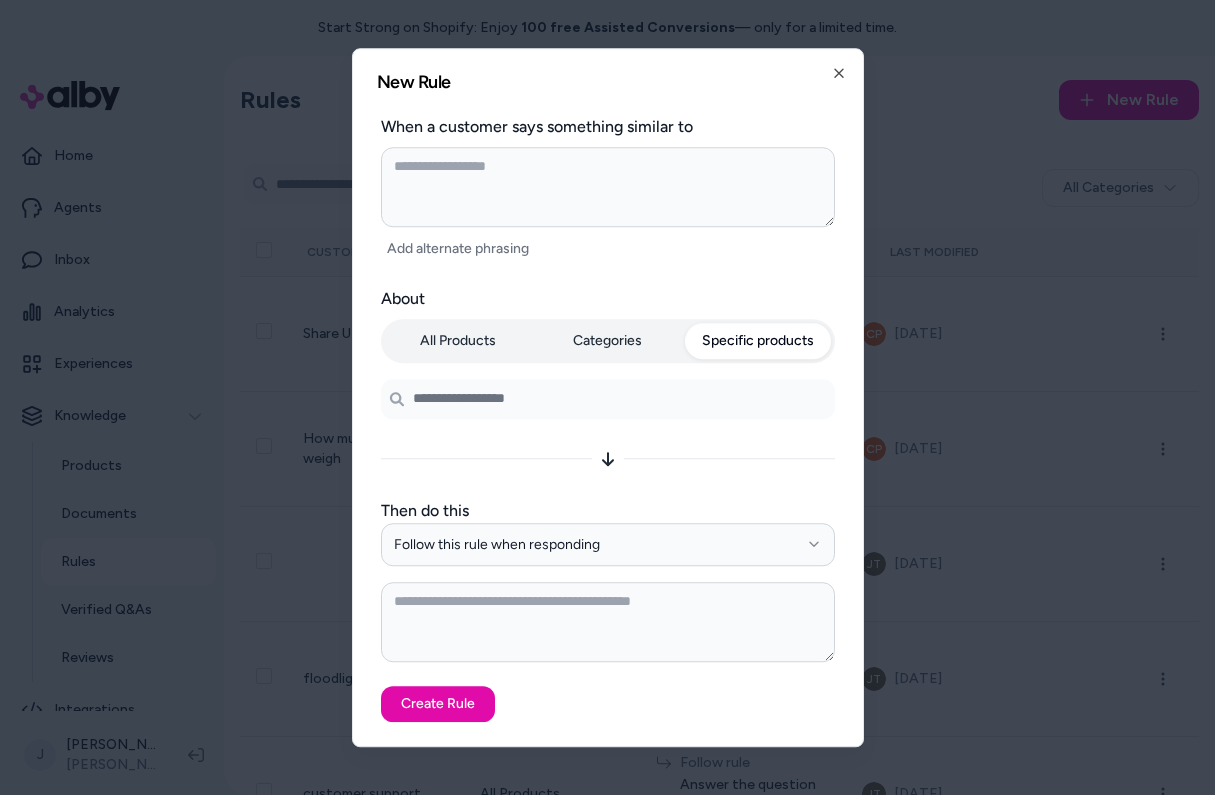 type on "*" 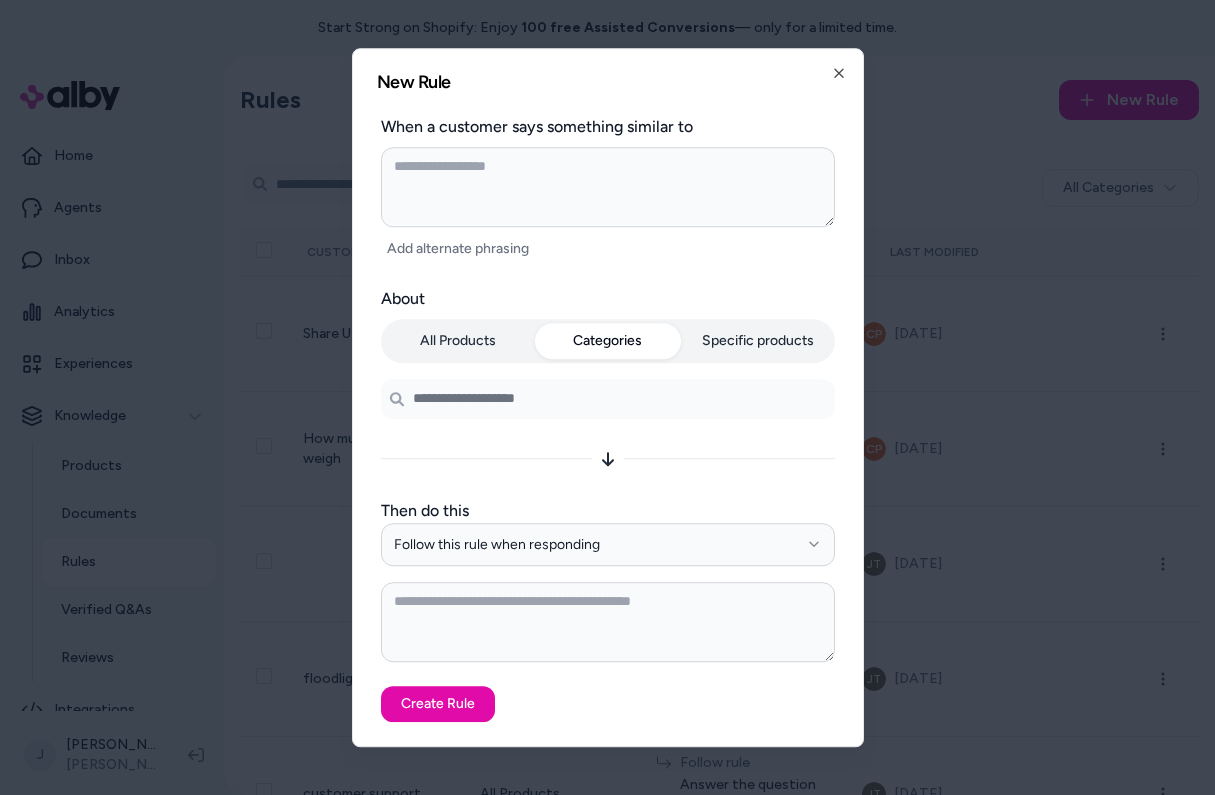 click at bounding box center (608, 399) 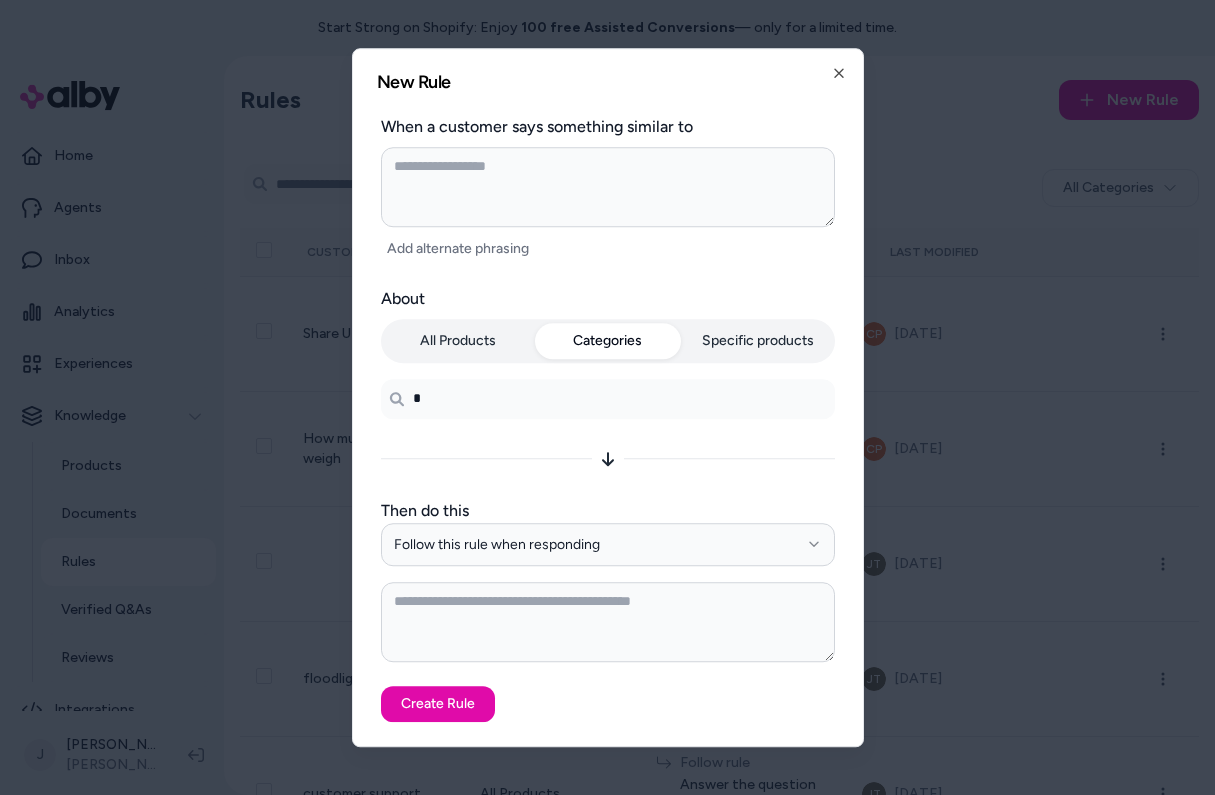 type 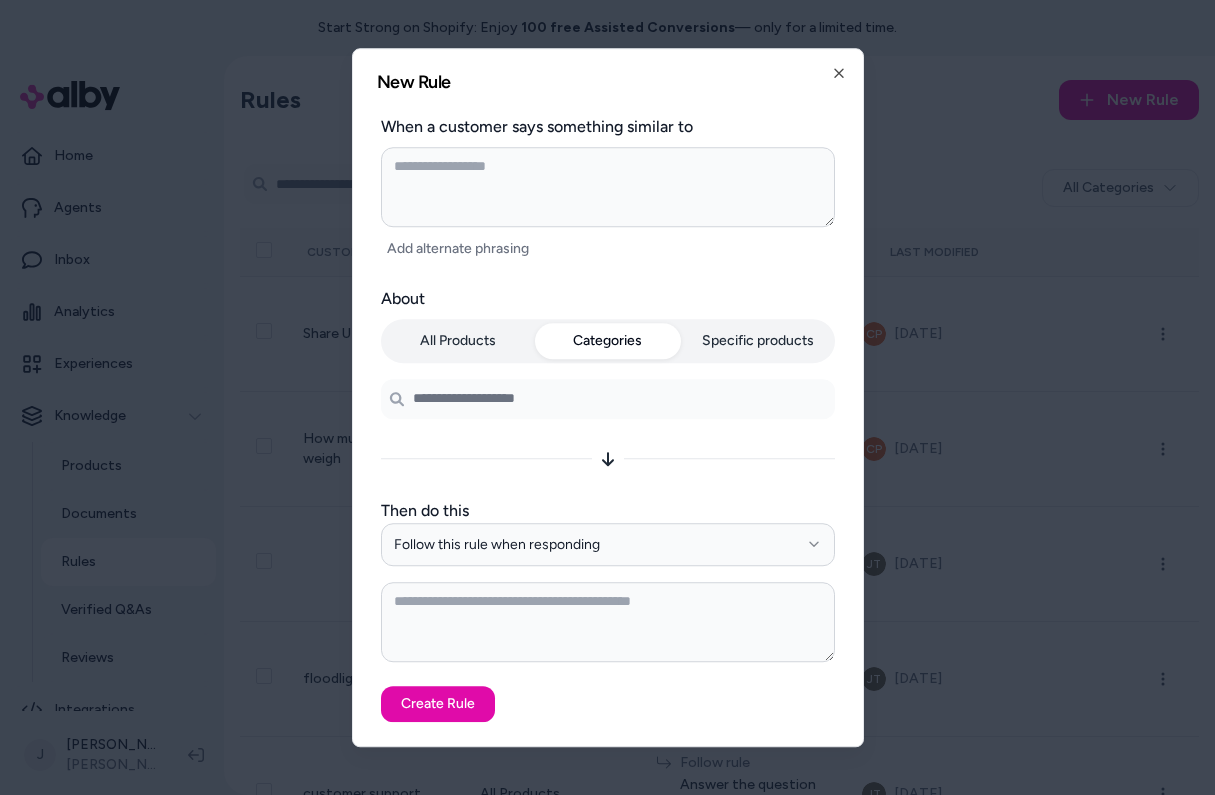 type on "*" 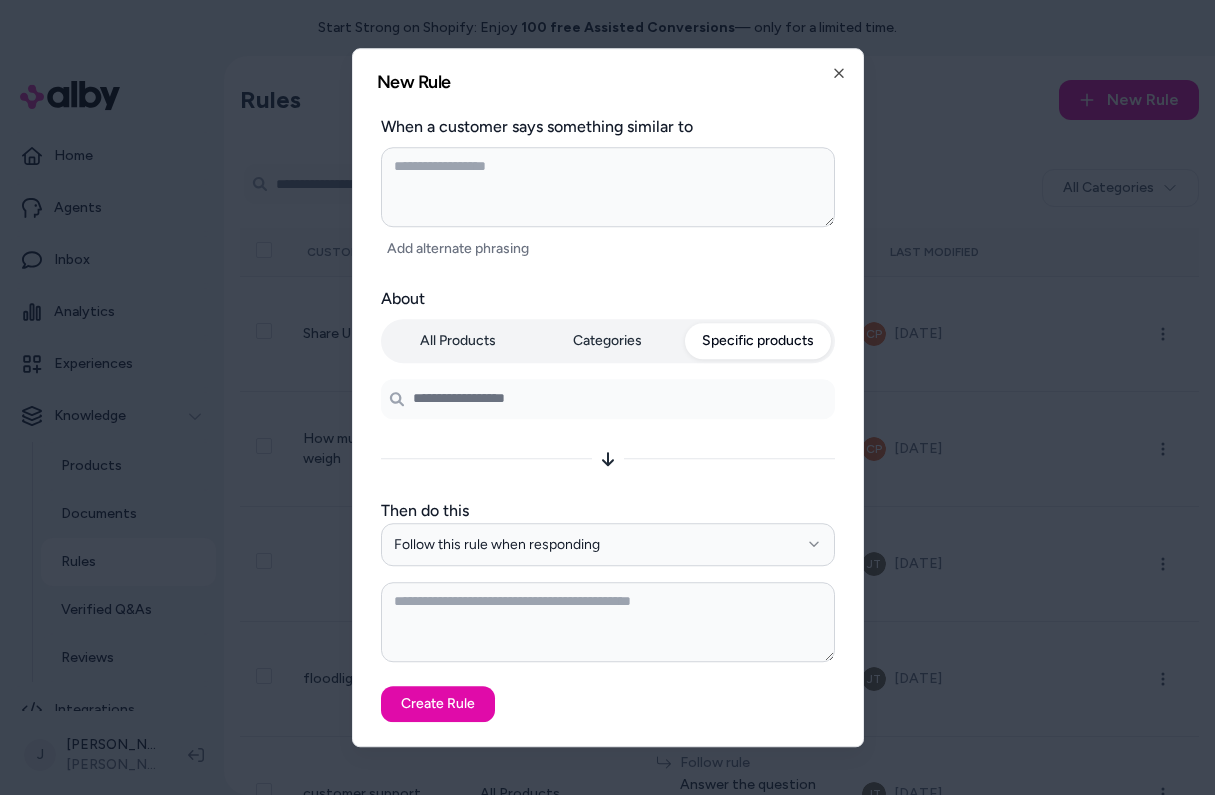 click on "Specific products" at bounding box center (758, 341) 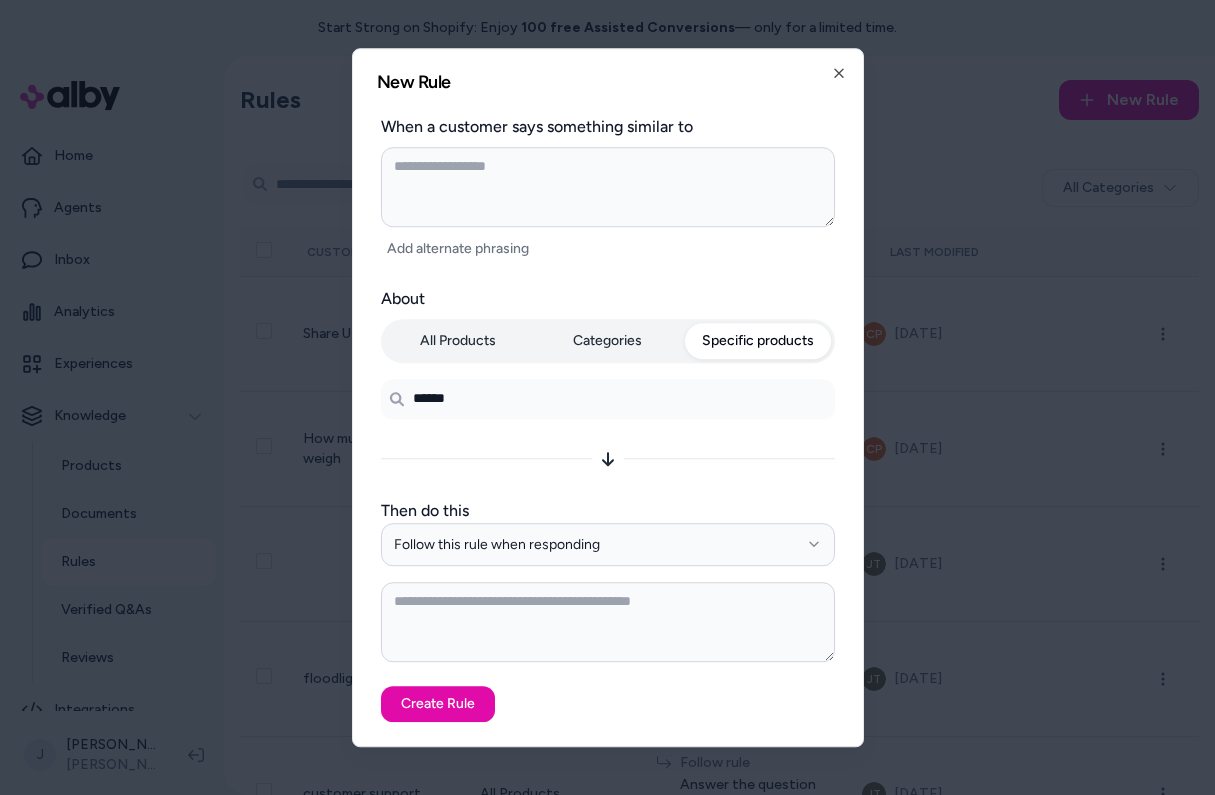 type on "*******" 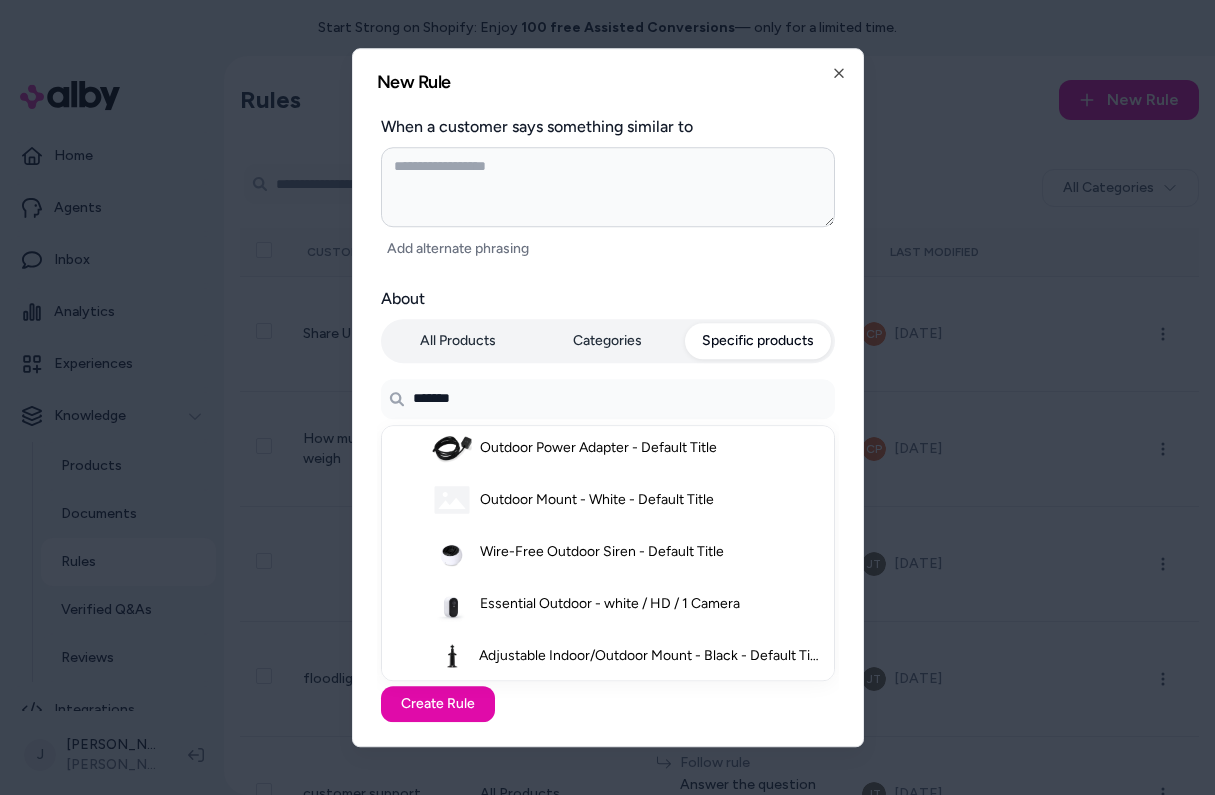 scroll, scrollTop: 80, scrollLeft: 0, axis: vertical 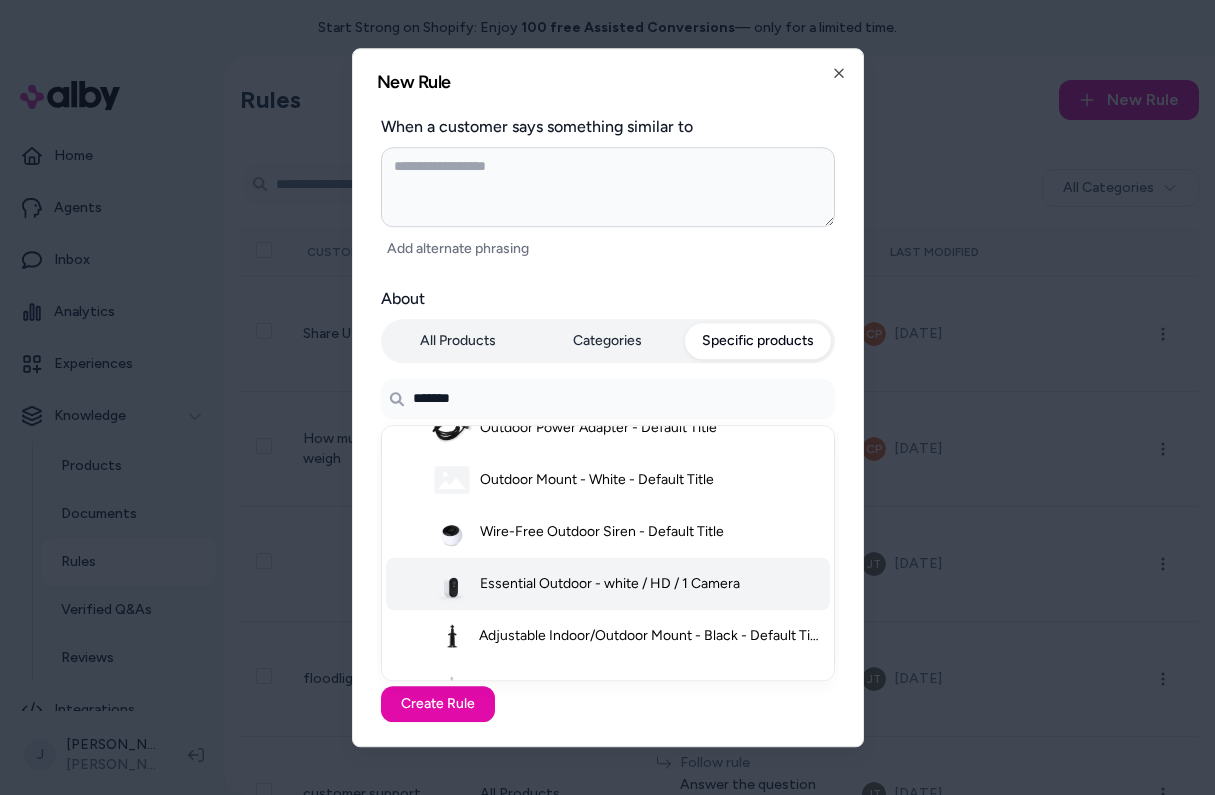 click on "Essential Outdoor - white / HD / 1 Camera" at bounding box center (610, 584) 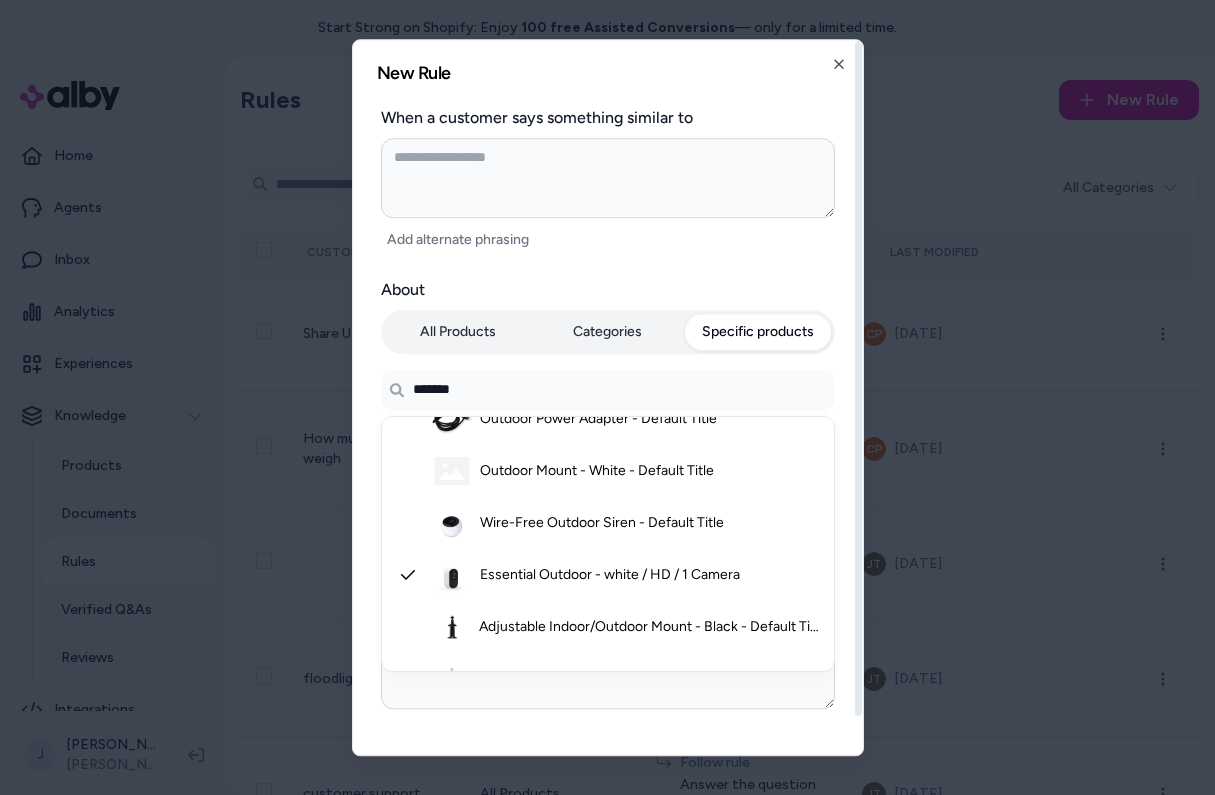 type on "*******" 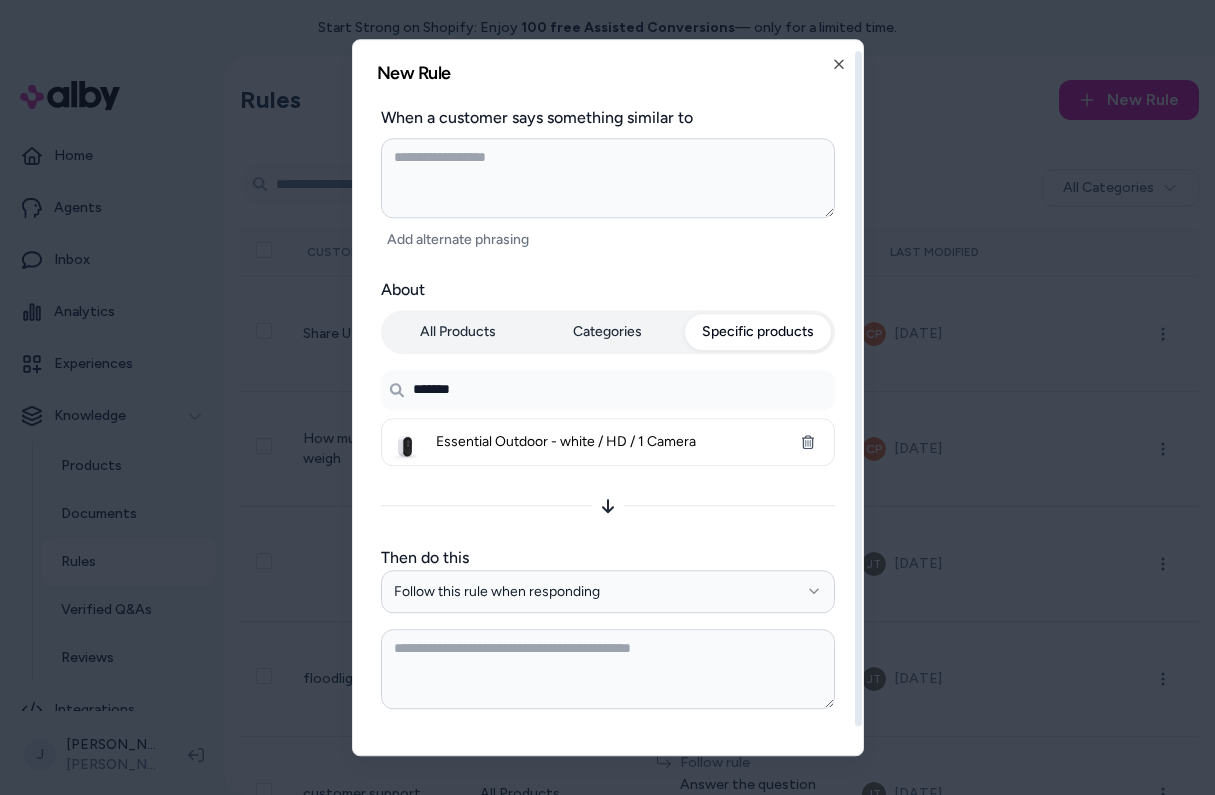 scroll, scrollTop: 38, scrollLeft: 0, axis: vertical 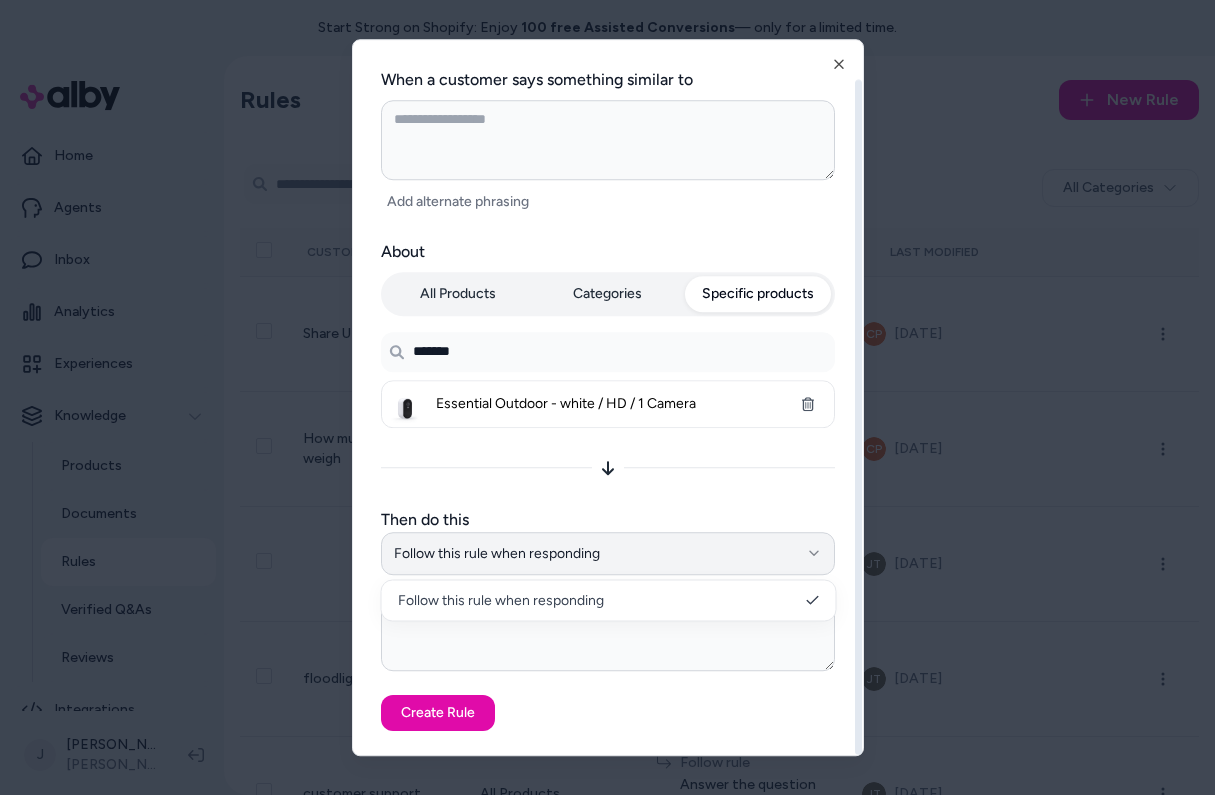 click on "Follow this rule when responding" at bounding box center (608, 554) 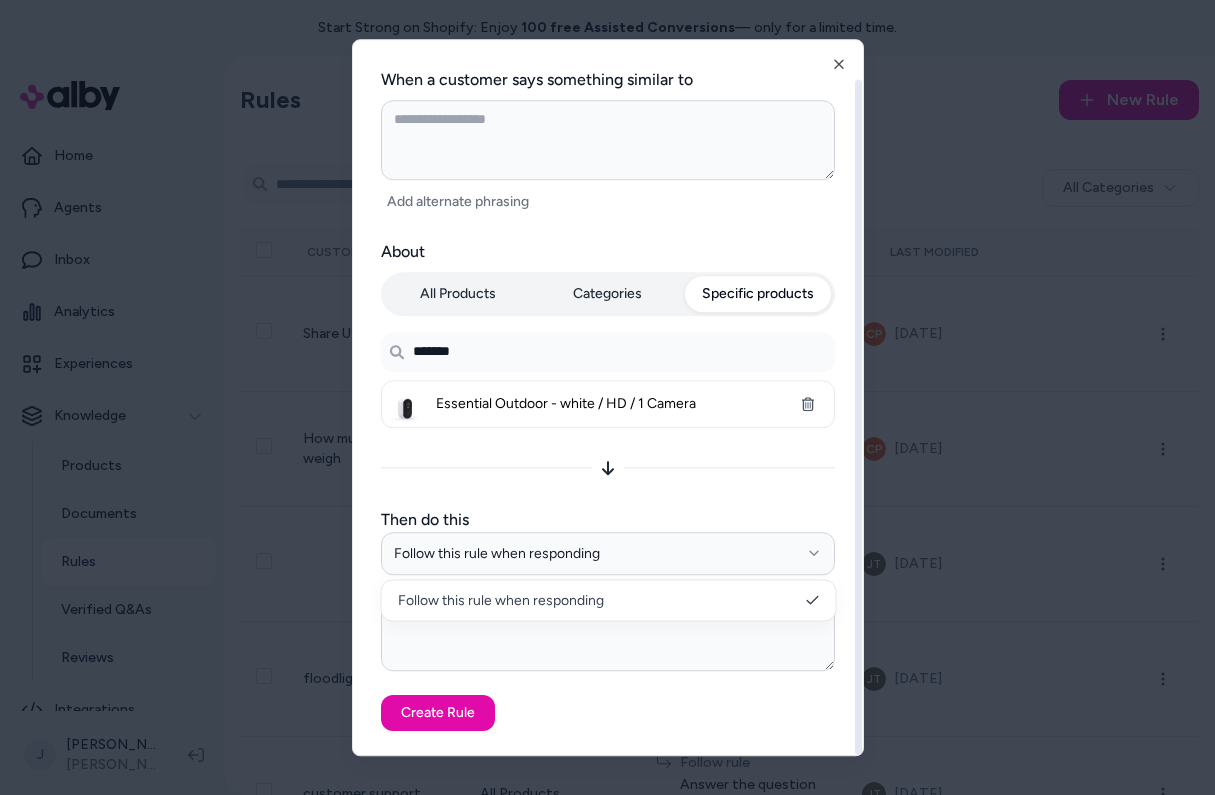 click on "Then do this" at bounding box center [608, 520] 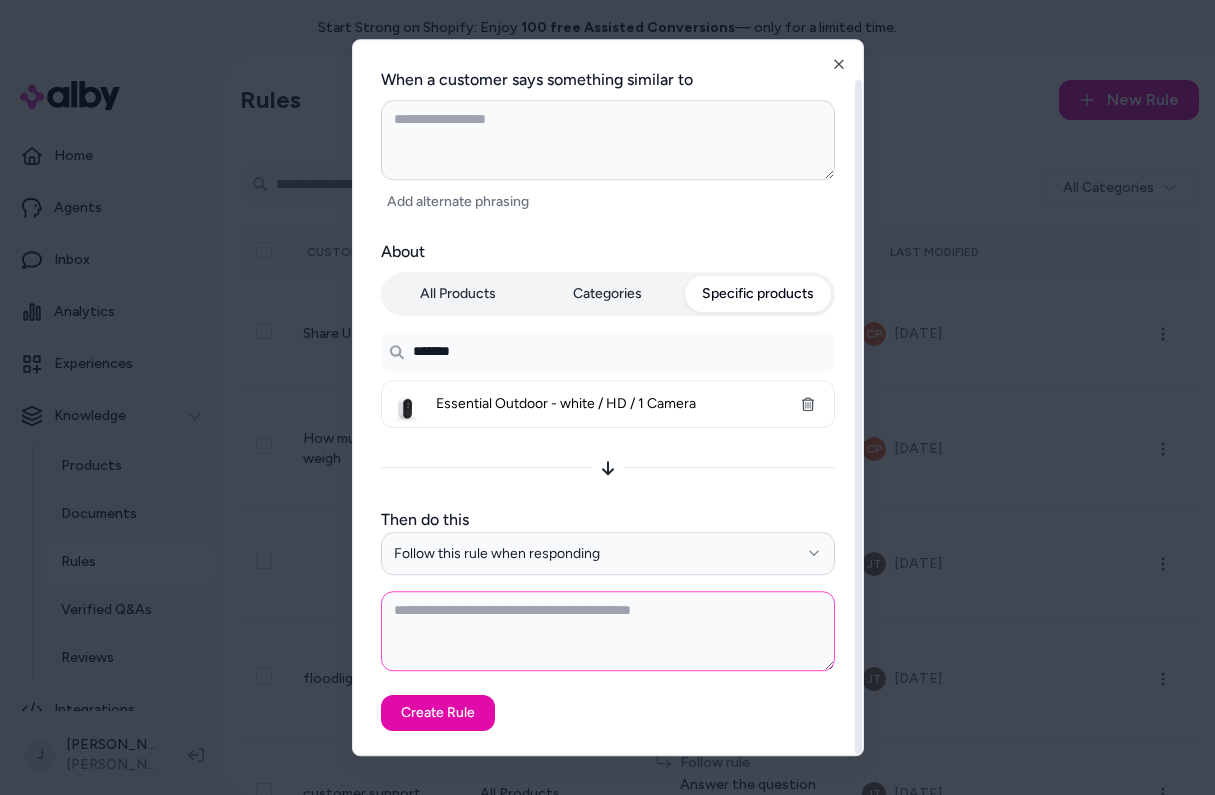 click at bounding box center [608, 631] 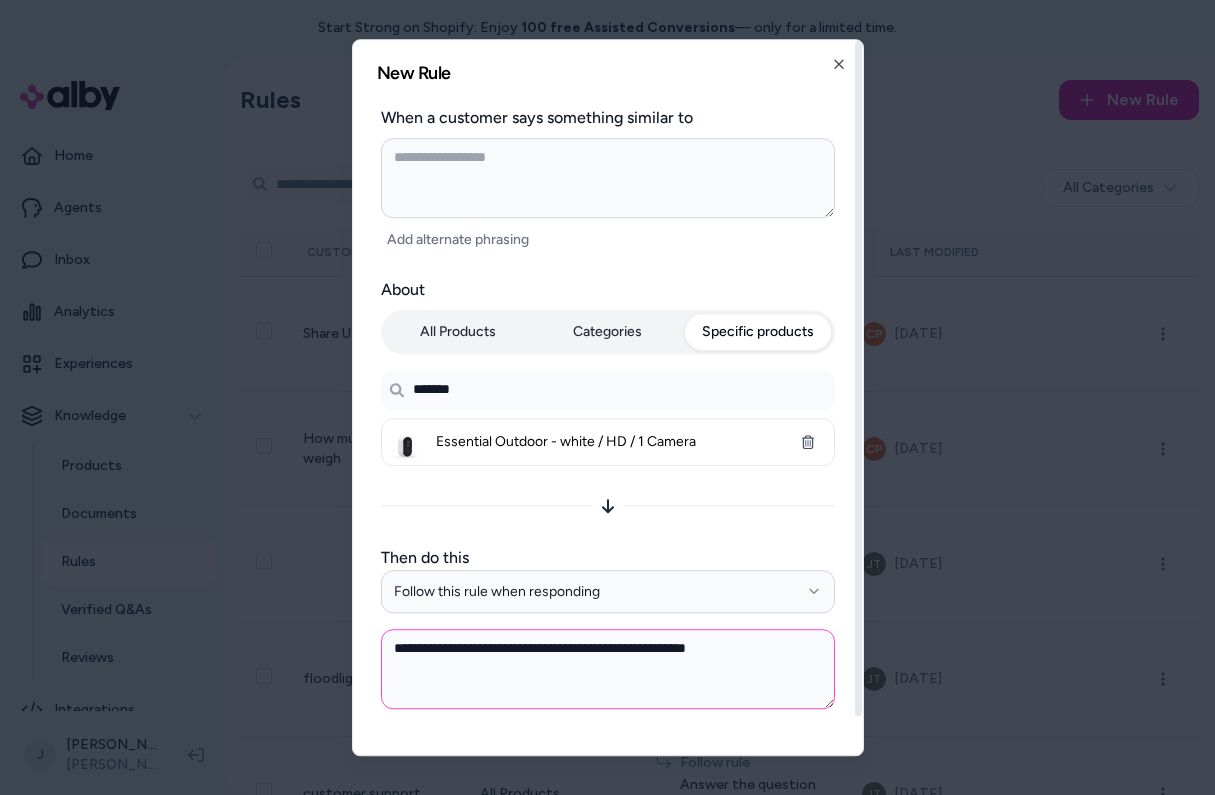 scroll, scrollTop: 38, scrollLeft: 0, axis: vertical 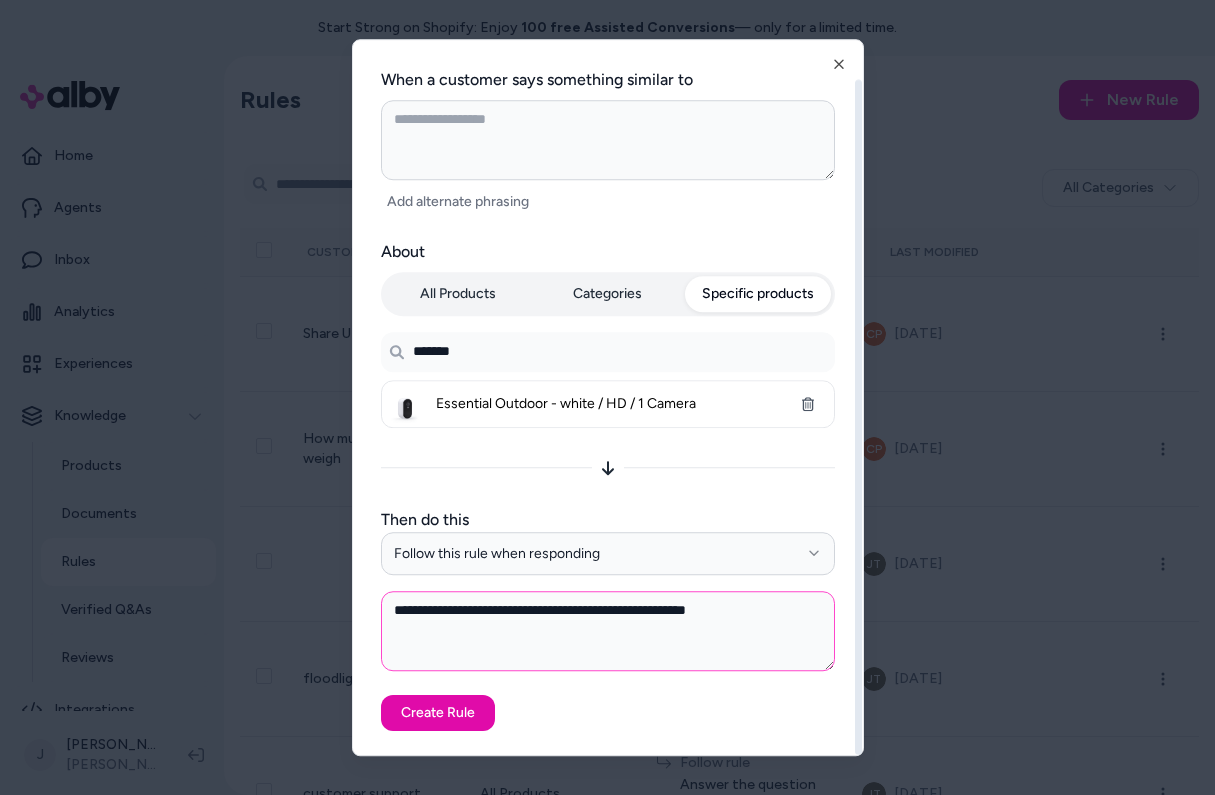 click on "**********" at bounding box center [608, 631] 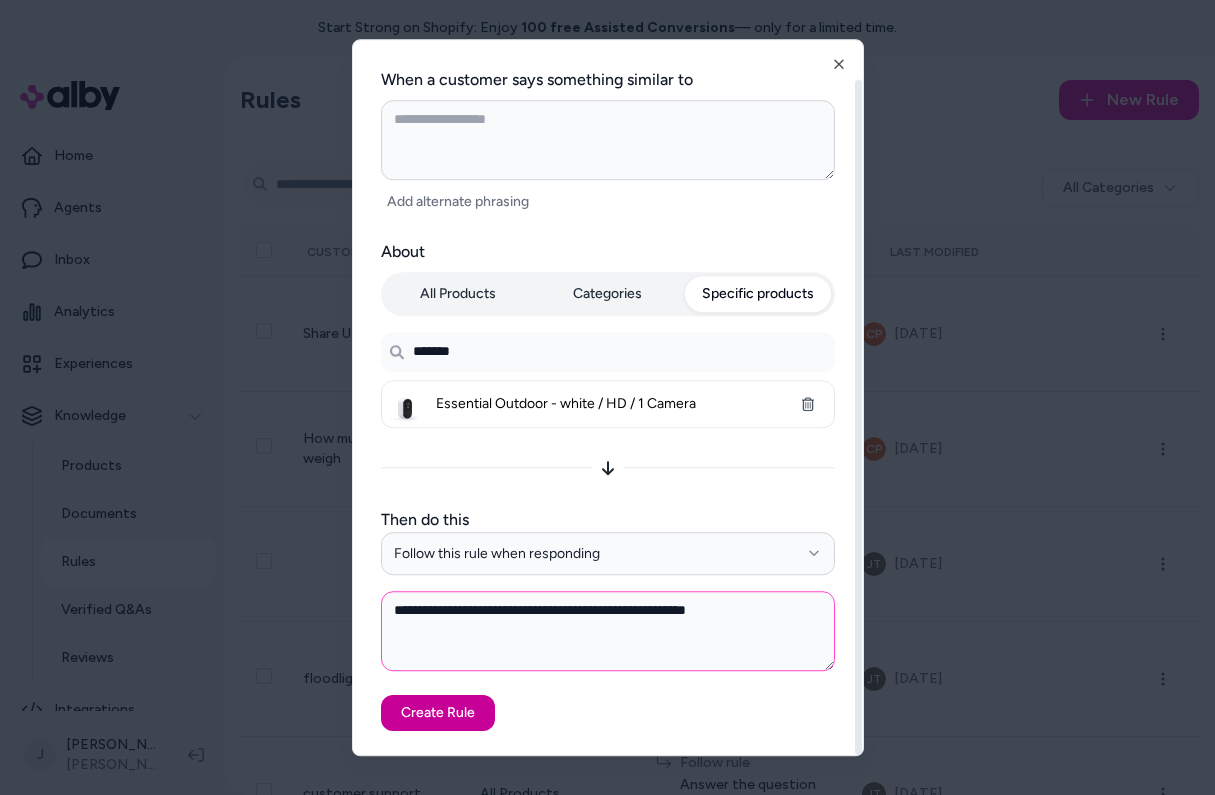 type on "**********" 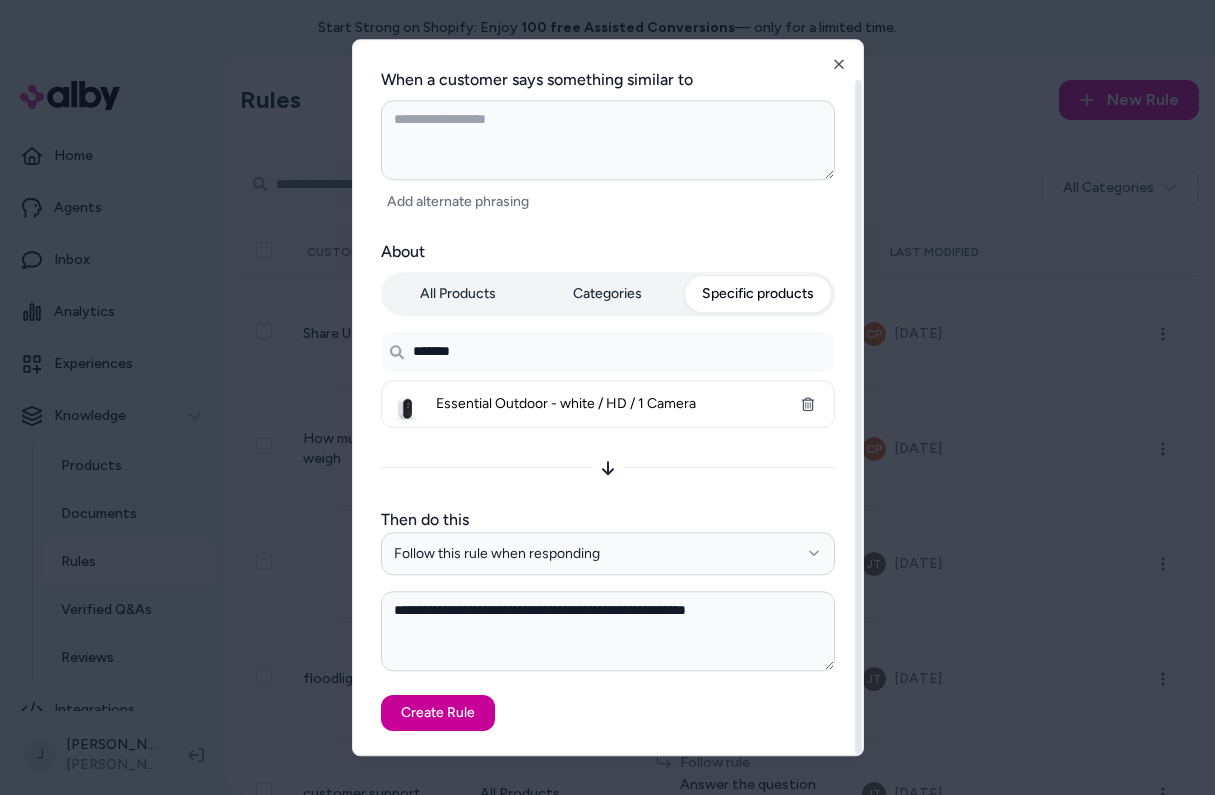click on "Create Rule" at bounding box center (438, 713) 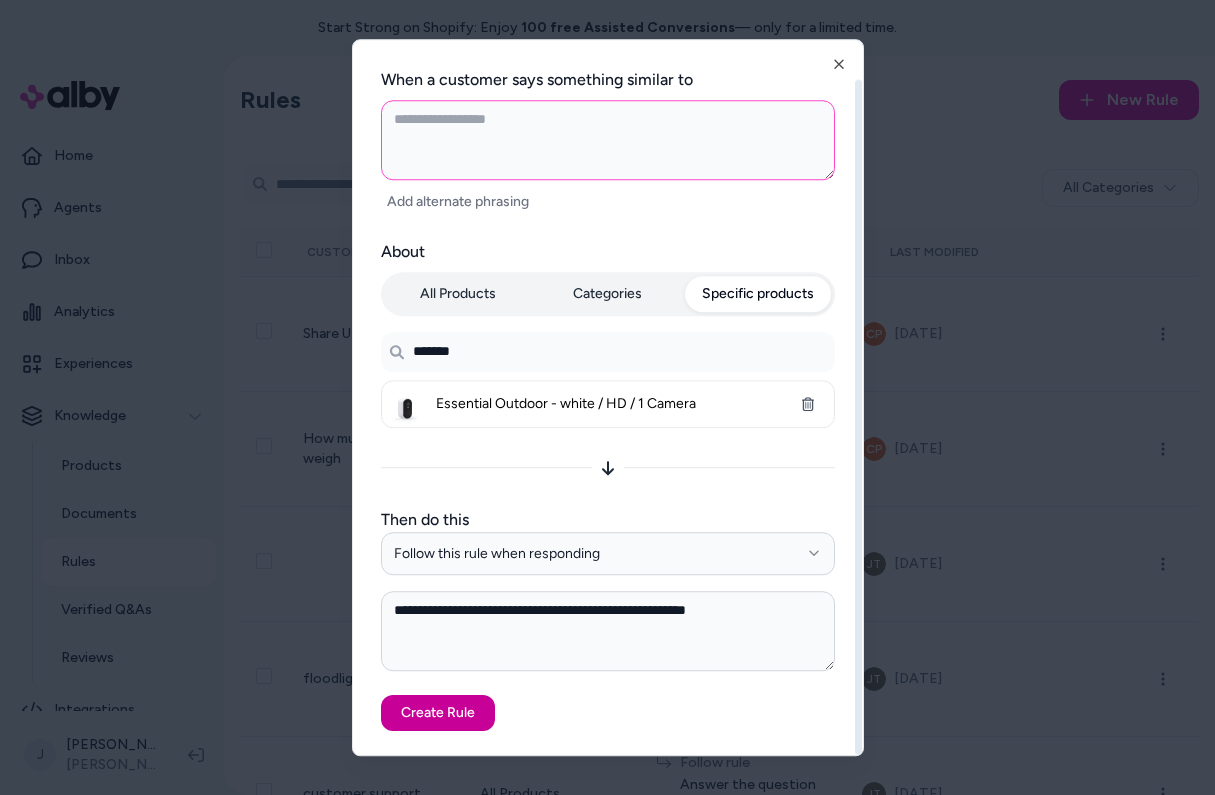 type on "*" 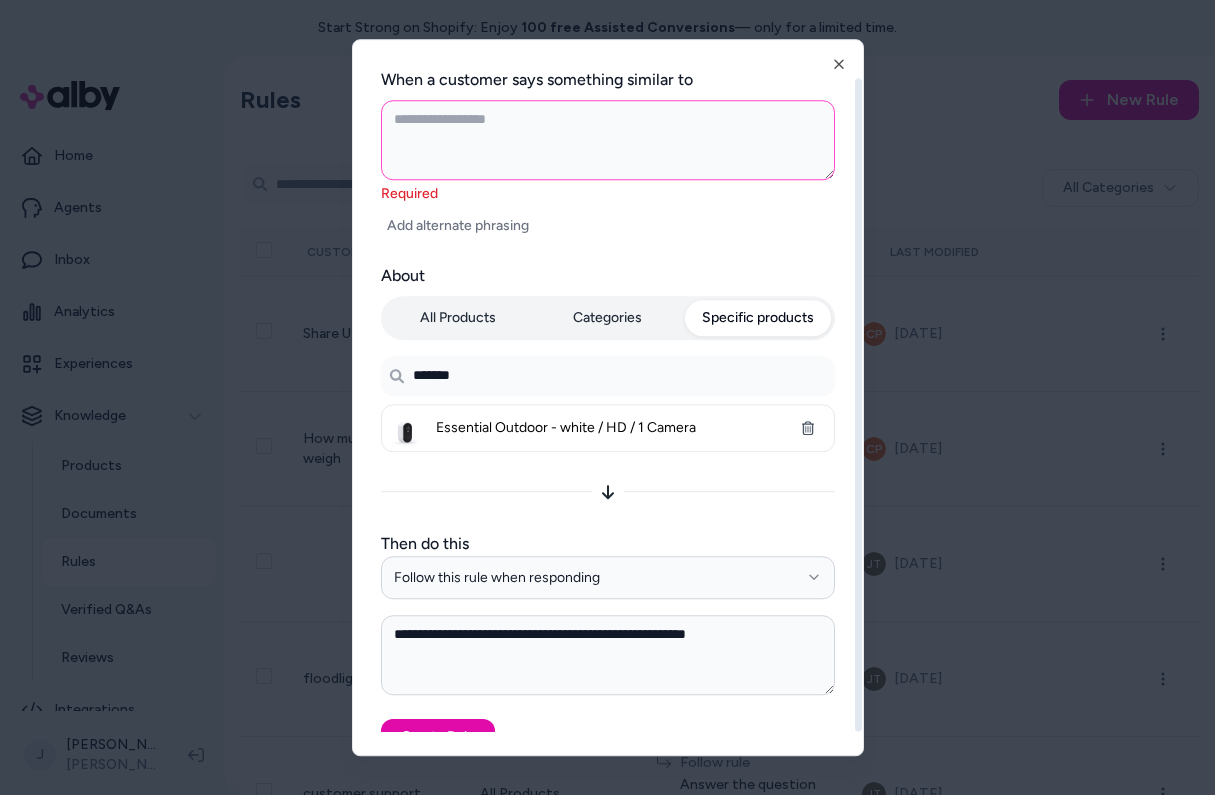 type on "*" 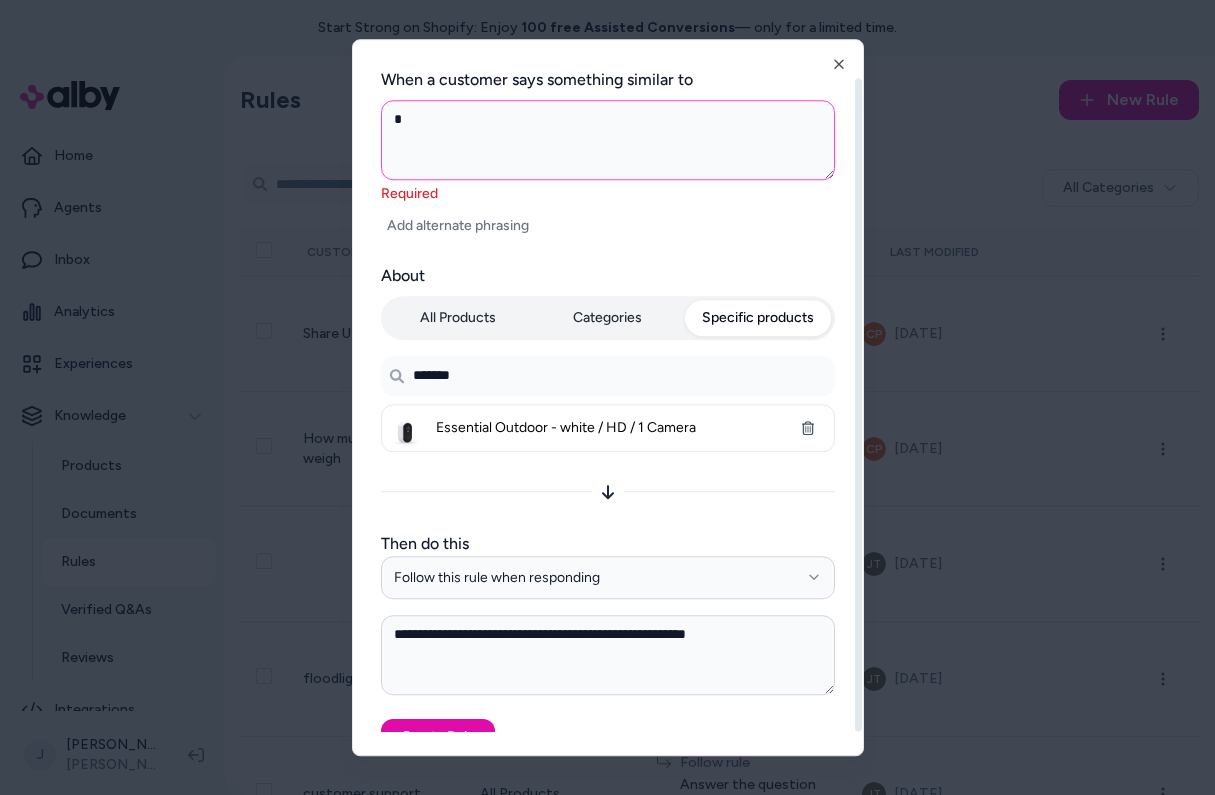 type on "**" 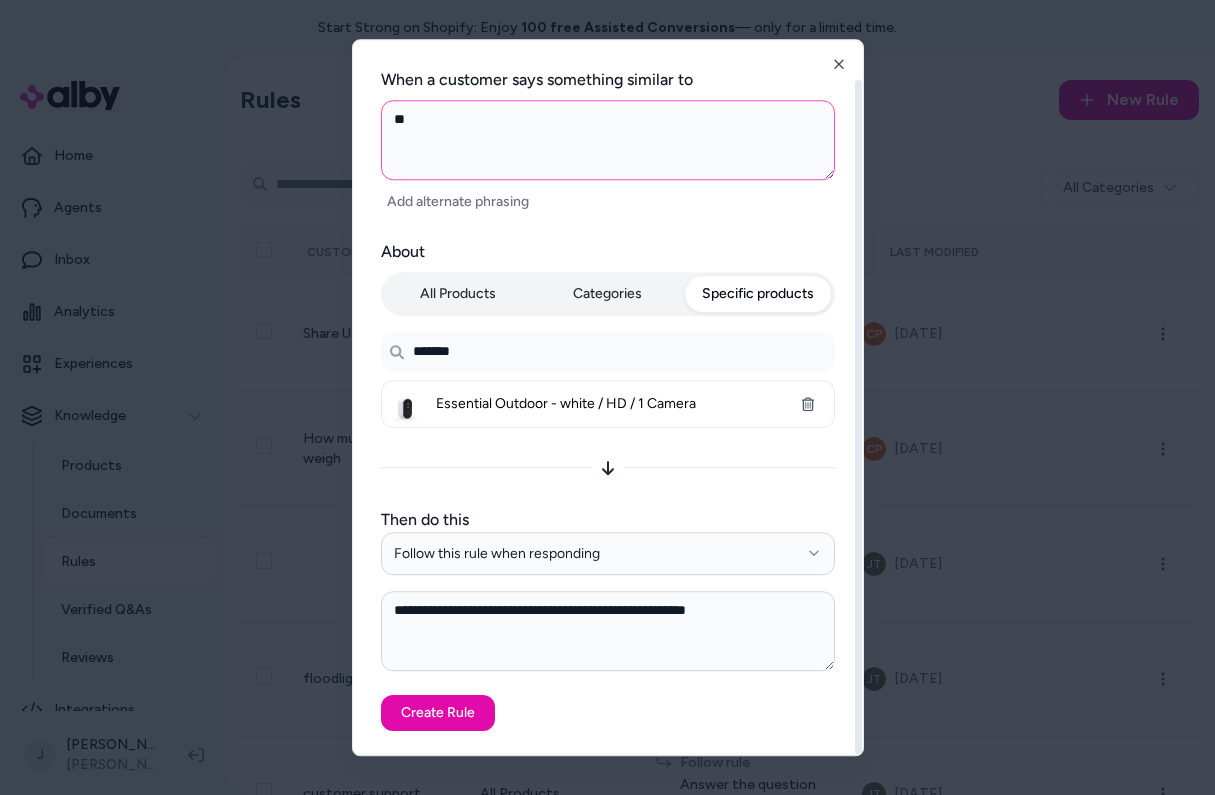 type on "***" 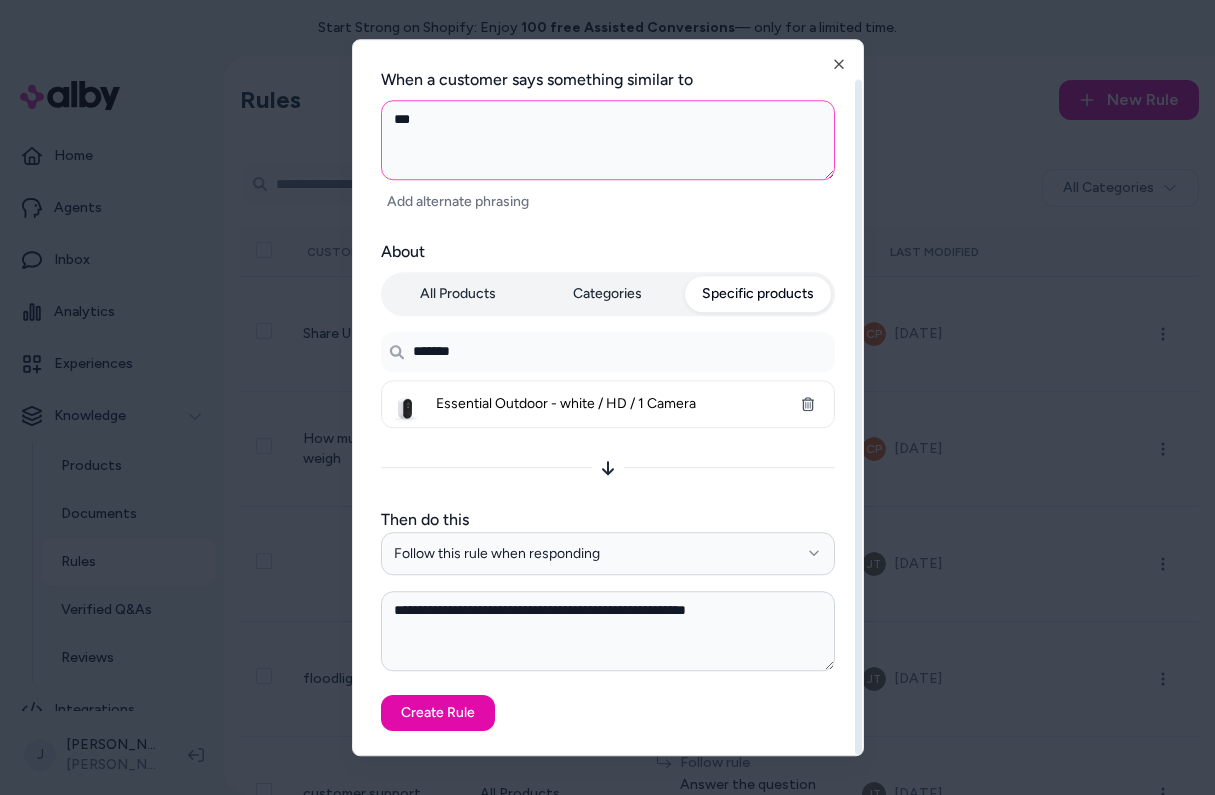 type on "****" 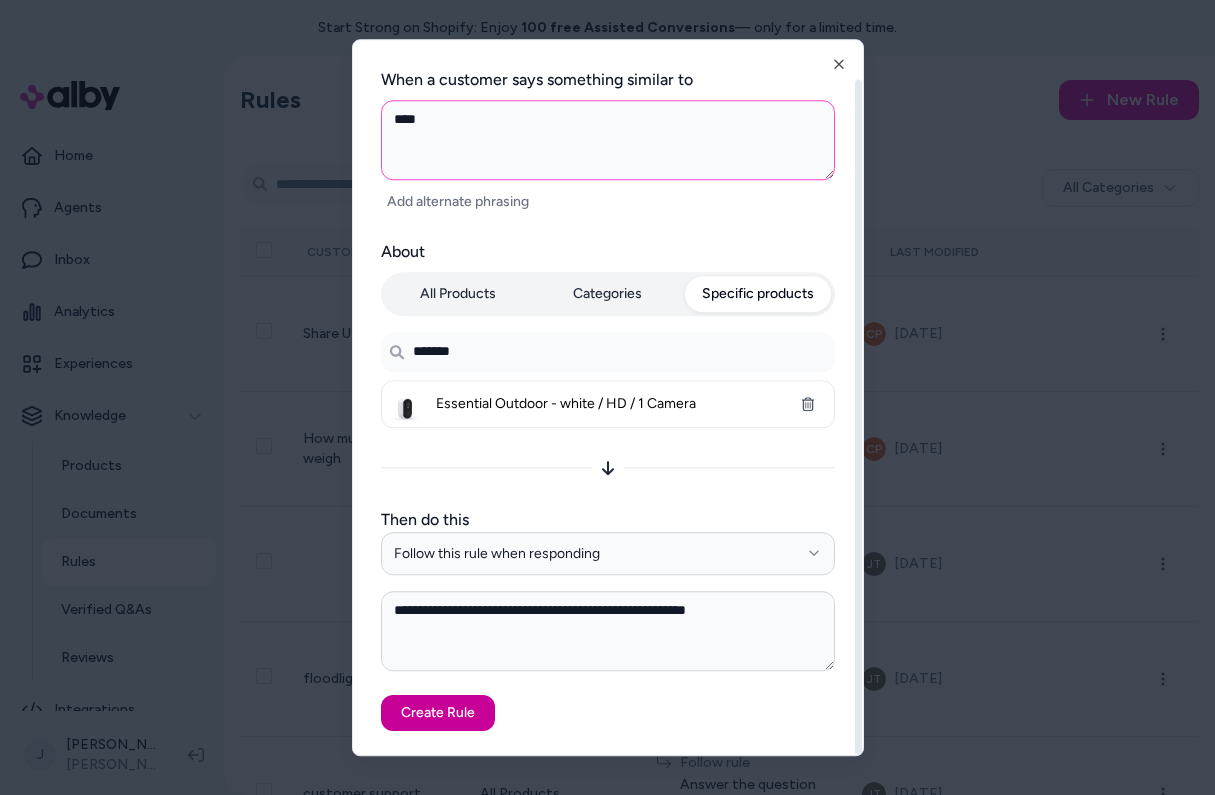 type on "****" 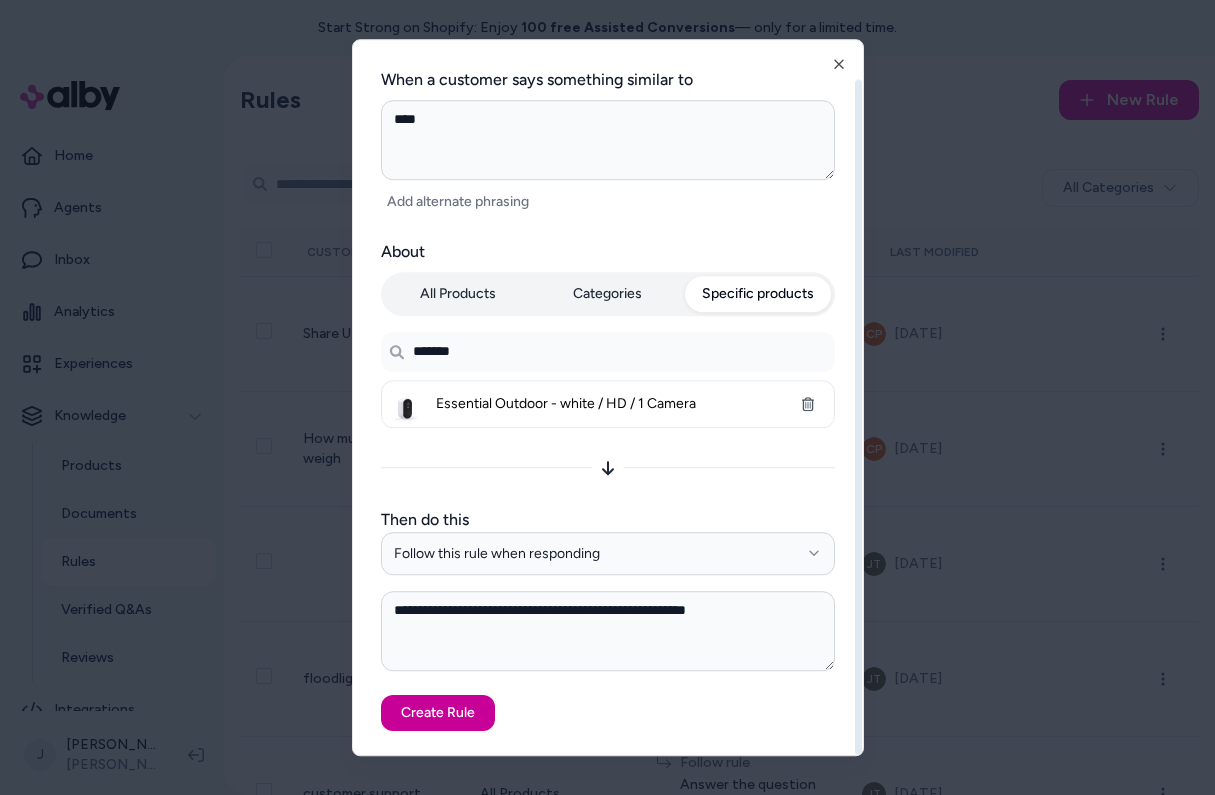 click on "Create Rule" at bounding box center [438, 713] 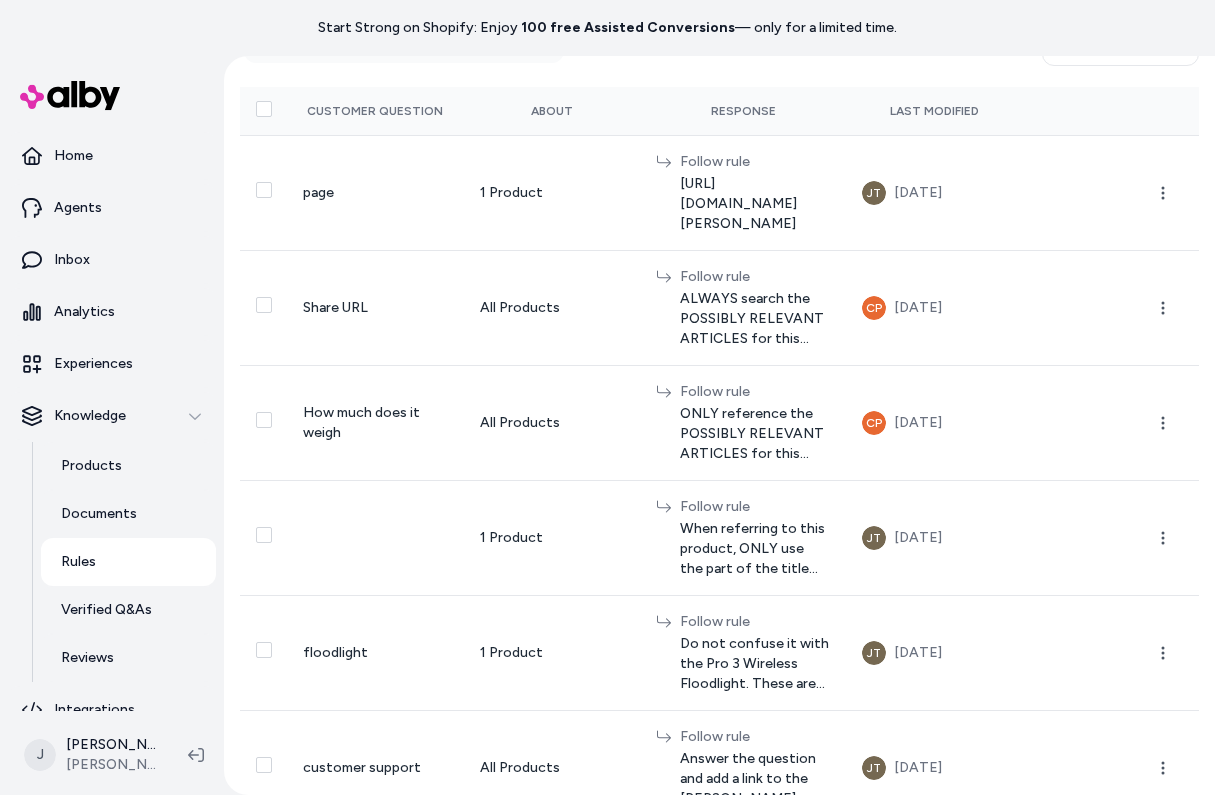scroll, scrollTop: 147, scrollLeft: 0, axis: vertical 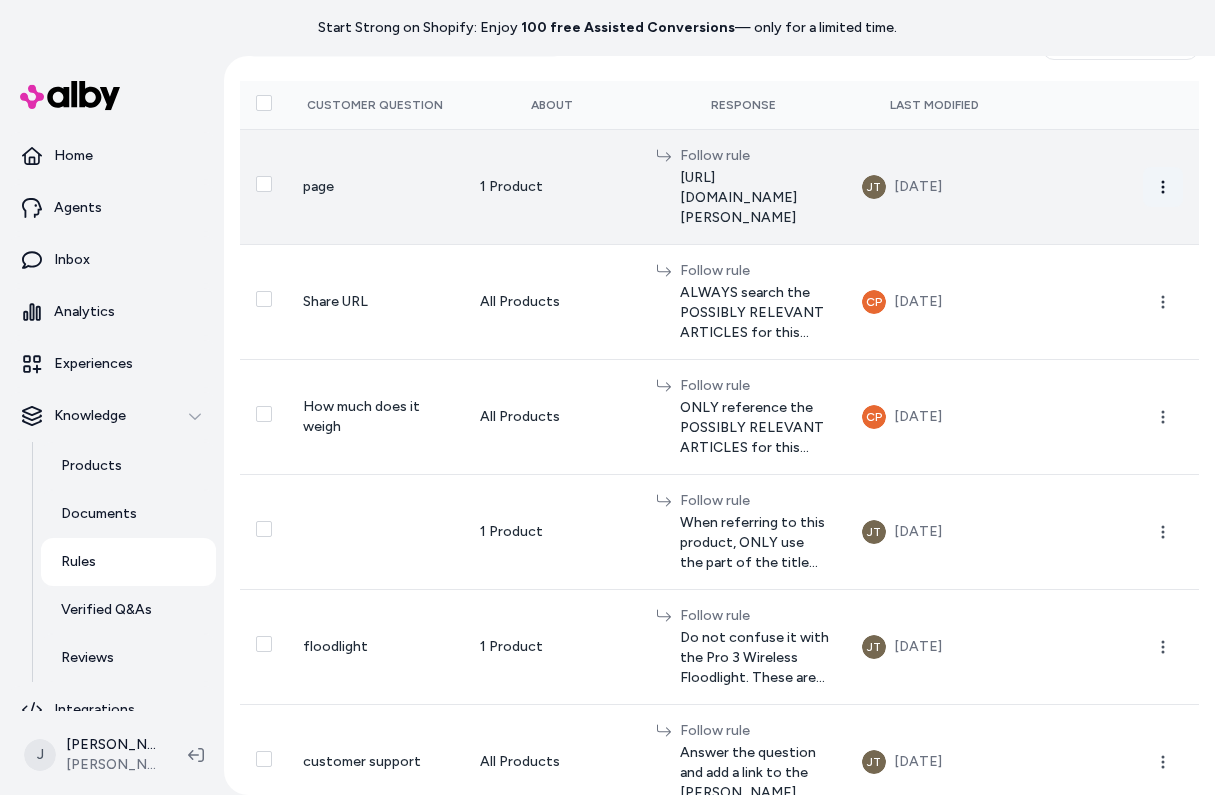 click 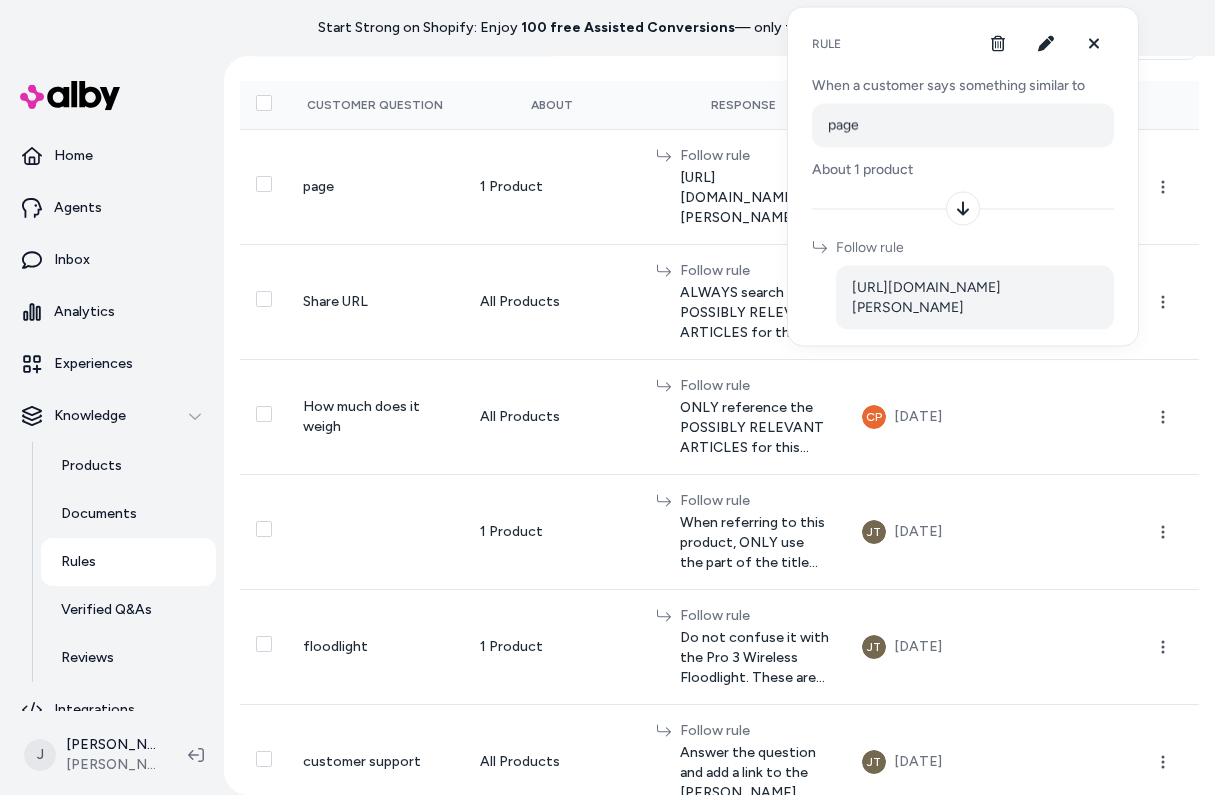 click on "page" at bounding box center (963, 126) 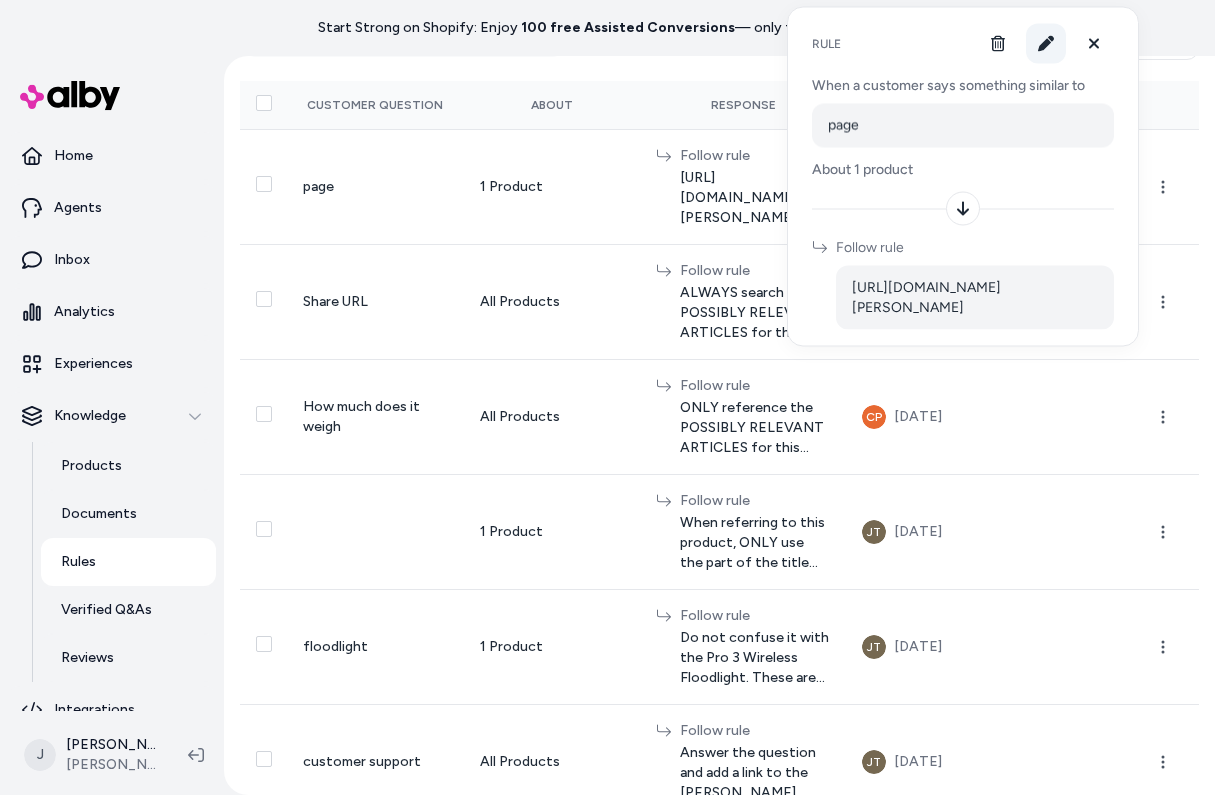 click at bounding box center [1046, 44] 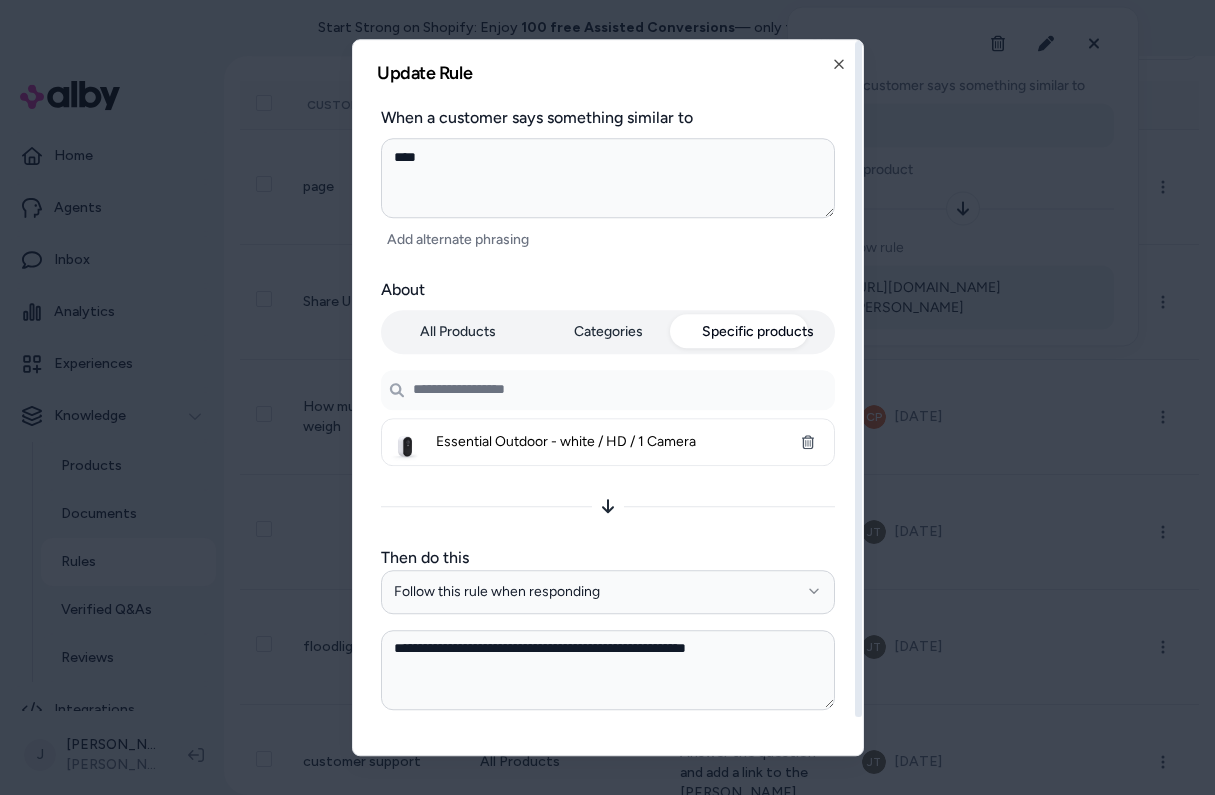 click on "****" at bounding box center [608, 178] 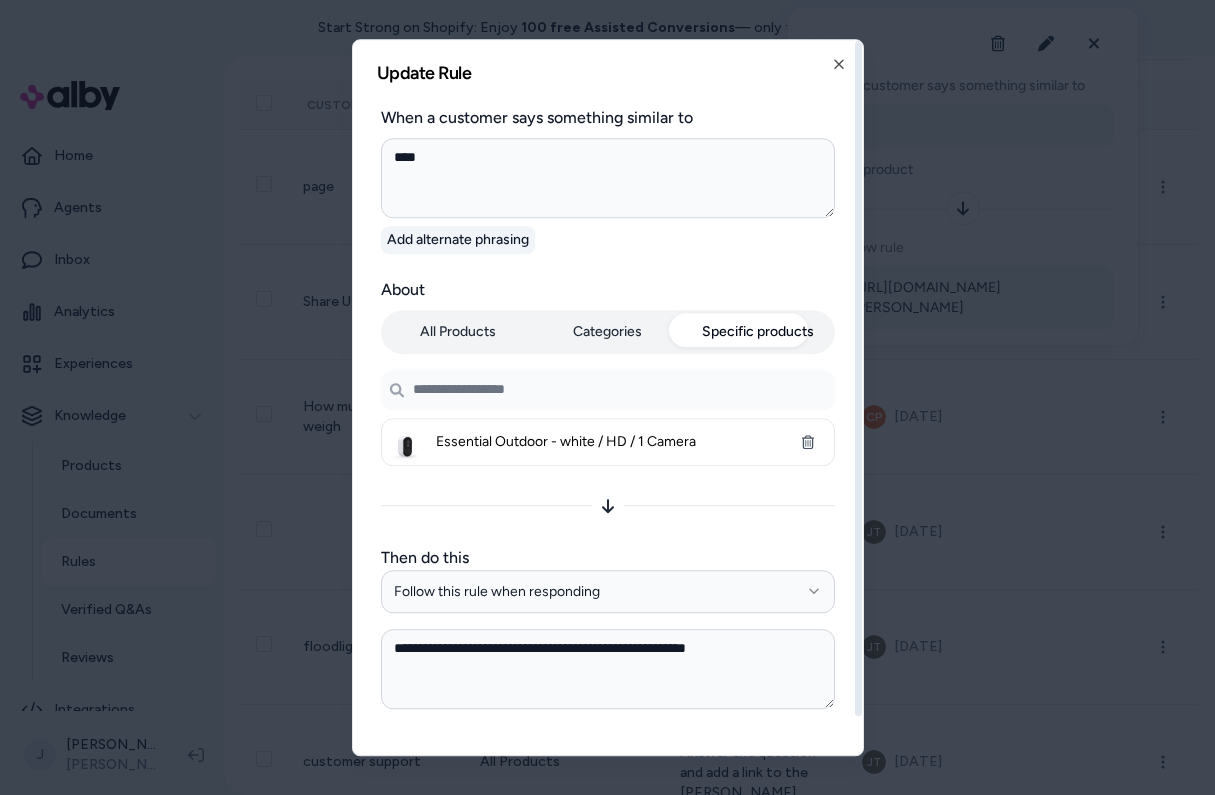 type on "*" 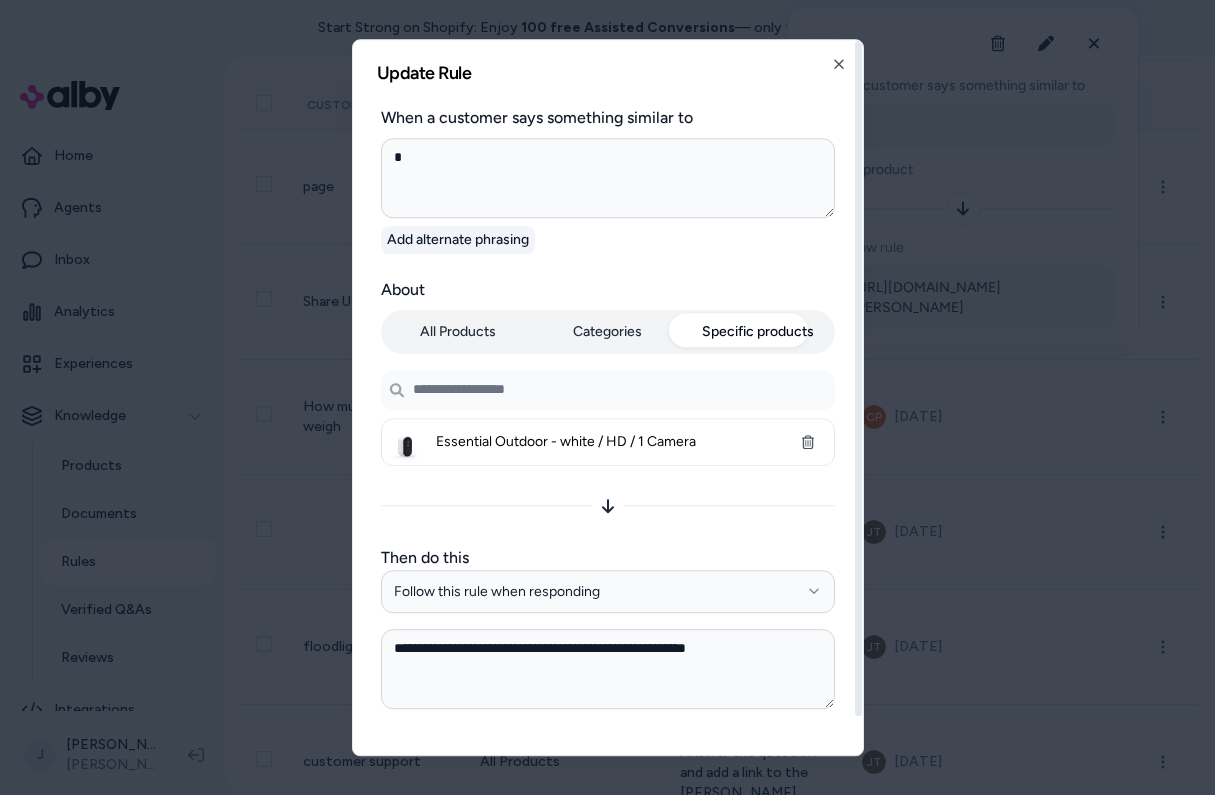 type on "*" 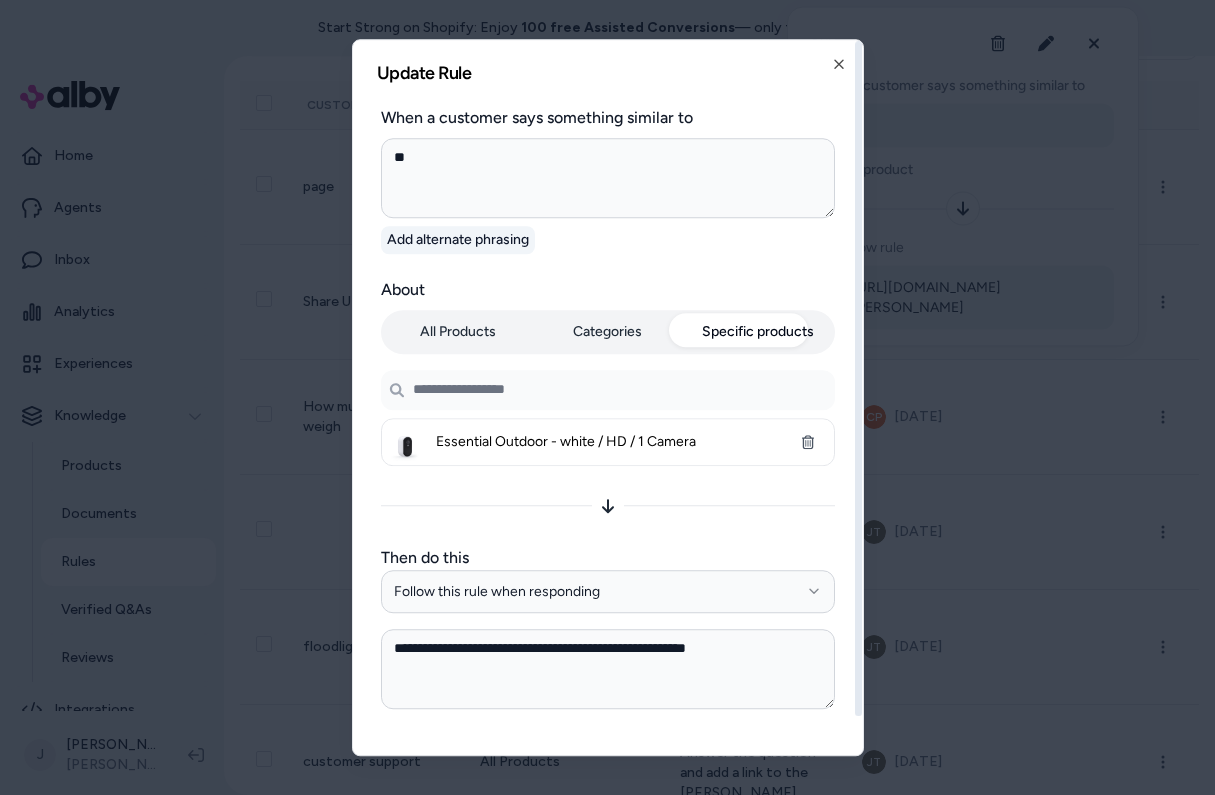 type on "*" 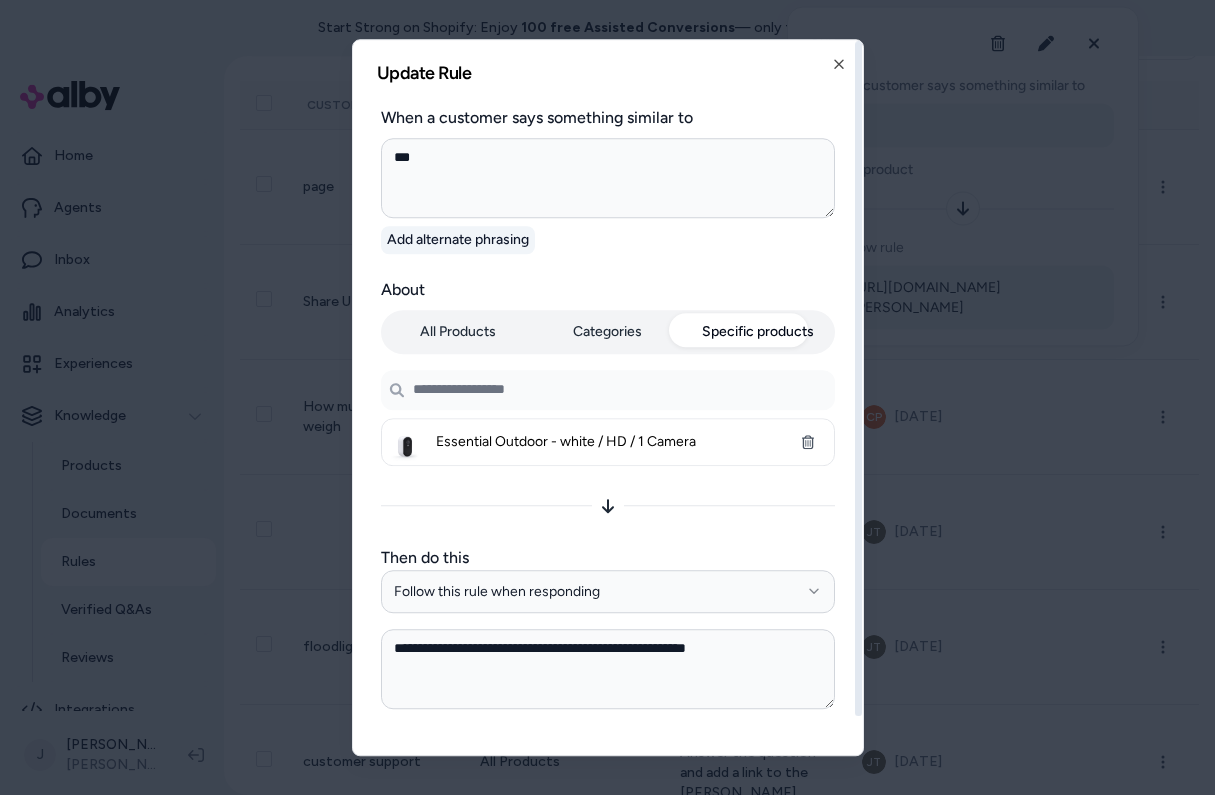 type on "*" 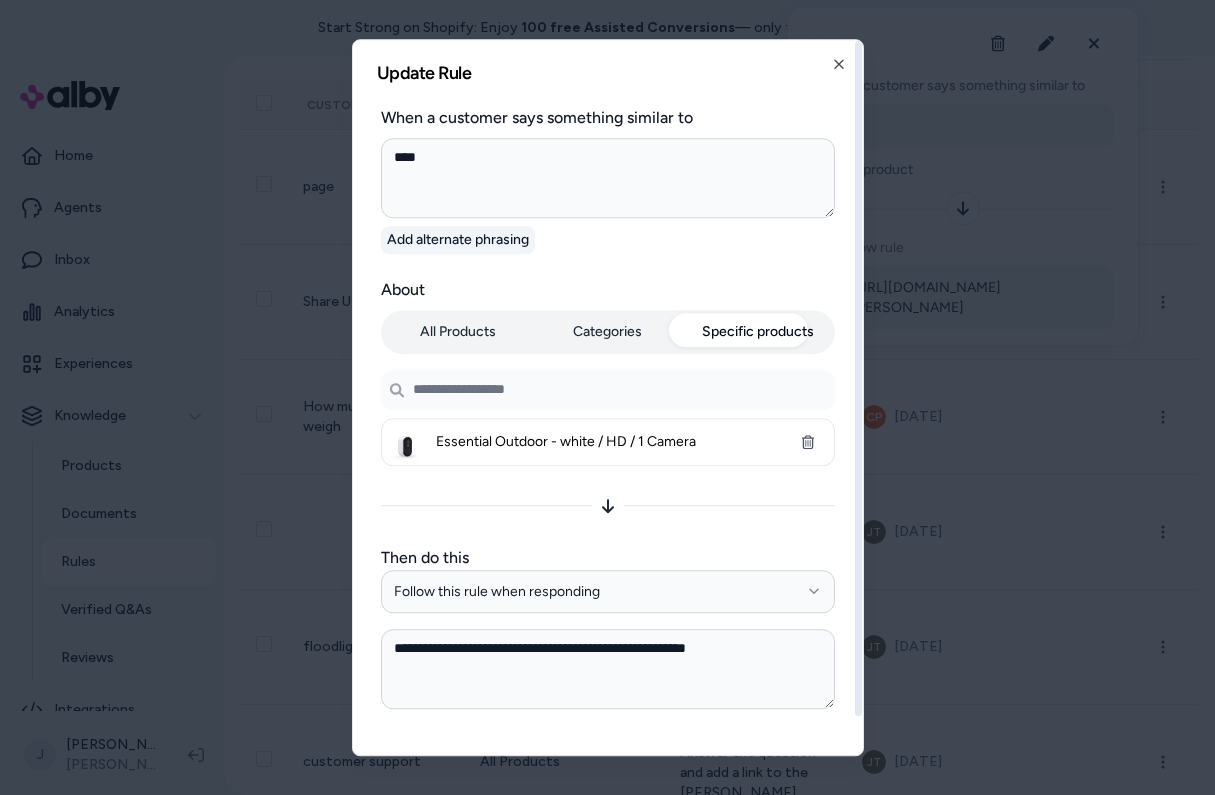 type on "*****" 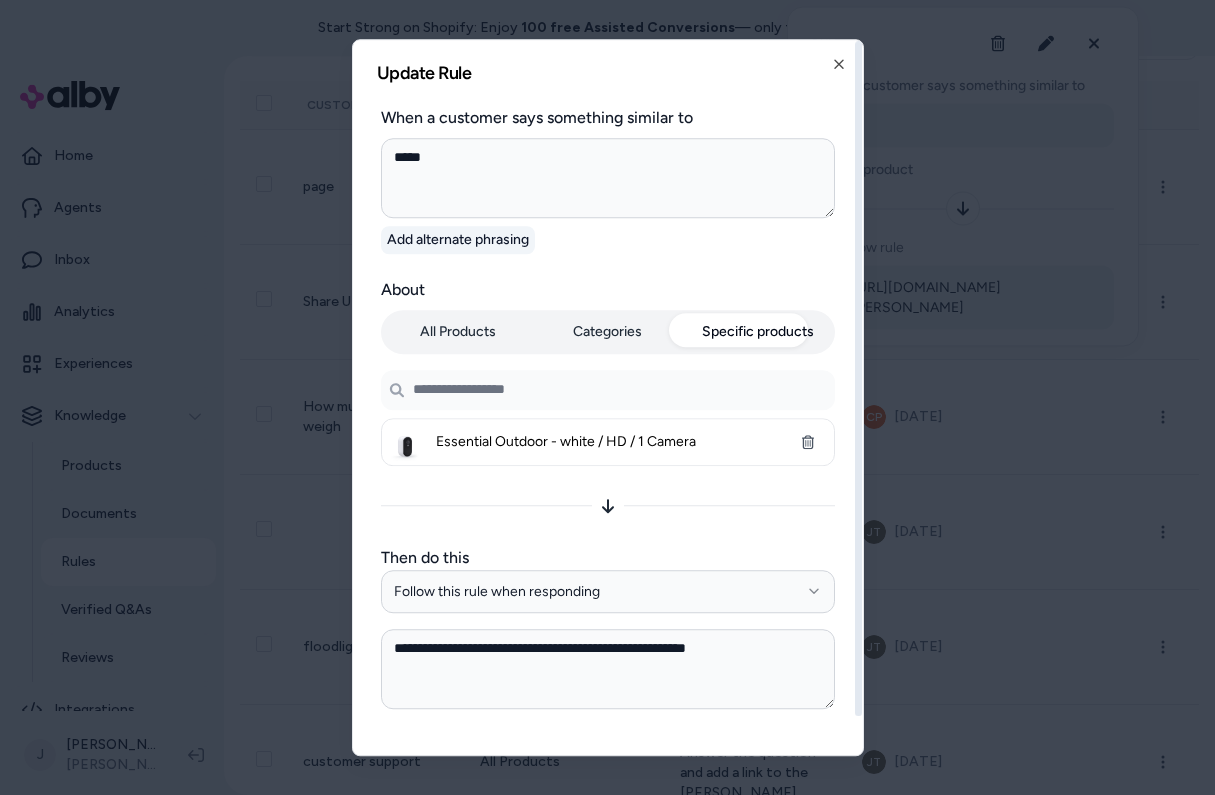 type on "*" 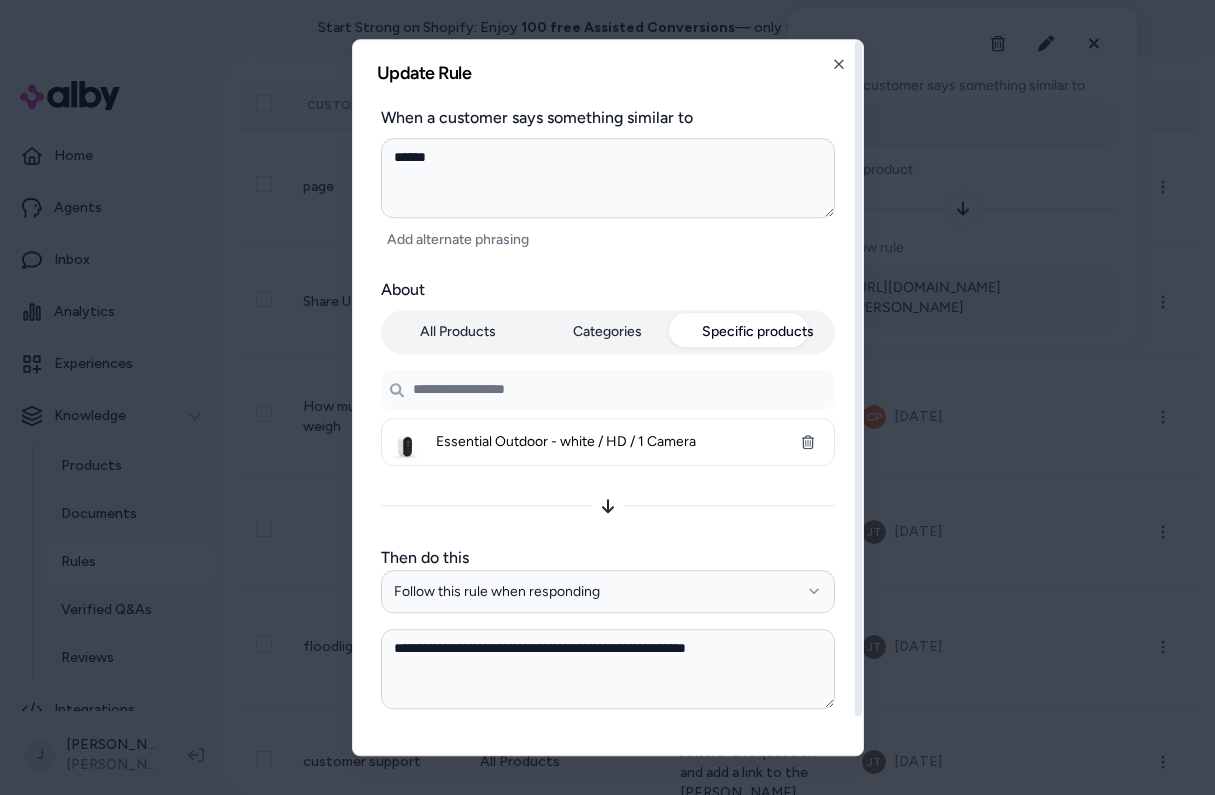 type on "*" 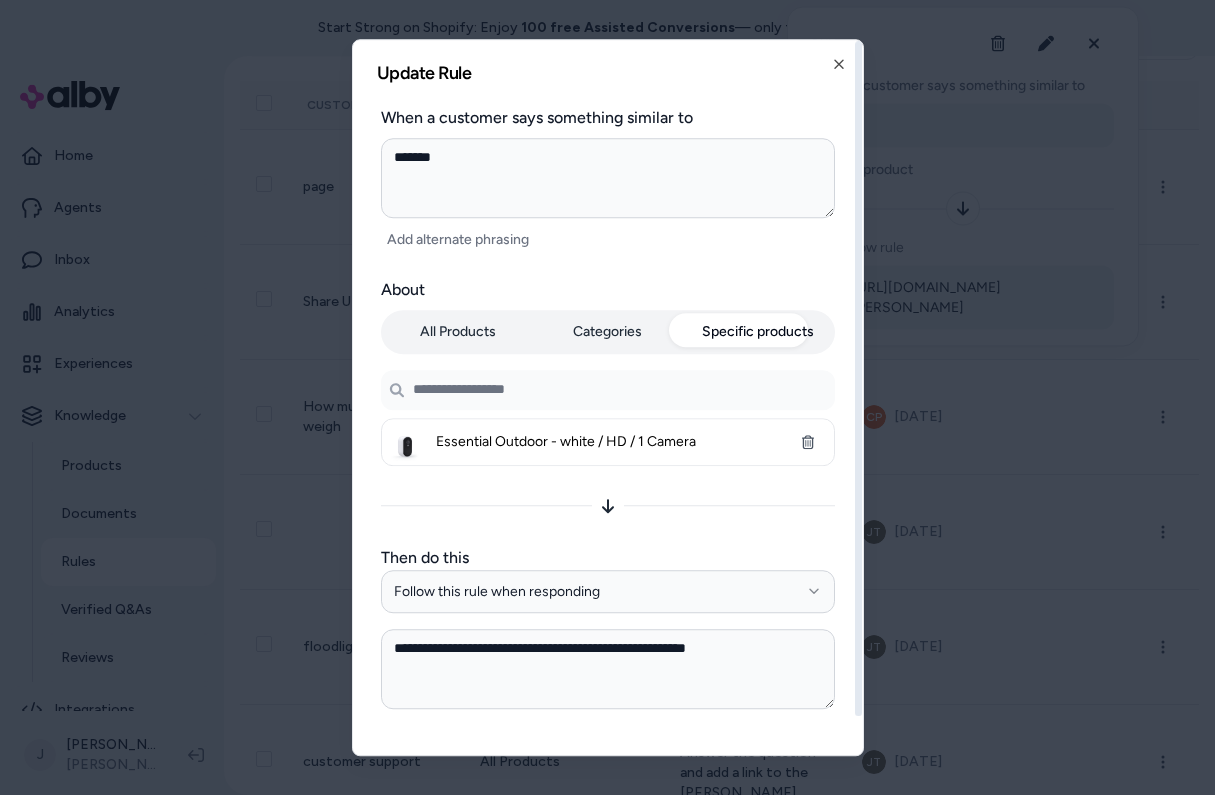 type on "*" 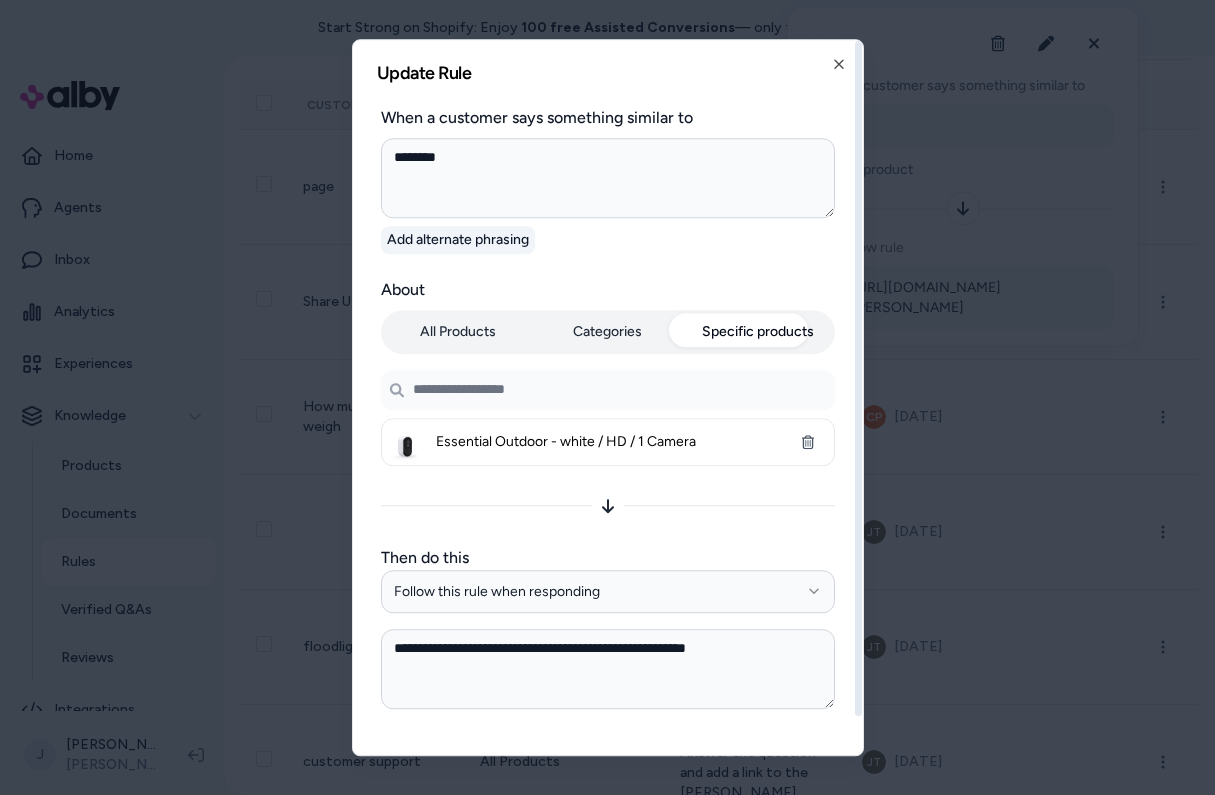 type on "********" 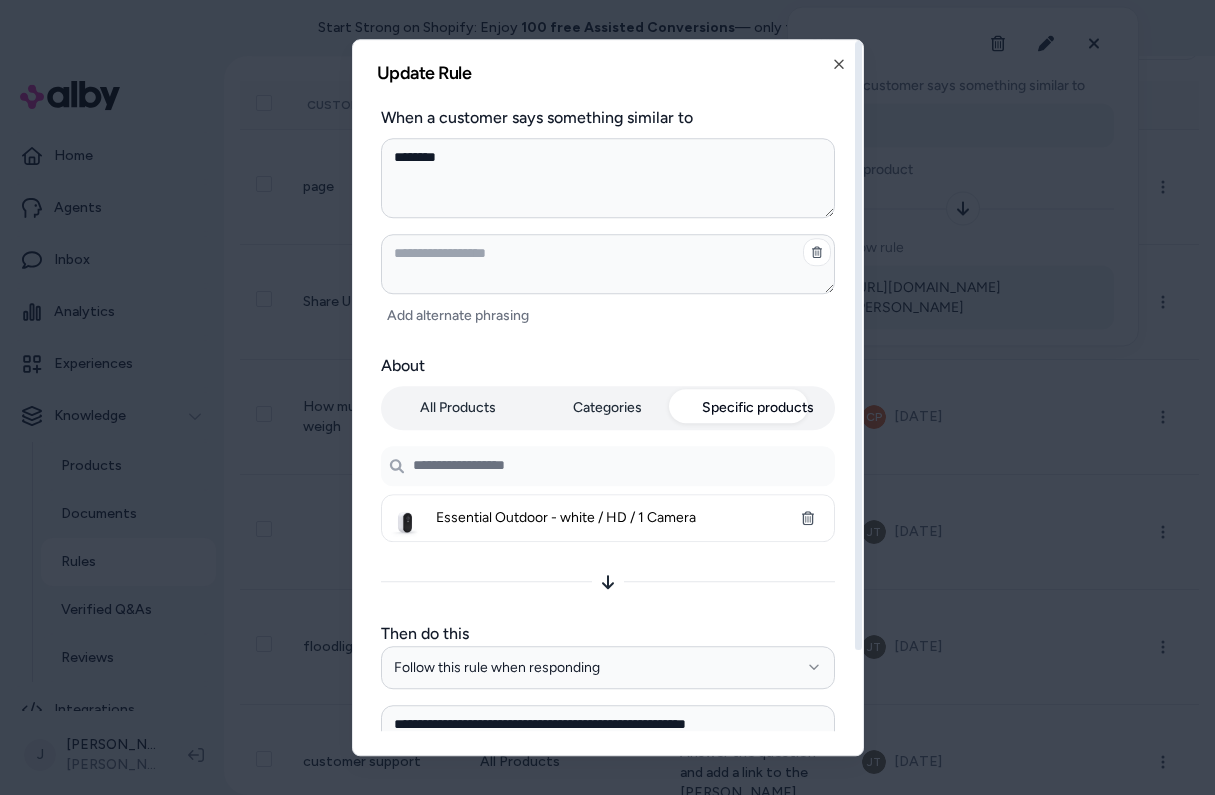type on "*" 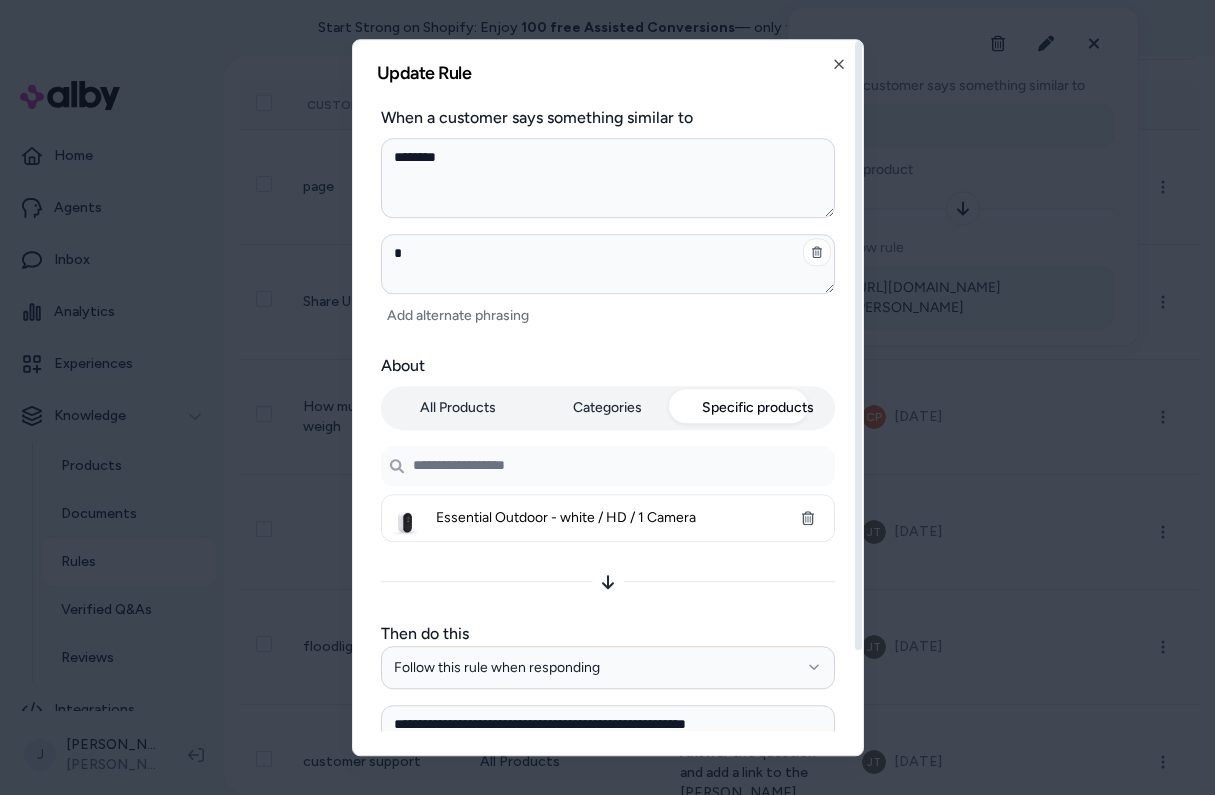type on "*" 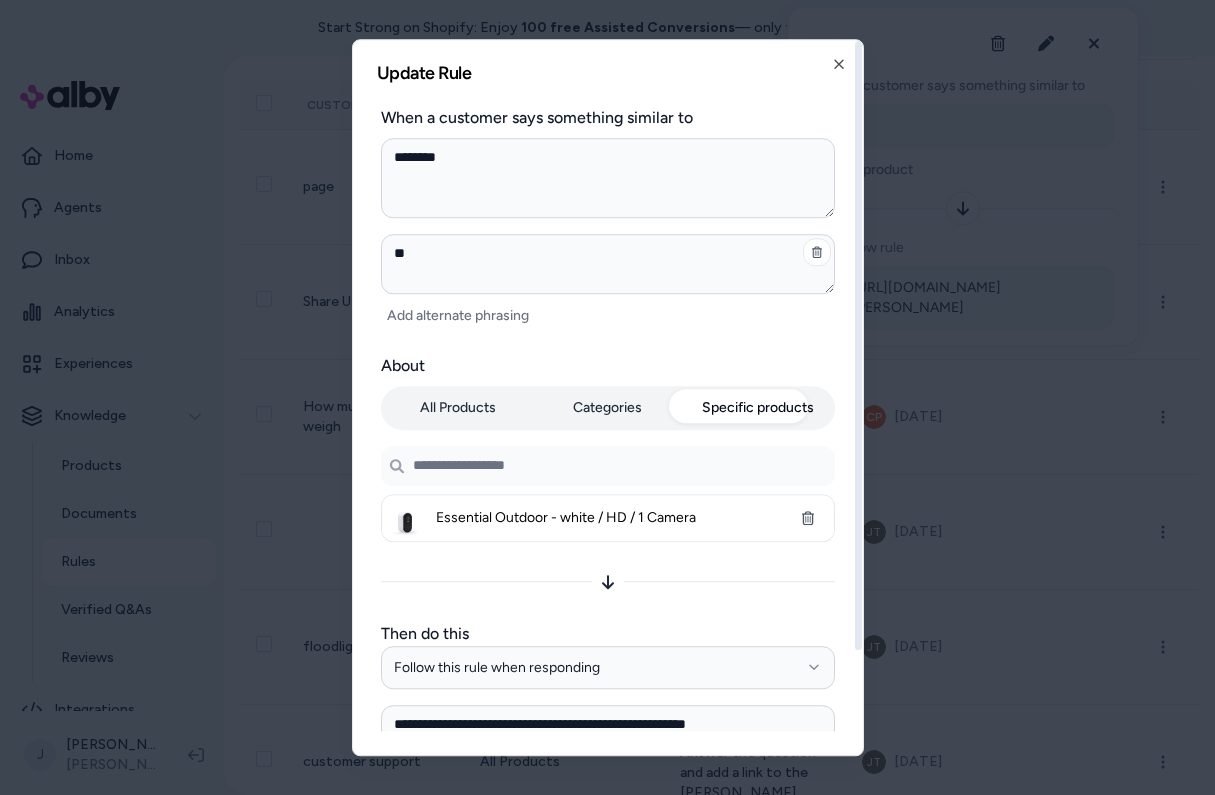 type on "*" 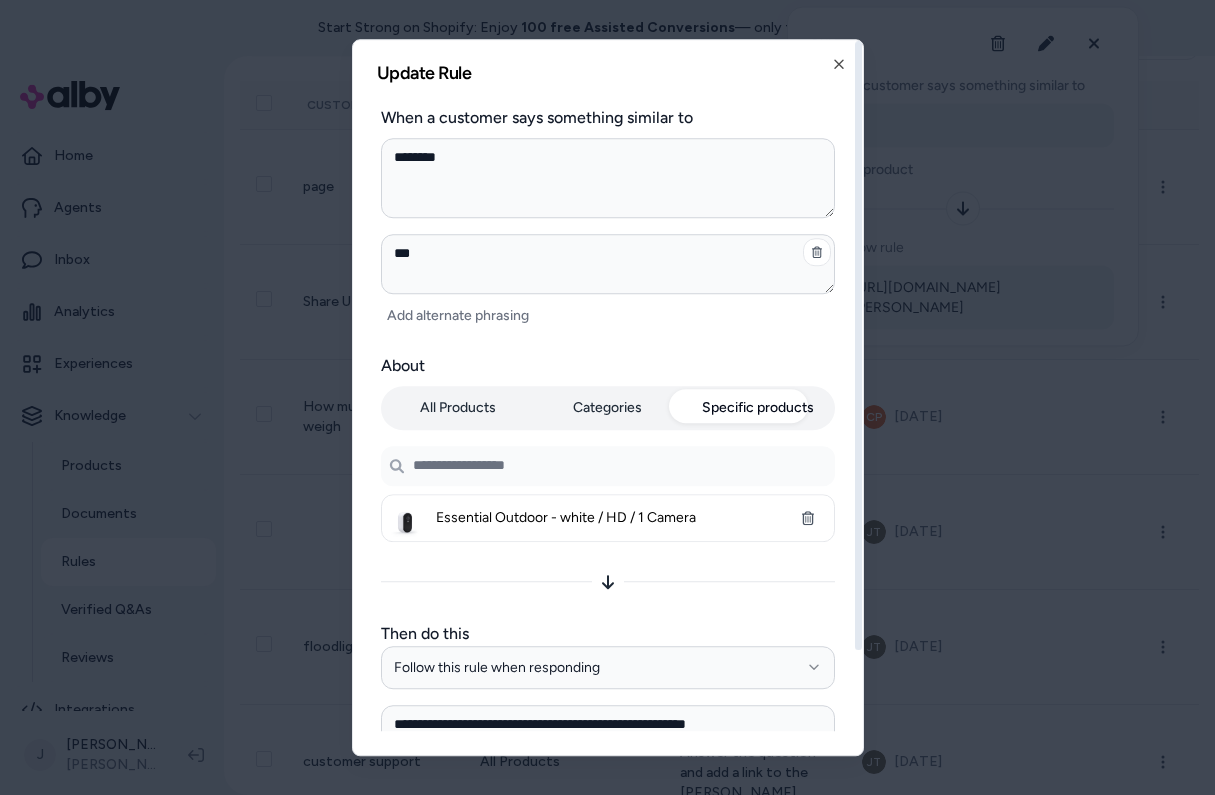 type on "*" 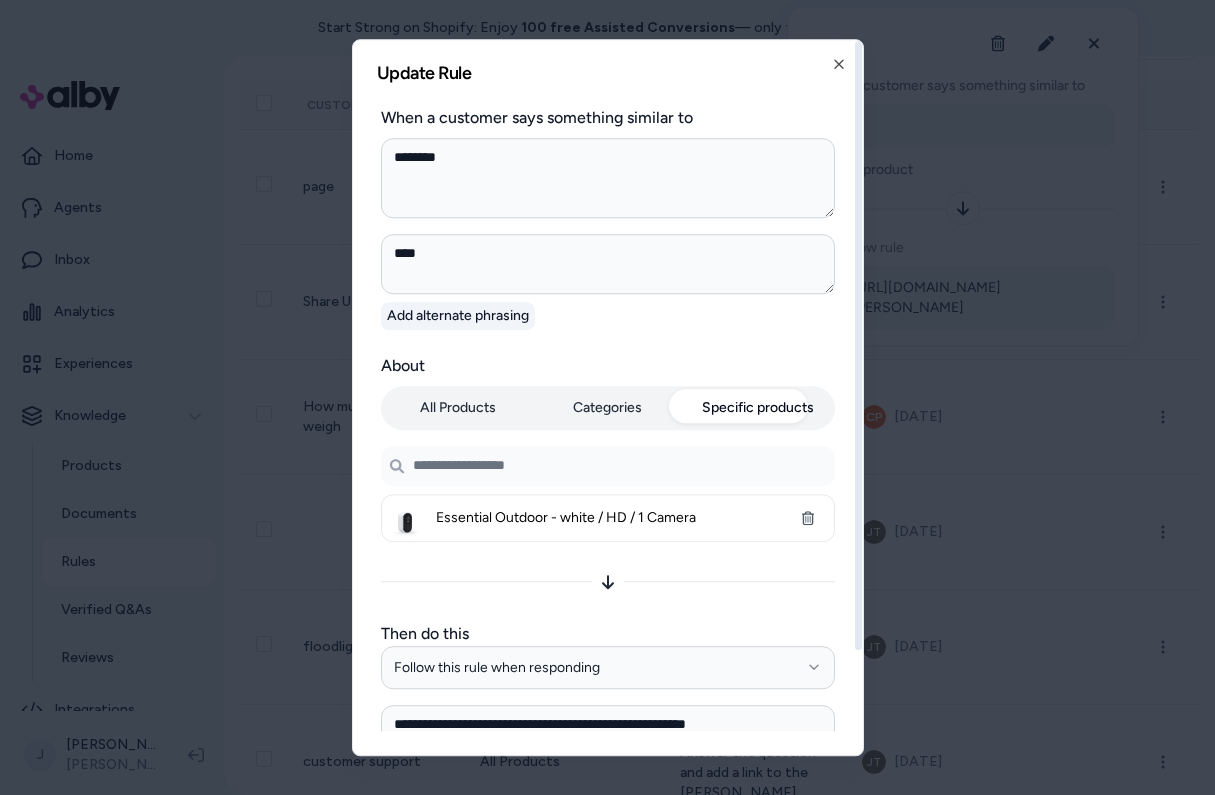 type on "****" 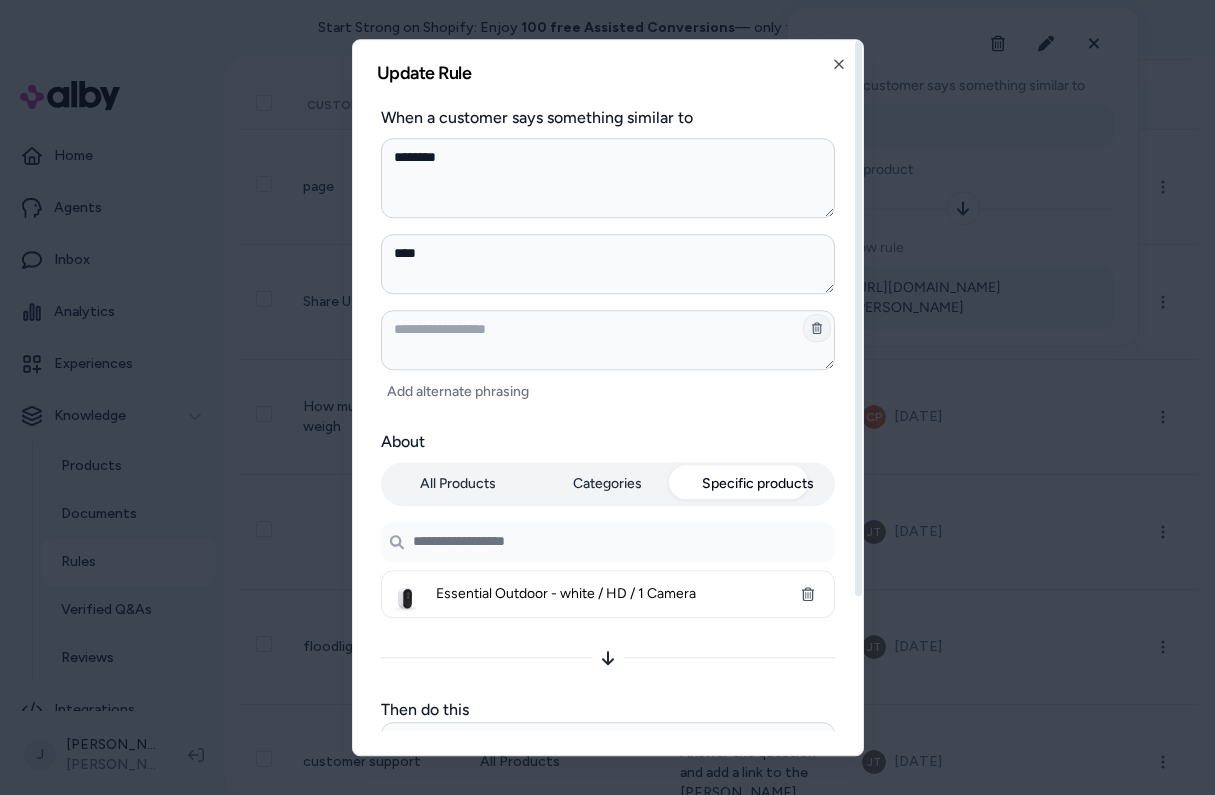 click 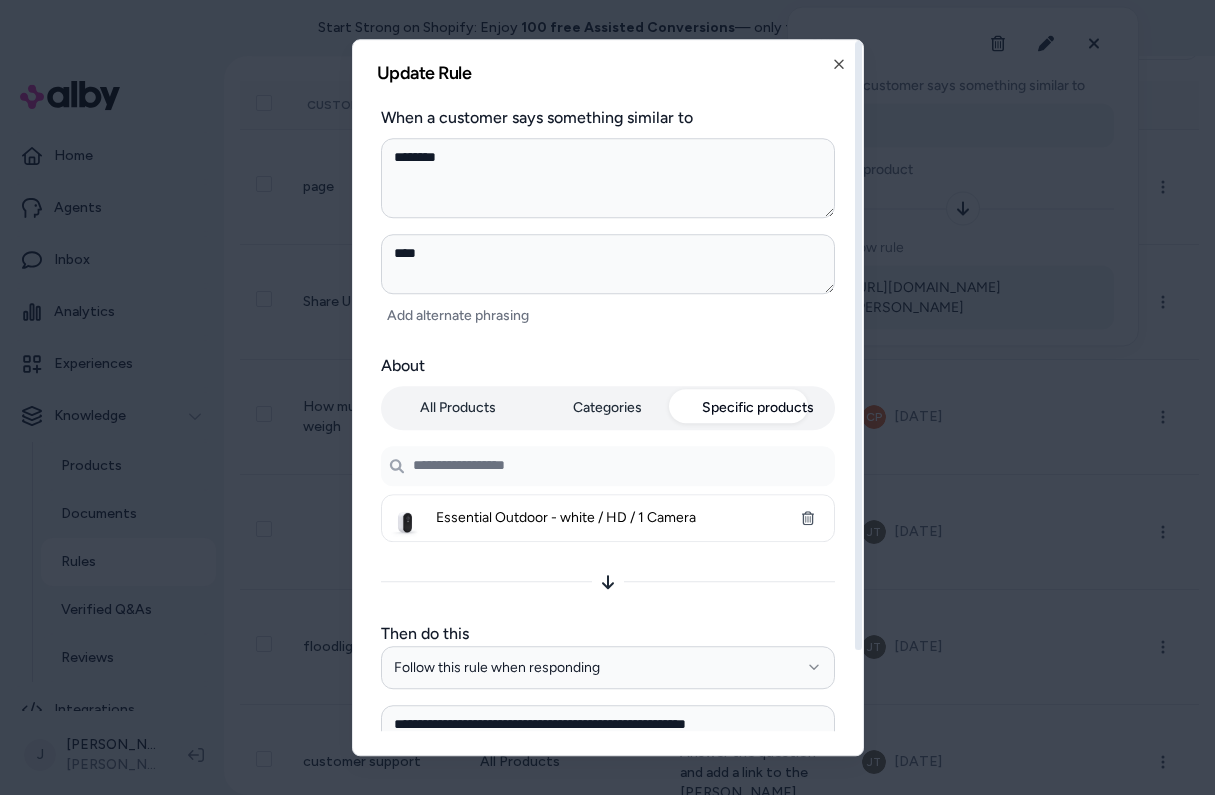 scroll, scrollTop: 114, scrollLeft: 0, axis: vertical 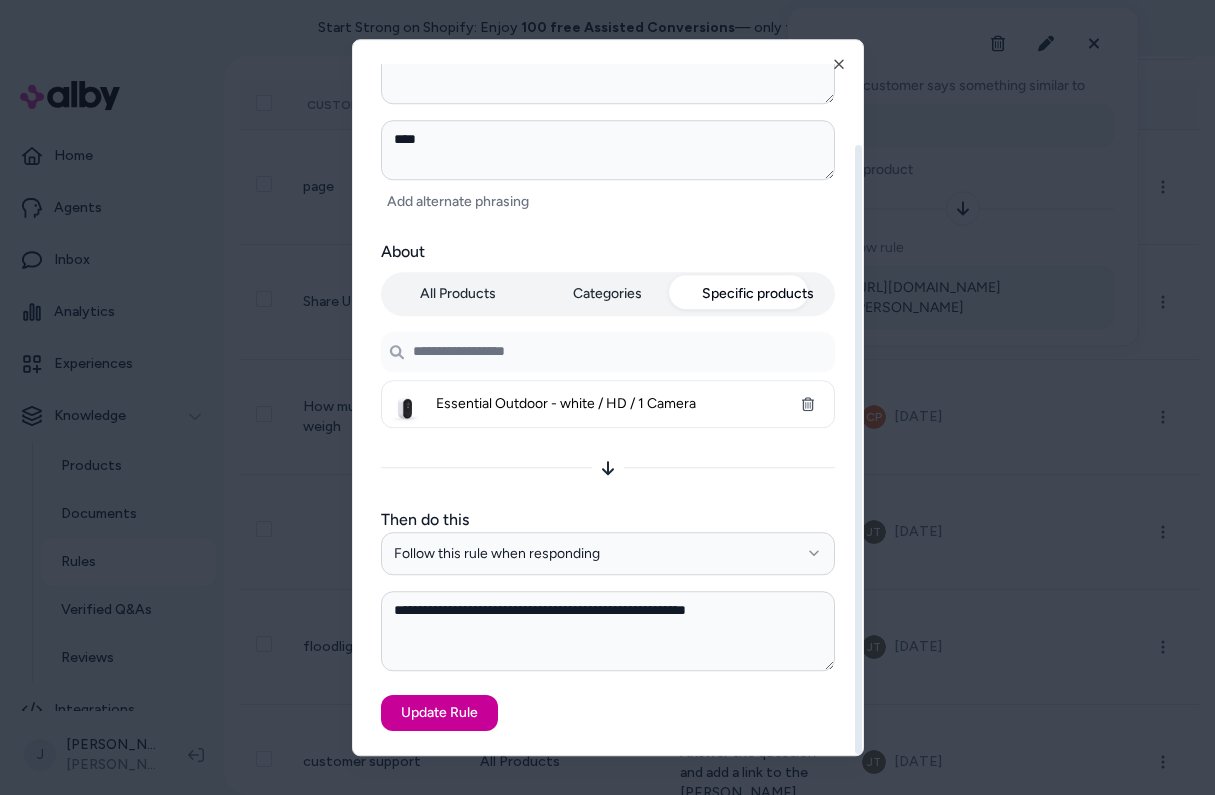 click on "Update Rule" at bounding box center [439, 713] 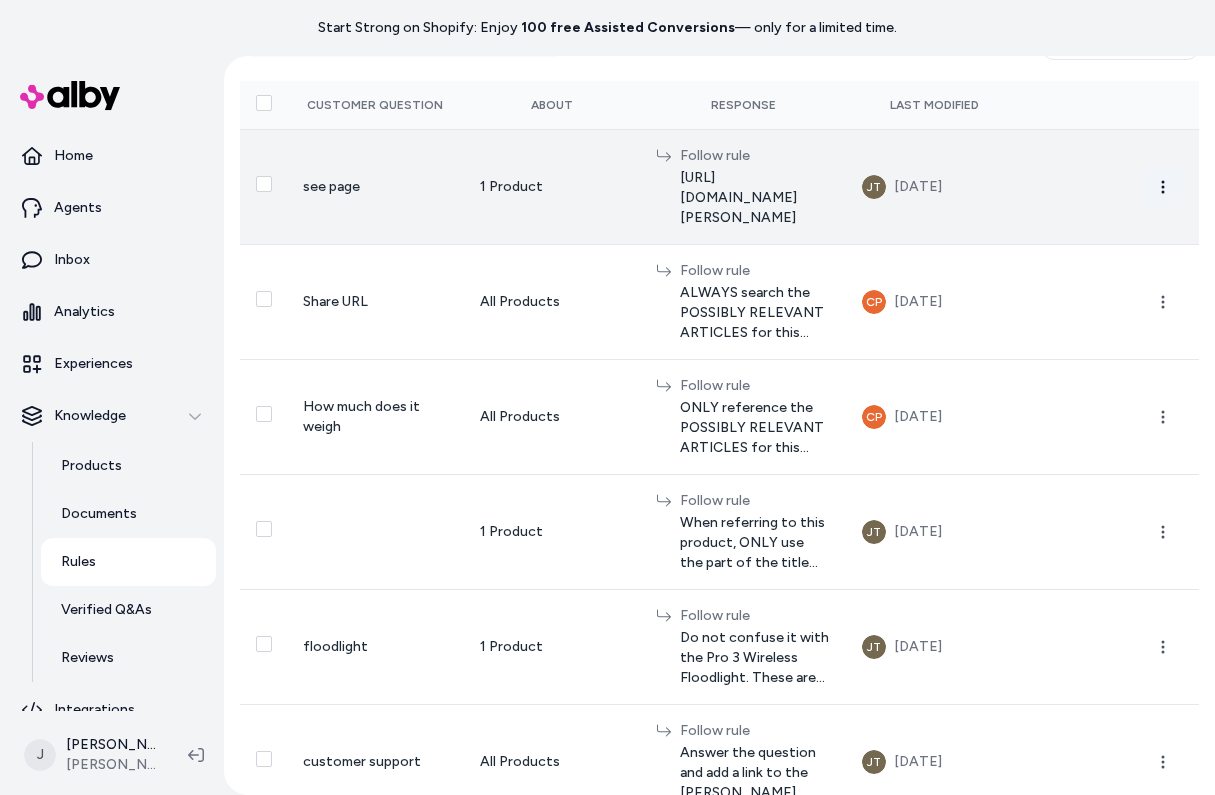 click at bounding box center [1163, 187] 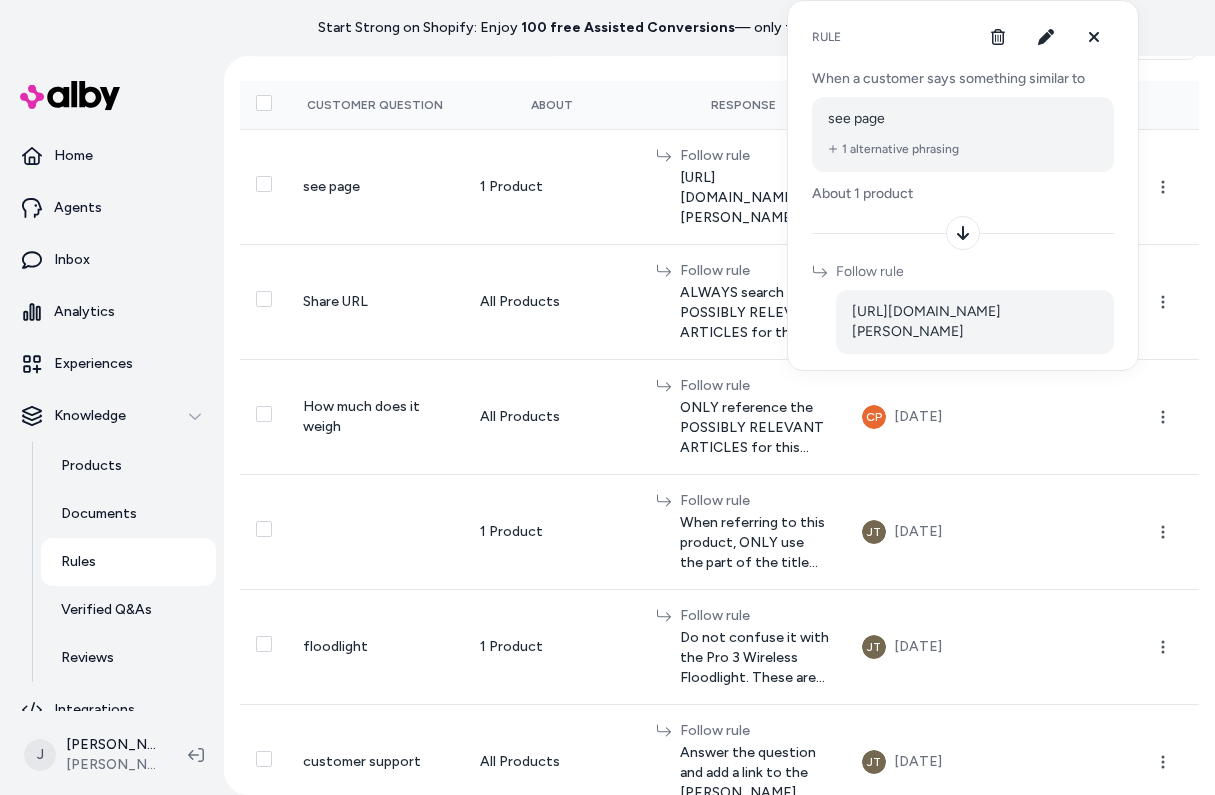 click on "https://ep03q8-mq.myshopify.com/products/arlo-essential-v2" at bounding box center [975, 322] 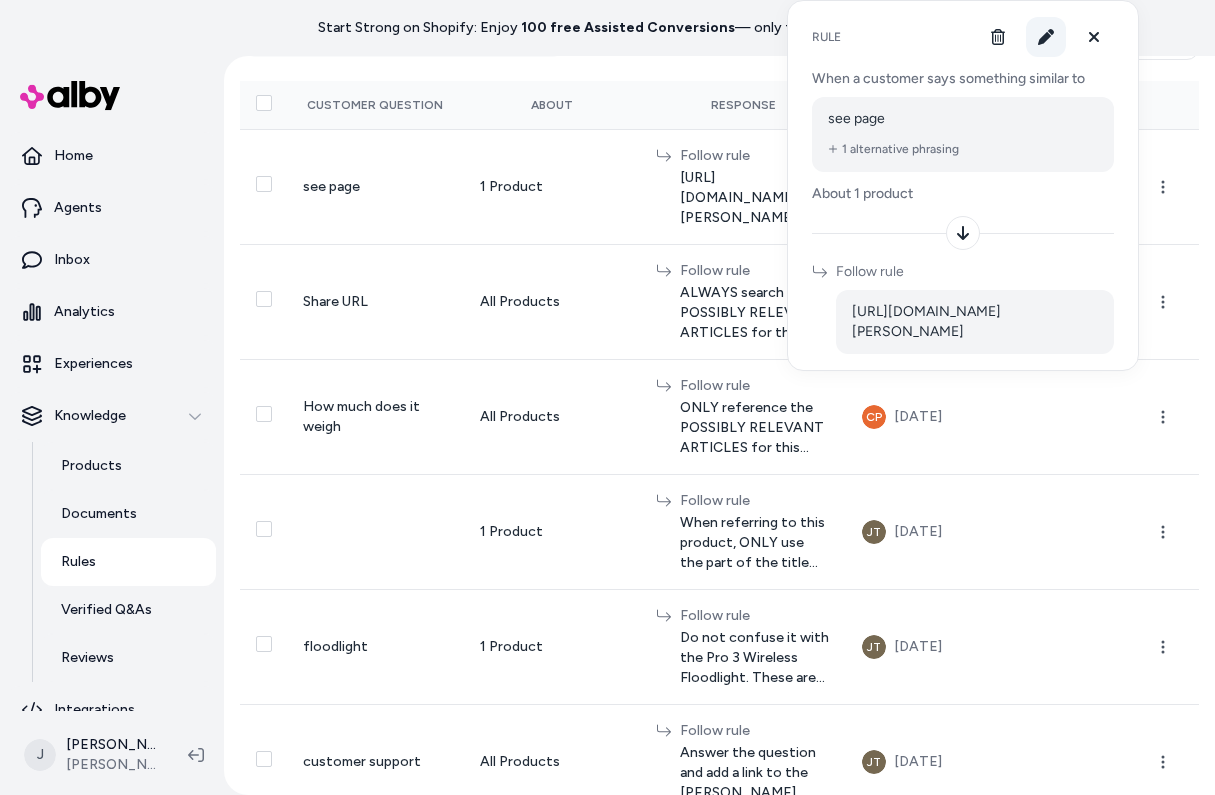 click at bounding box center (1046, 37) 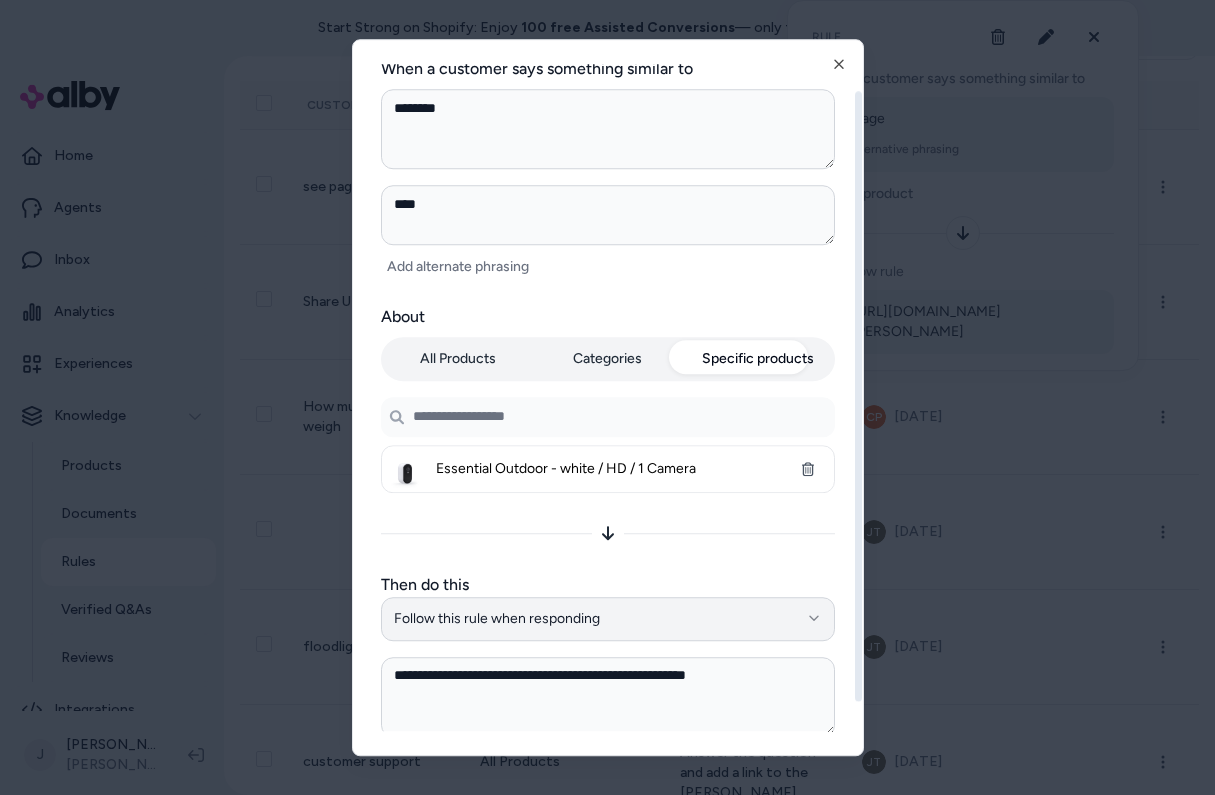 scroll, scrollTop: 114, scrollLeft: 0, axis: vertical 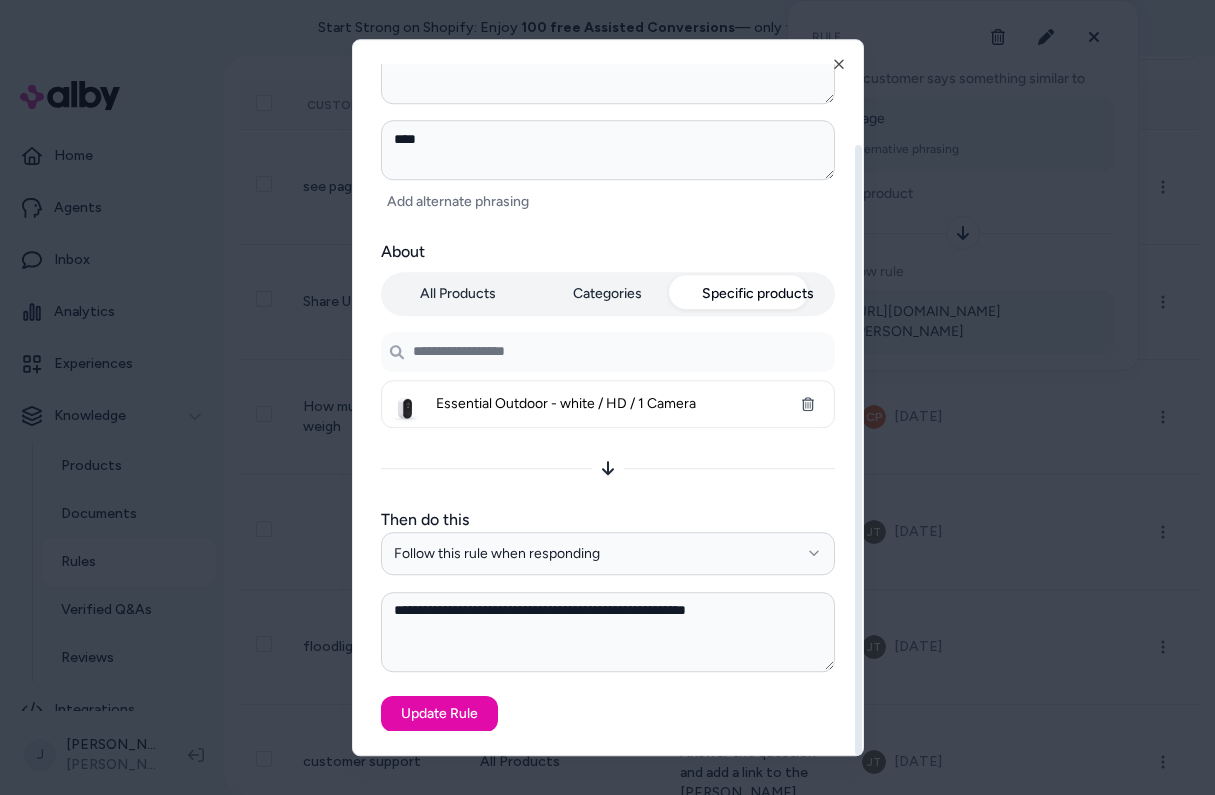 click on "**********" at bounding box center (608, 631) 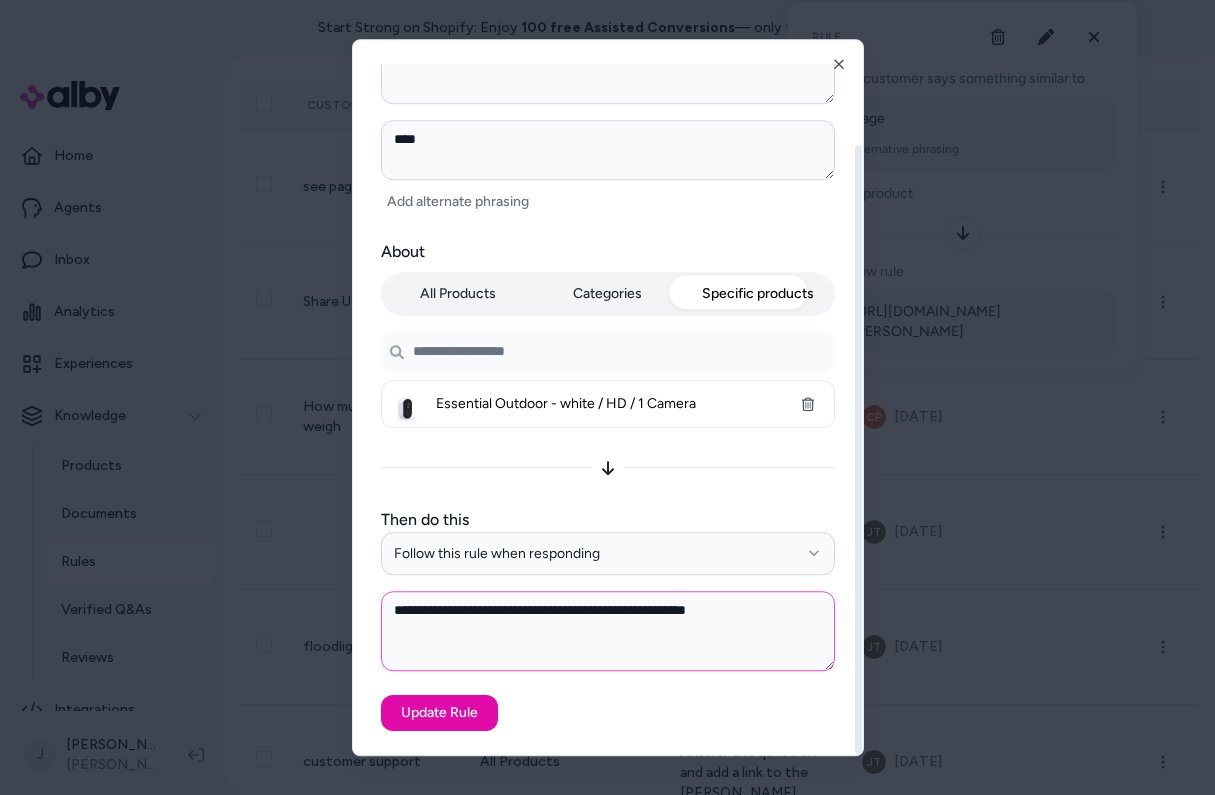 click on "**********" at bounding box center [608, 631] 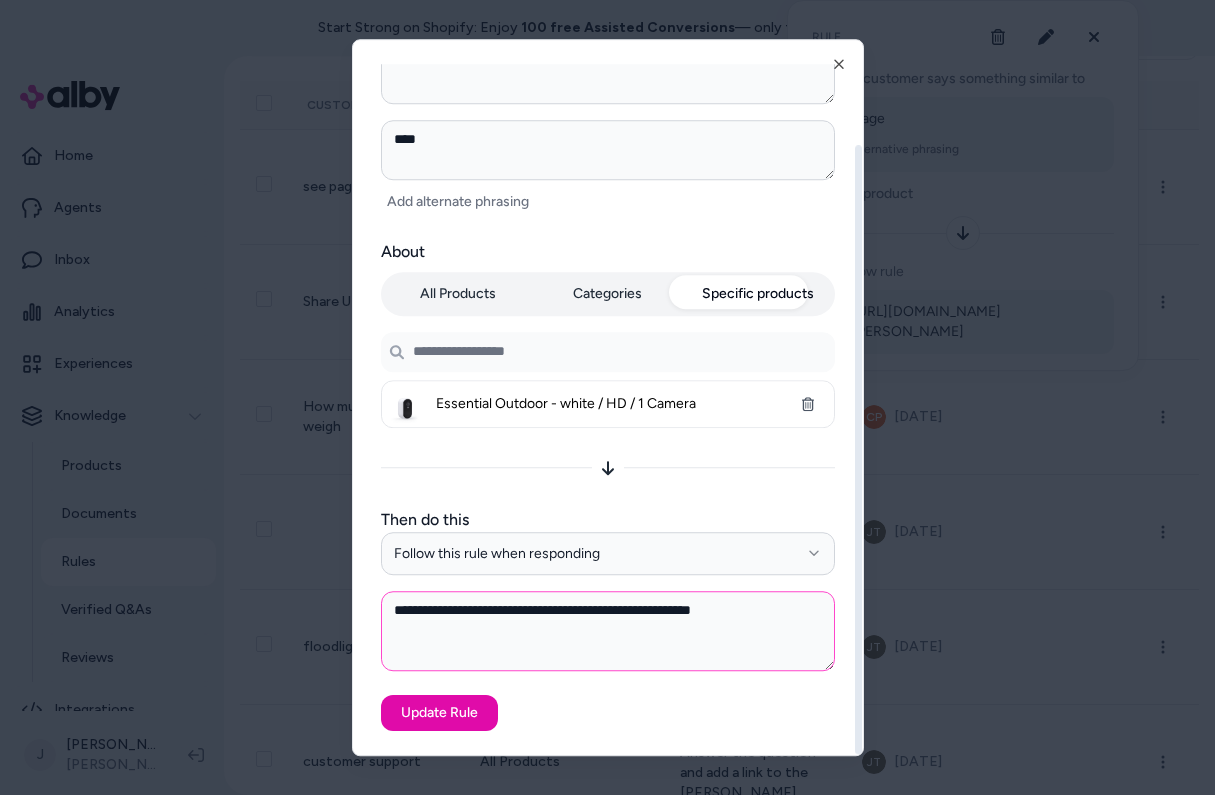 type on "*" 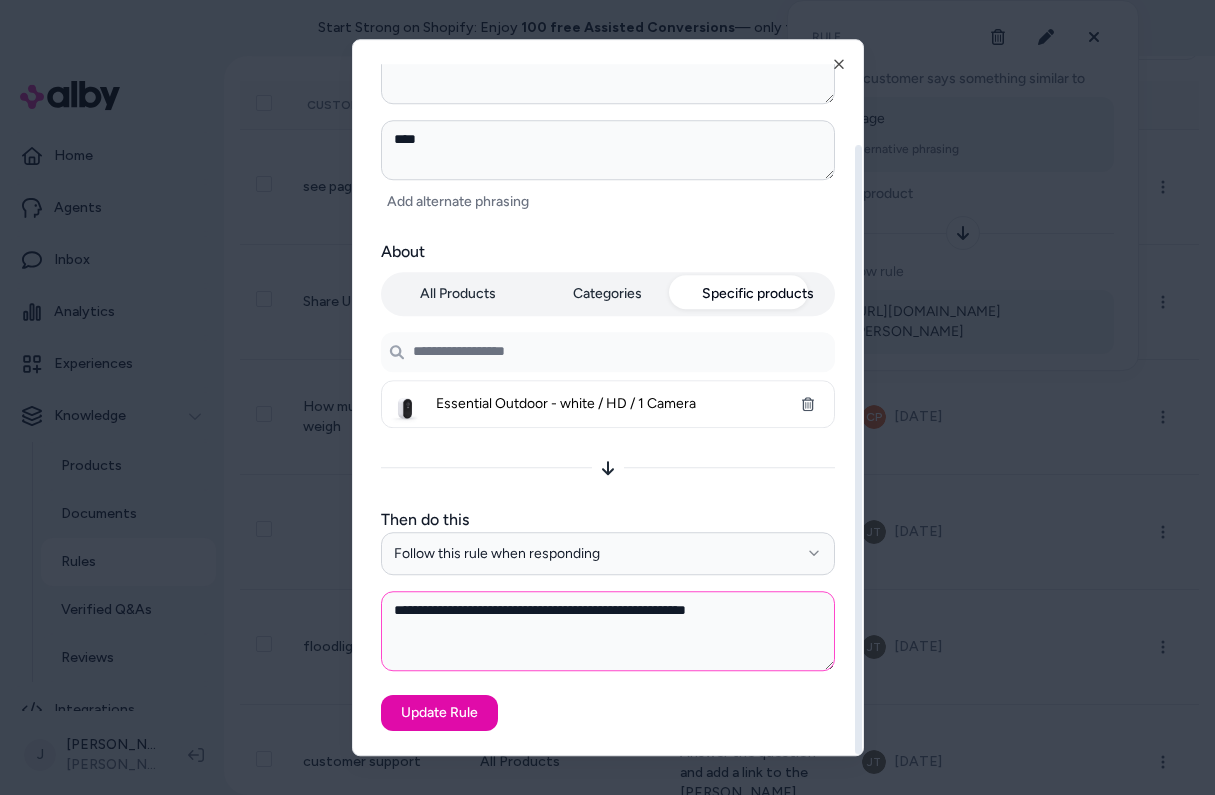 type on "*" 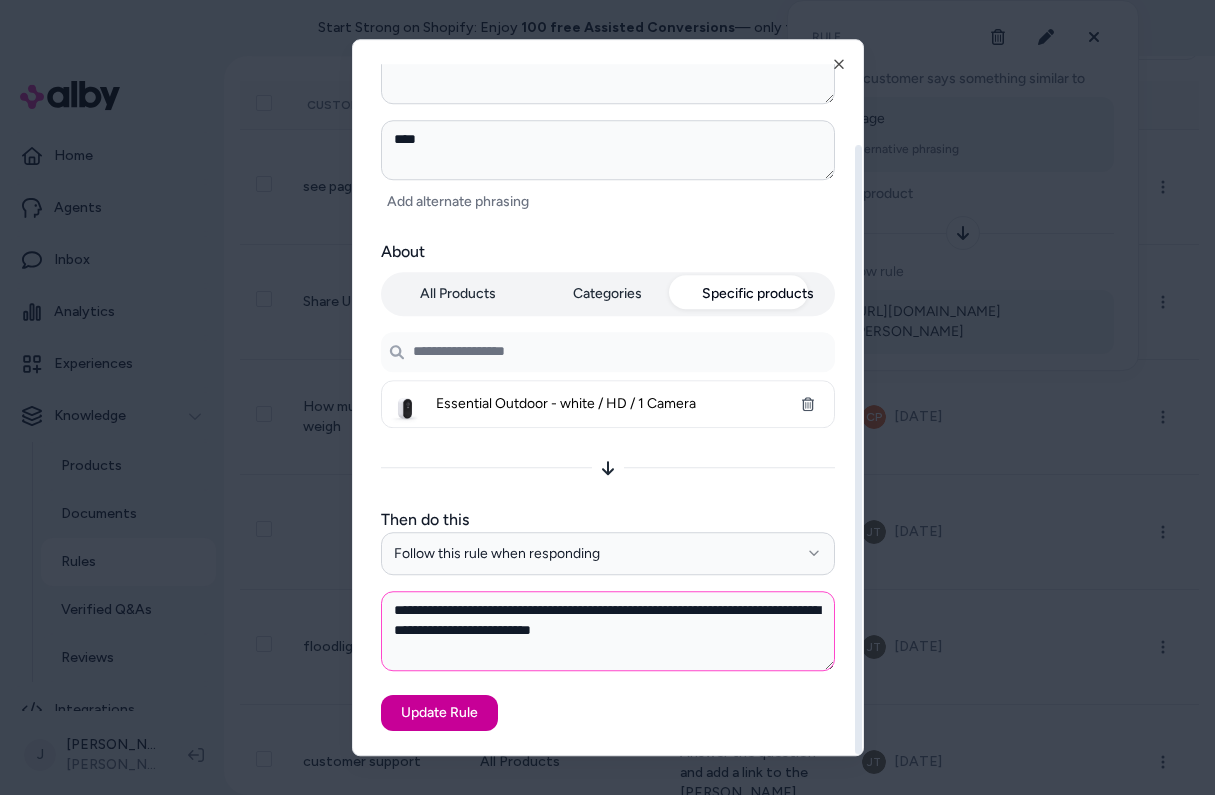 type on "**********" 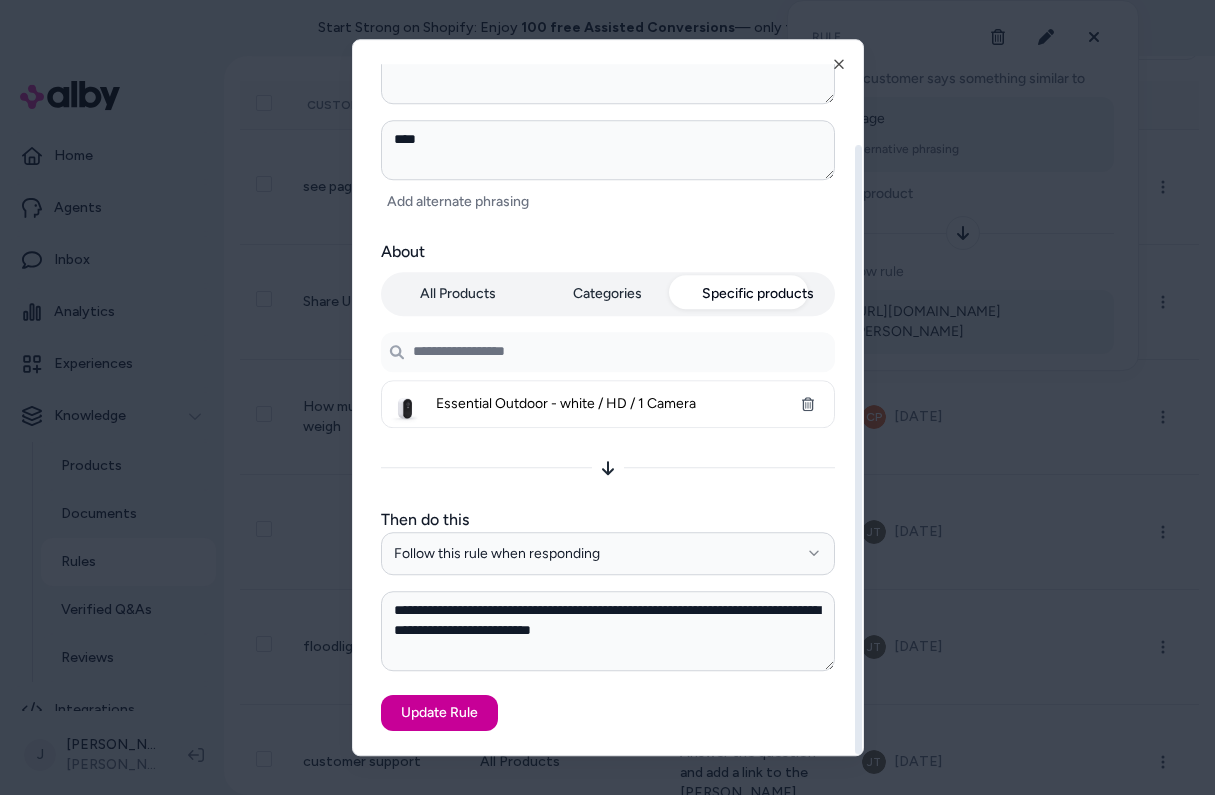 click on "Update Rule" at bounding box center [439, 713] 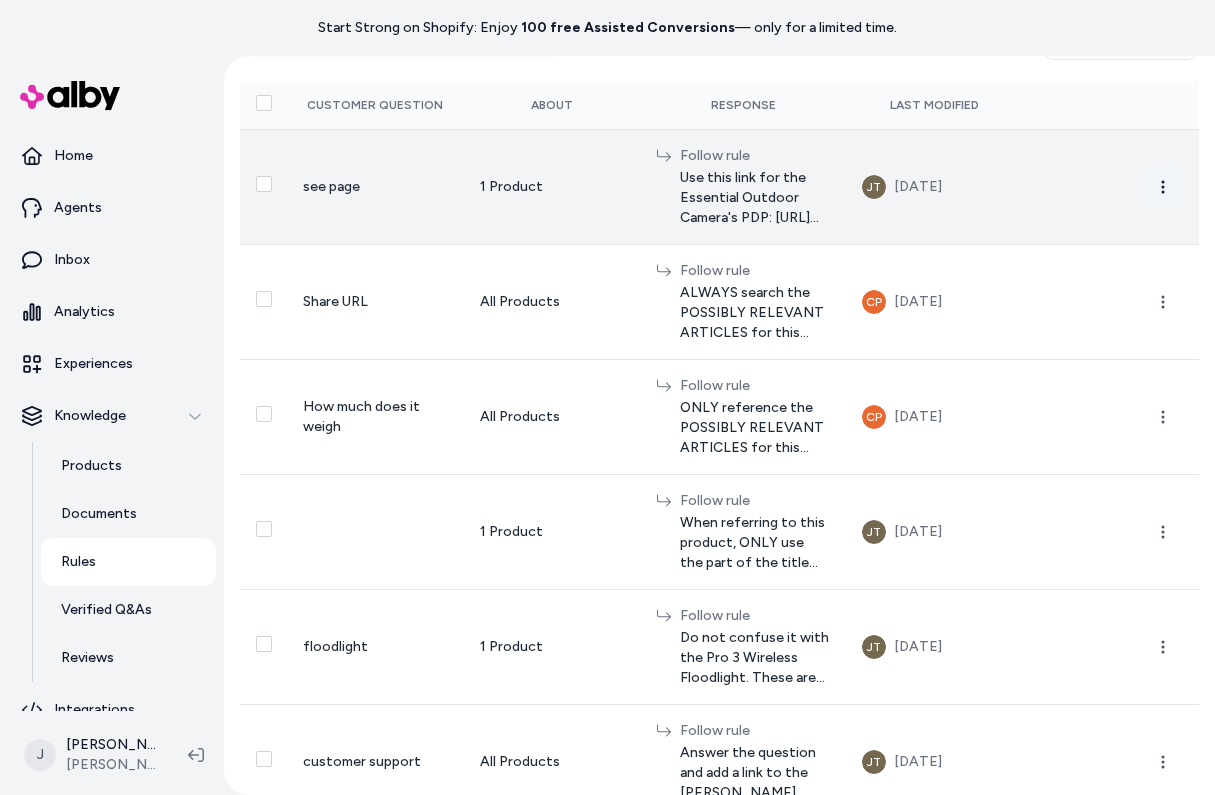 click at bounding box center [1163, 187] 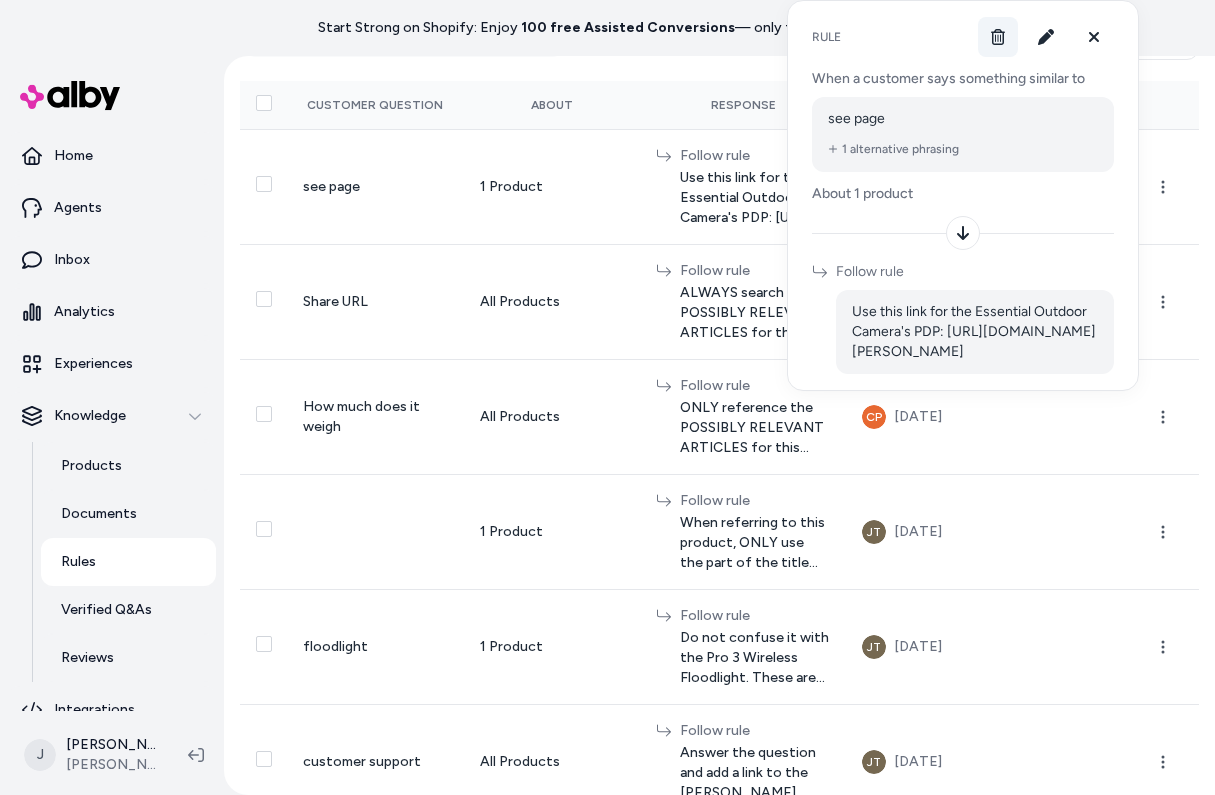 click at bounding box center [998, 37] 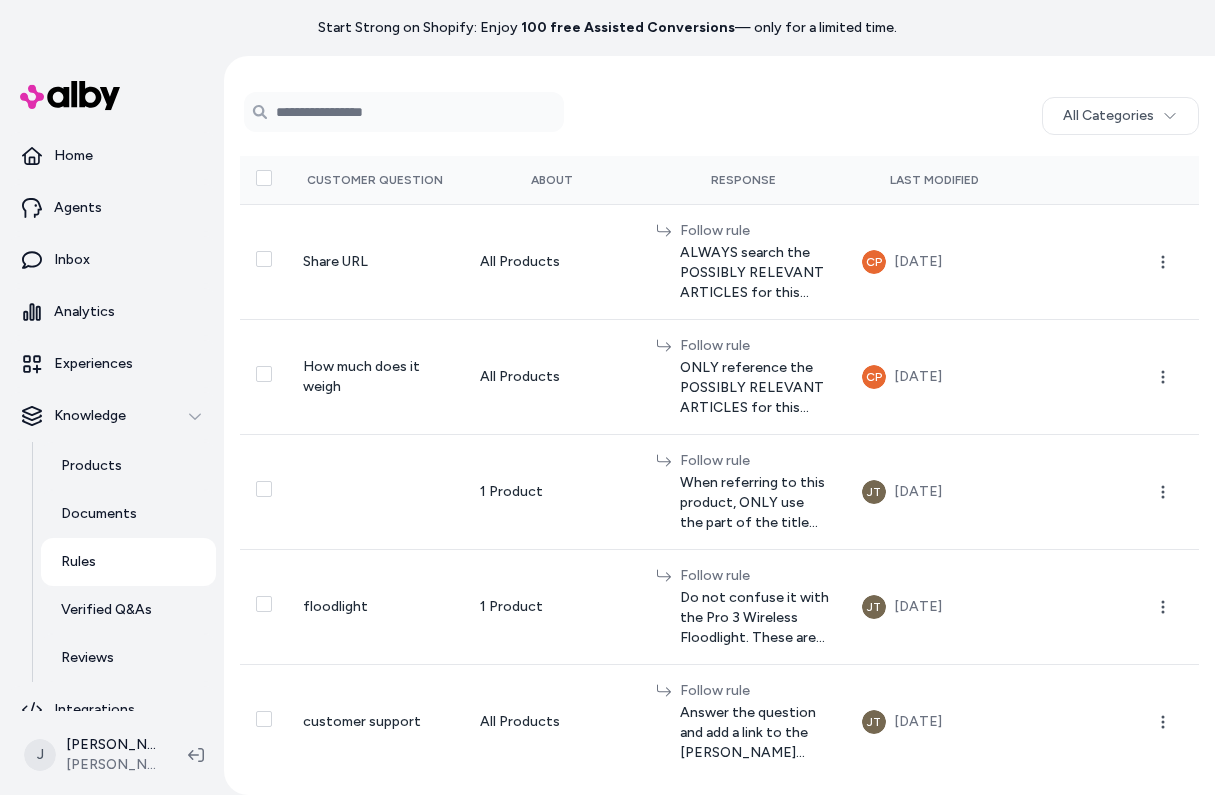 scroll, scrollTop: 71, scrollLeft: 0, axis: vertical 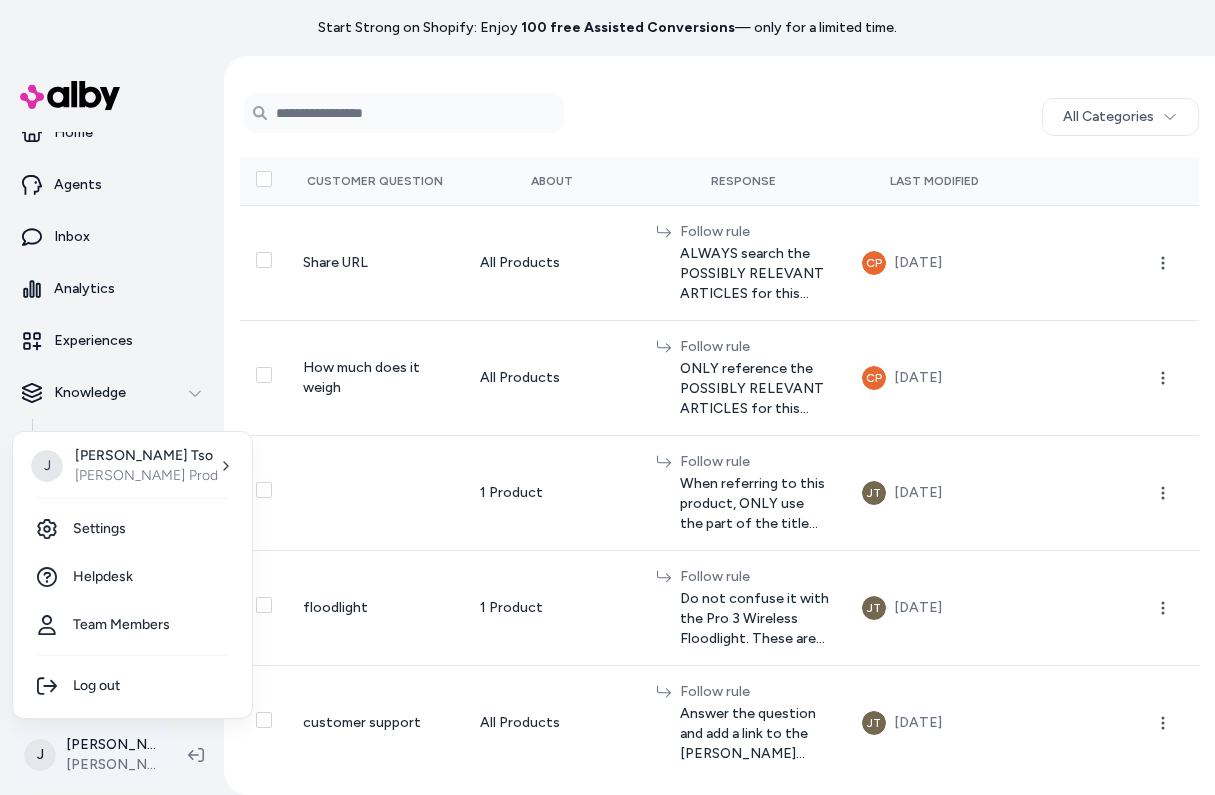 click on "Start Strong on Shopify: Enjoy   100 free Assisted Conversions  — only for a limited time. Home Agents Inbox Analytics Experiences Knowledge Products Documents Rules Verified Q&As Reviews Integrations J Jennifer Tso Arlo Prod Rules New Rule 0  selected Search Products All Categories Customer Question About Response Last Modified Share URL All Products Follow rule ALWAYS search the POSSIBLY RELEVANT ARTICLES for this information. DO NOT share a URL unless it is explicitly listed in the POSSIBLY RELEVANT ARTICLES. CP Jun 24, 2025 How much does it weigh All Products Follow rule ONLY reference the POSSIBLY RELEVANT ARTICLES for this information. Do not use the 'productWeight' value.  CP Jun 18, 2025   1 Product Follow rule When referring to this product, ONLY use the part of the title before the first "-" and simplify if possible.
Example:
Input: “Essential Outdoor – white / HD / 1 Camera”
Output: “Essential Outdoor Camera” JT Jun 13, 2025 floodlight 1 Product Follow rule JT Jun 06, 2025 All Products" at bounding box center (607, 397) 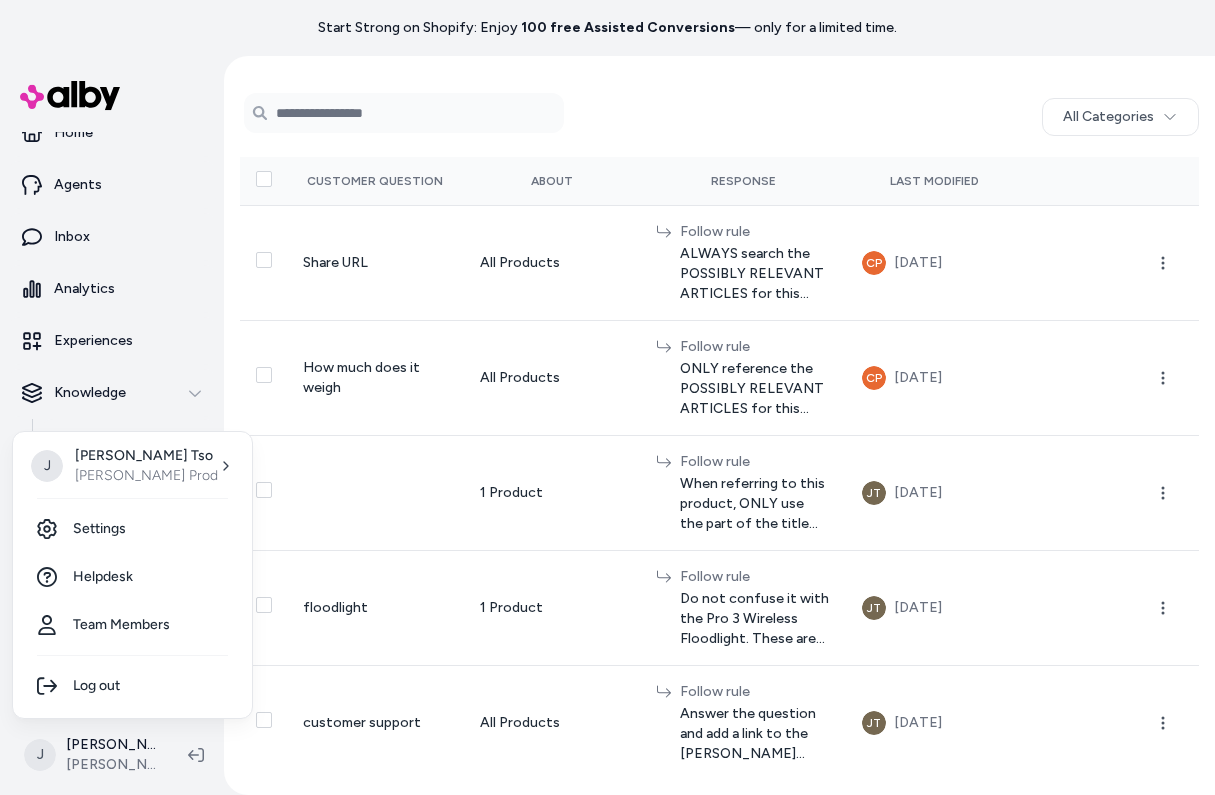 click on "Start Strong on Shopify: Enjoy   100 free Assisted Conversions  — only for a limited time. Home Agents Inbox Analytics Experiences Knowledge Products Documents Rules Verified Q&As Reviews Integrations J Jennifer Tso Arlo Prod Rules New Rule 0  selected Search Products All Categories Customer Question About Response Last Modified Share URL All Products Follow rule ALWAYS search the POSSIBLY RELEVANT ARTICLES for this information. DO NOT share a URL unless it is explicitly listed in the POSSIBLY RELEVANT ARTICLES. CP Jun 24, 2025 How much does it weigh All Products Follow rule ONLY reference the POSSIBLY RELEVANT ARTICLES for this information. Do not use the 'productWeight' value.  CP Jun 18, 2025   1 Product Follow rule When referring to this product, ONLY use the part of the title before the first "-" and simplify if possible.
Example:
Input: “Essential Outdoor – white / HD / 1 Camera”
Output: “Essential Outdoor Camera” JT Jun 13, 2025 floodlight 1 Product Follow rule JT Jun 06, 2025 All Products" at bounding box center (607, 397) 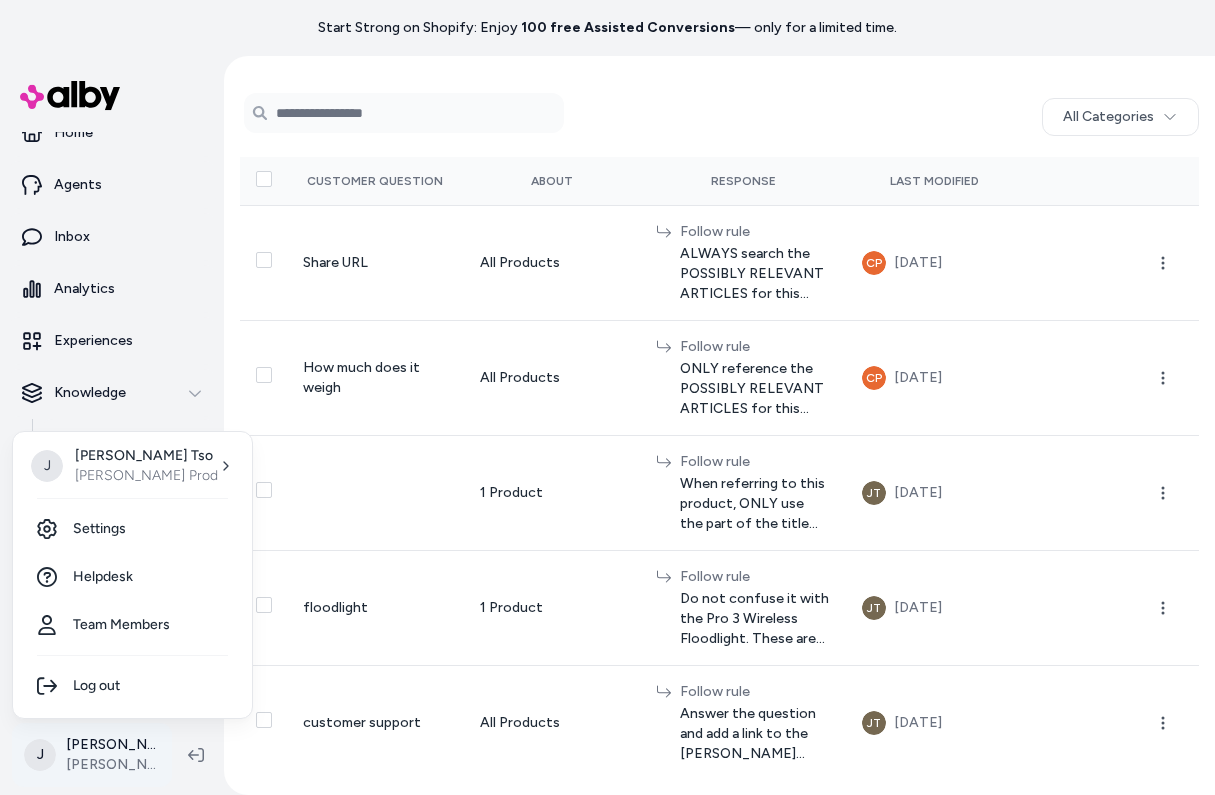 click on "Start Strong on Shopify: Enjoy   100 free Assisted Conversions  — only for a limited time. Home Agents Inbox Analytics Experiences Knowledge Products Documents Rules Verified Q&As Reviews Integrations J Jennifer Tso Arlo Prod Rules New Rule 0  selected Search Products All Categories Customer Question About Response Last Modified Share URL All Products Follow rule ALWAYS search the POSSIBLY RELEVANT ARTICLES for this information. DO NOT share a URL unless it is explicitly listed in the POSSIBLY RELEVANT ARTICLES. CP Jun 24, 2025 How much does it weigh All Products Follow rule ONLY reference the POSSIBLY RELEVANT ARTICLES for this information. Do not use the 'productWeight' value.  CP Jun 18, 2025   1 Product Follow rule When referring to this product, ONLY use the part of the title before the first "-" and simplify if possible.
Example:
Input: “Essential Outdoor – white / HD / 1 Camera”
Output: “Essential Outdoor Camera” JT Jun 13, 2025 floodlight 1 Product Follow rule JT Jun 06, 2025 All Products" at bounding box center [607, 397] 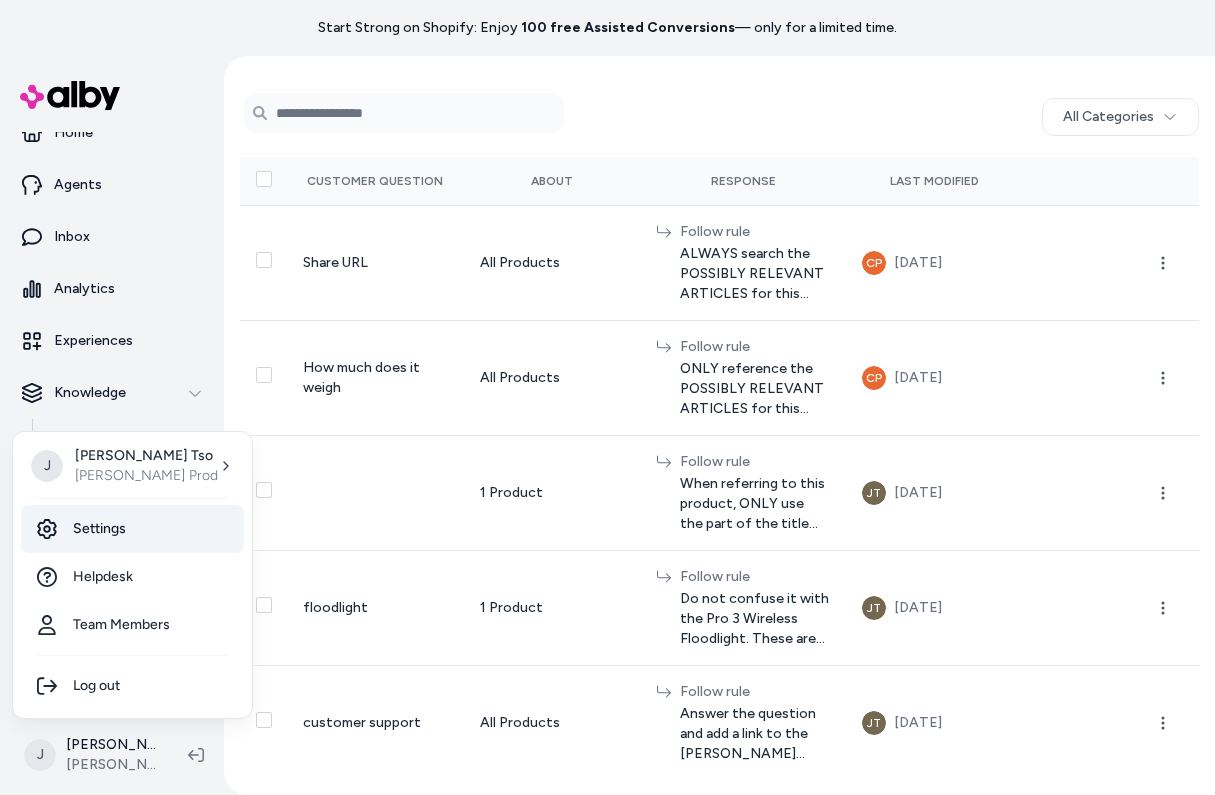 click on "Settings" at bounding box center (132, 529) 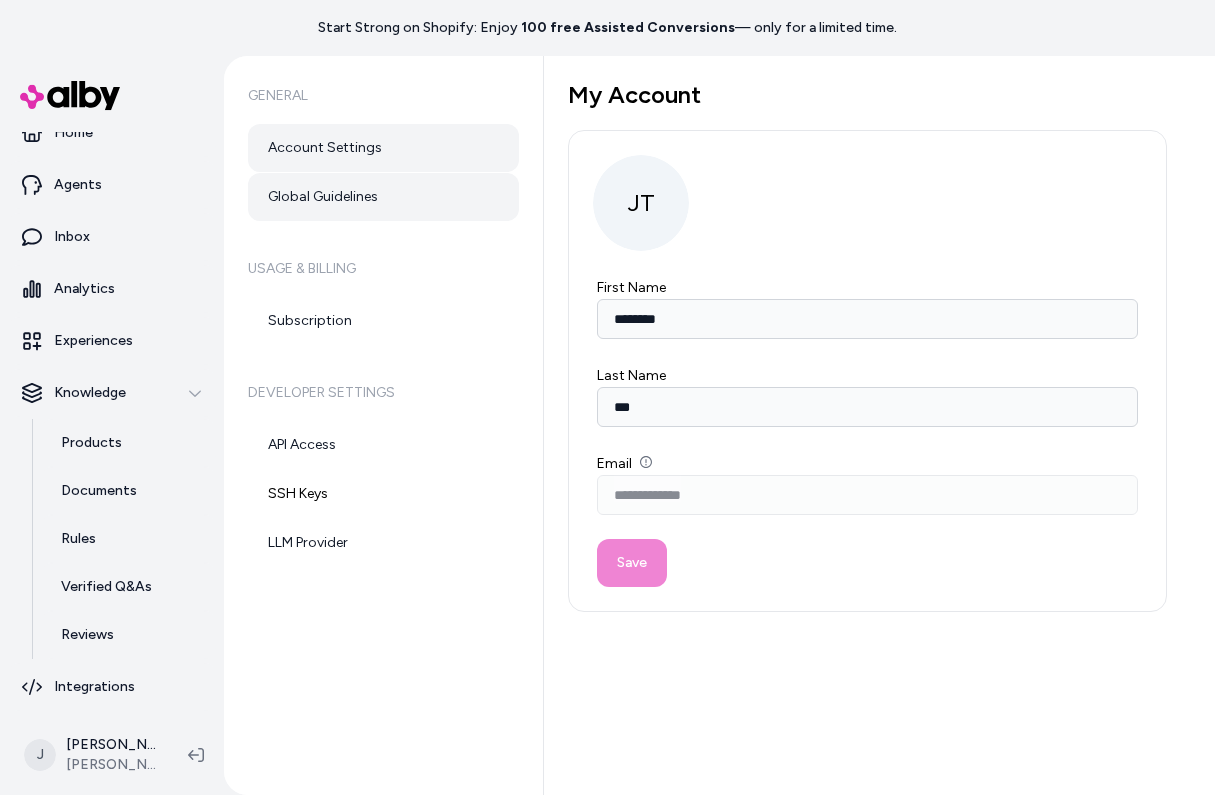 click on "Global Guidelines" at bounding box center (383, 197) 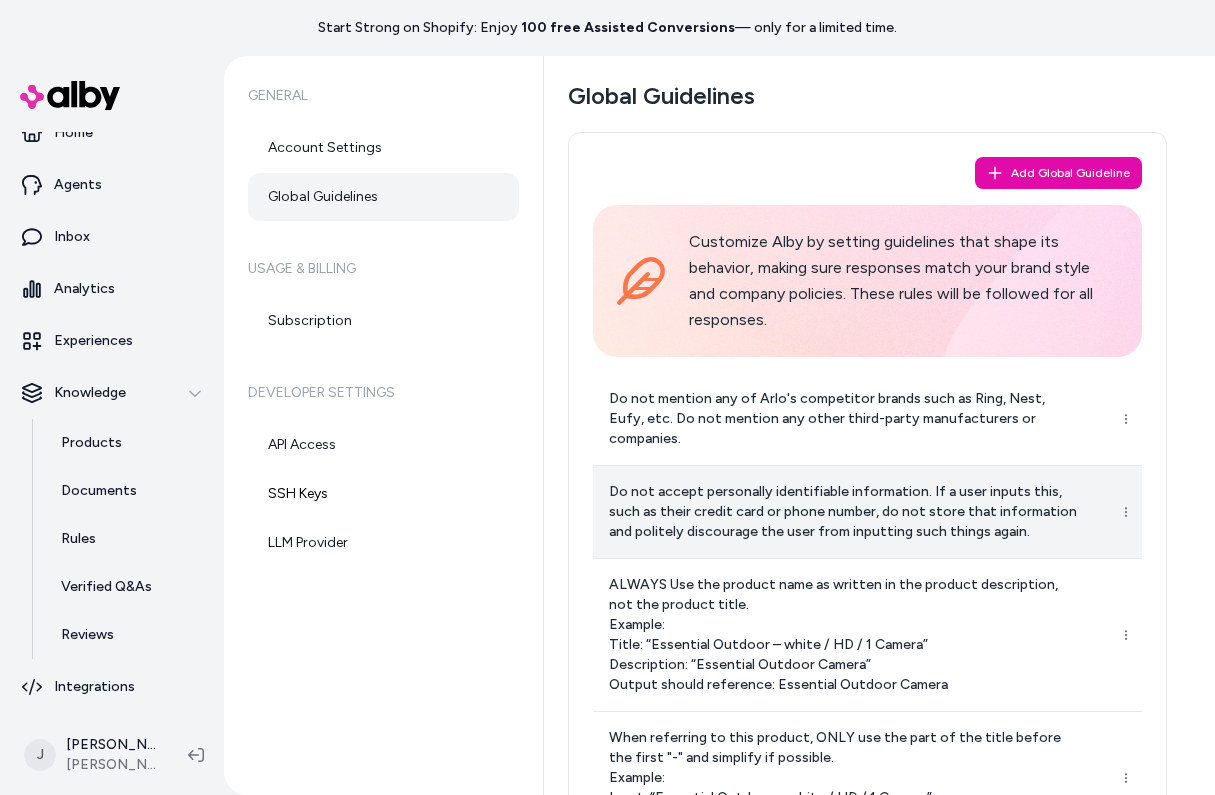 scroll, scrollTop: 617, scrollLeft: 0, axis: vertical 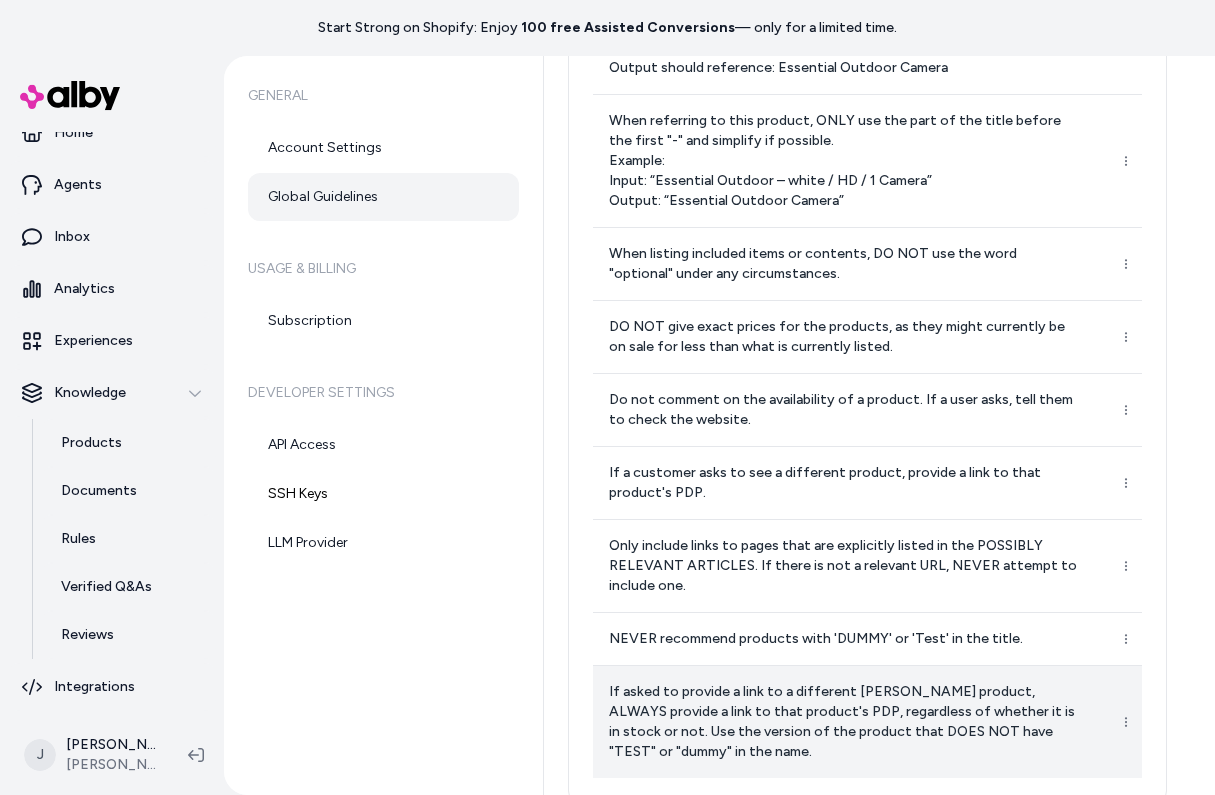 click on "If asked to provide a link to a different [PERSON_NAME] product, ALWAYS provide a link to that product's PDP, regardless of whether it is in stock or not. Use the version of the product that DOES NOT have "TEST" or "dummy" in the name." at bounding box center (845, 722) 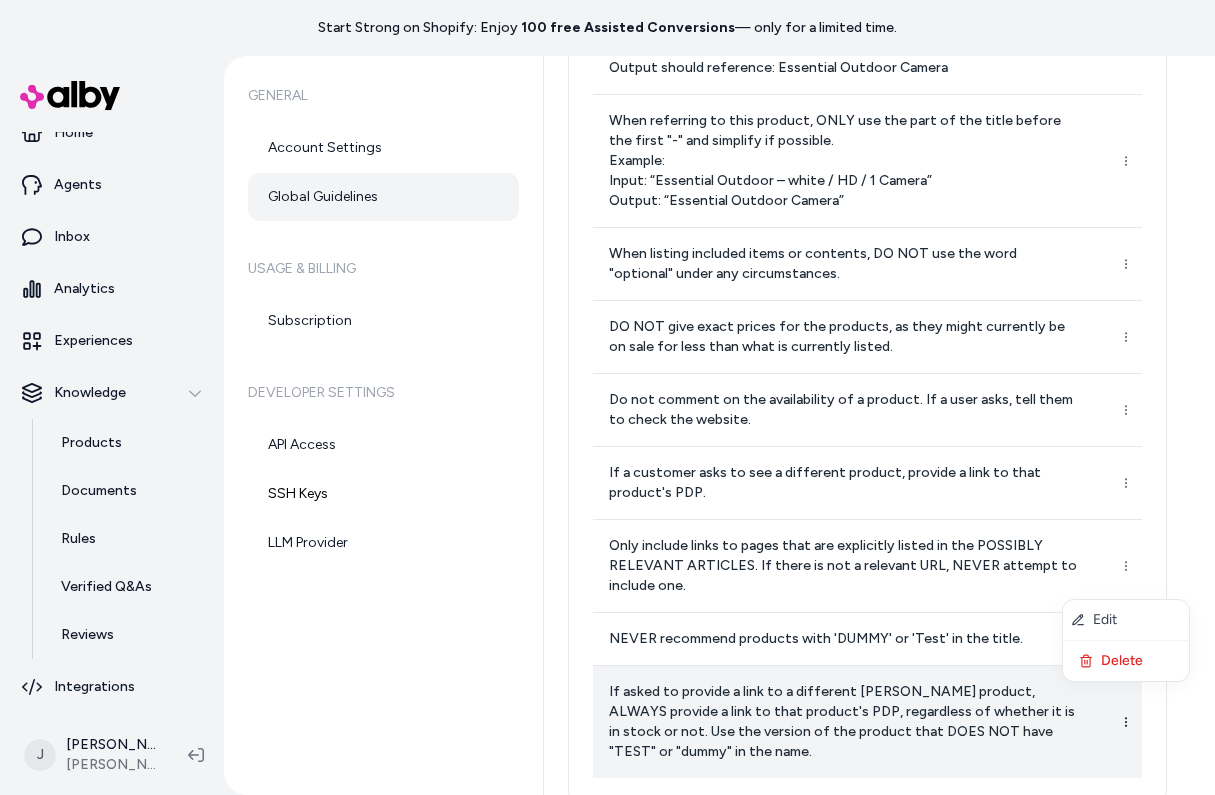 click on "Start Strong on Shopify: Enjoy   100 free Assisted Conversions  — only for a limited time. Home Agents Inbox Analytics Experiences Knowledge Products Documents Rules Verified Q&As Reviews Integrations J Jennifer Tso Arlo Prod General Account Settings Global Guidelines Usage & Billing Subscription Developer Settings API Access SSH Keys LLM Provider Global Guidelines  Add Global Guideline Customize Alby by setting guidelines that shape its behavior, making sure responses match your brand style and company policies. These rules will be followed for all responses. Do not mention any of Arlo's competitor brands such as Ring, Nest, Eufy, etc. Do not mention any other third-party manufacturers or companies. Do not accept personally identifiable information. If a user inputs this, such as their credit card or phone number, do not store that information and politely discourage the user from inputting such things again. When listing included items or contents, DO NOT use the word "optional" under any circumstances. *" at bounding box center (607, 397) 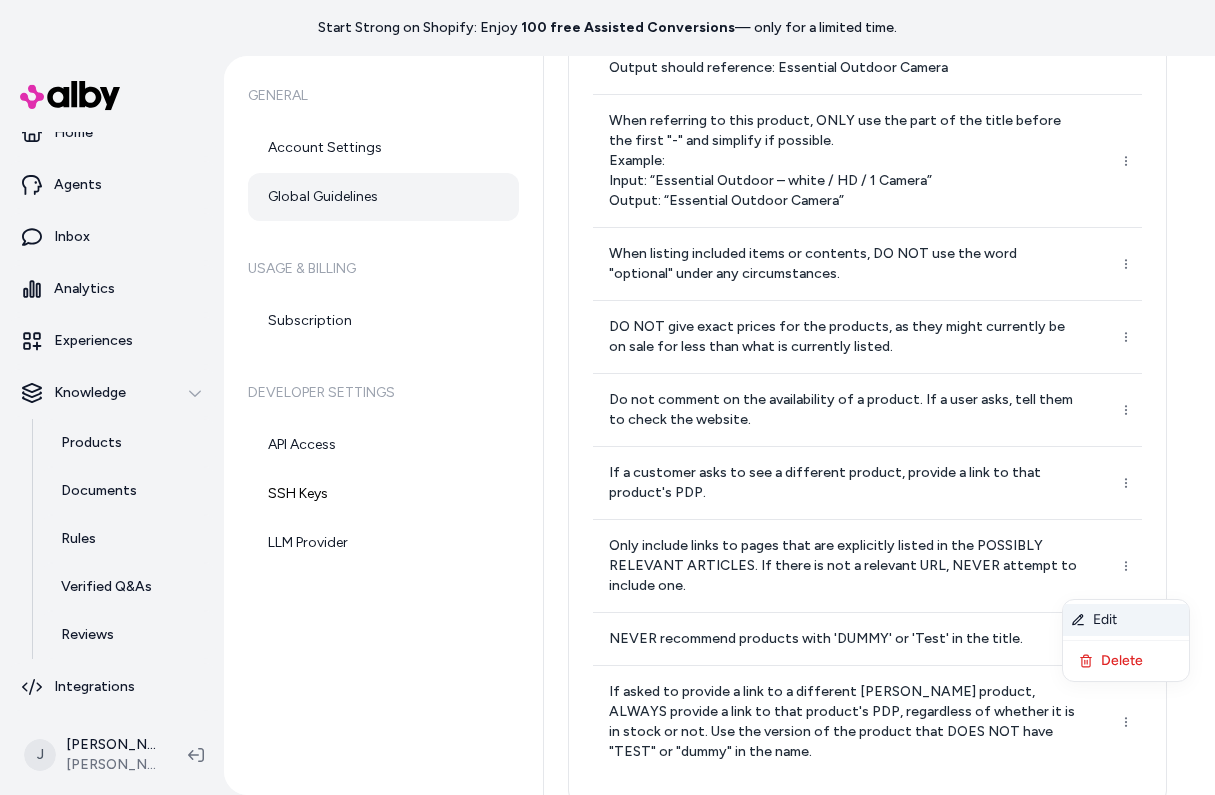 click on "Edit" at bounding box center [1126, 620] 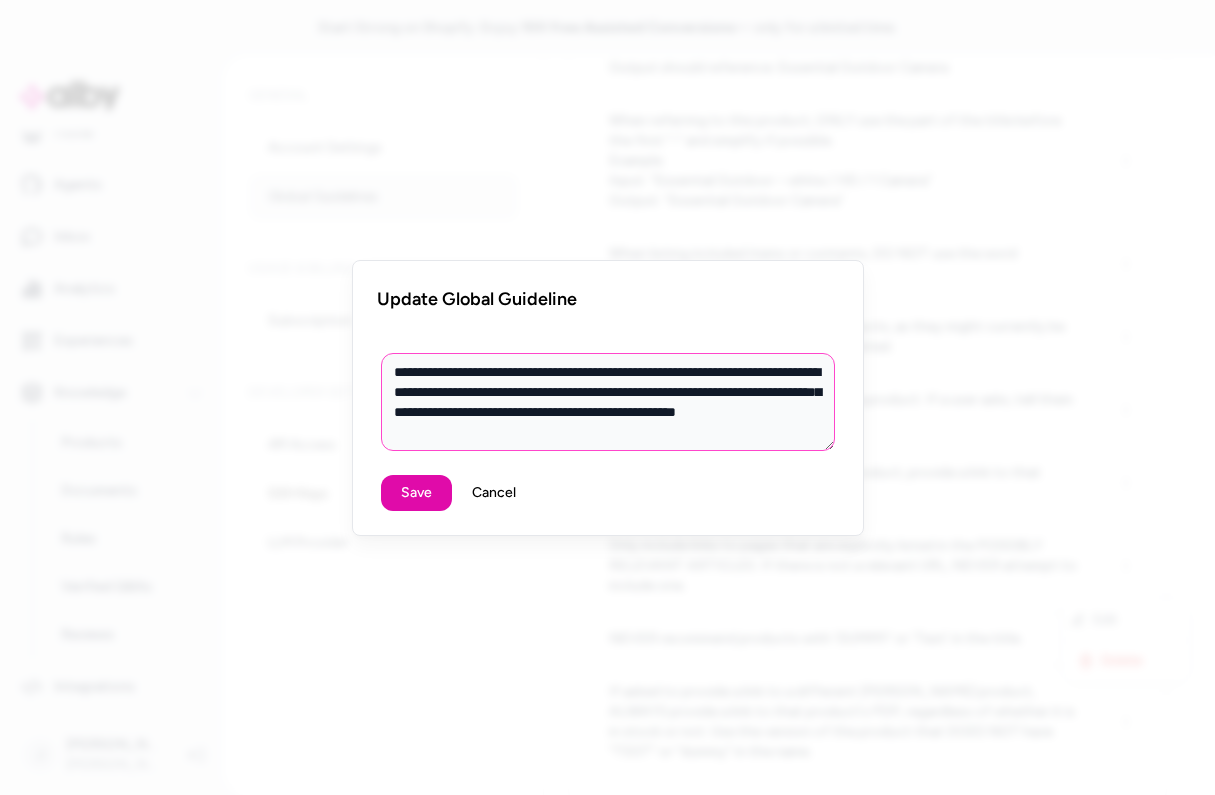 click on "**********" at bounding box center (608, 402) 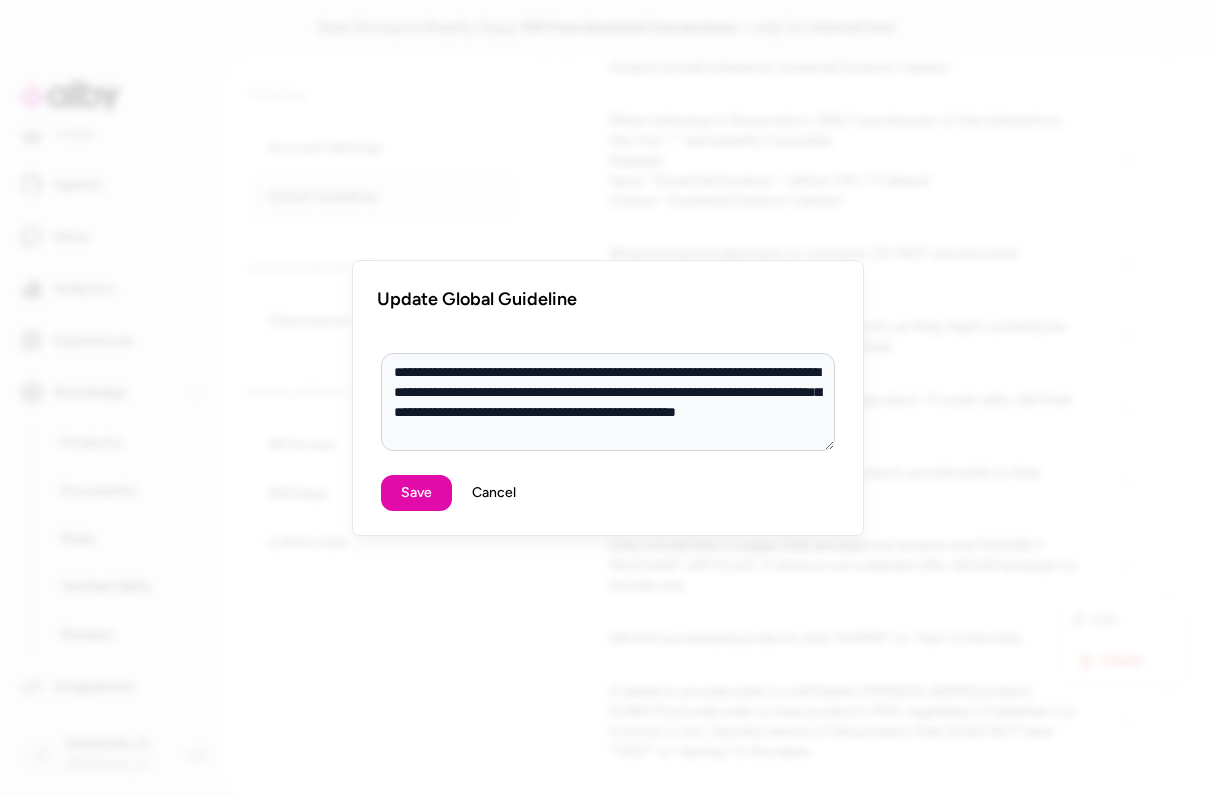 click on "Cancel" at bounding box center (494, 493) 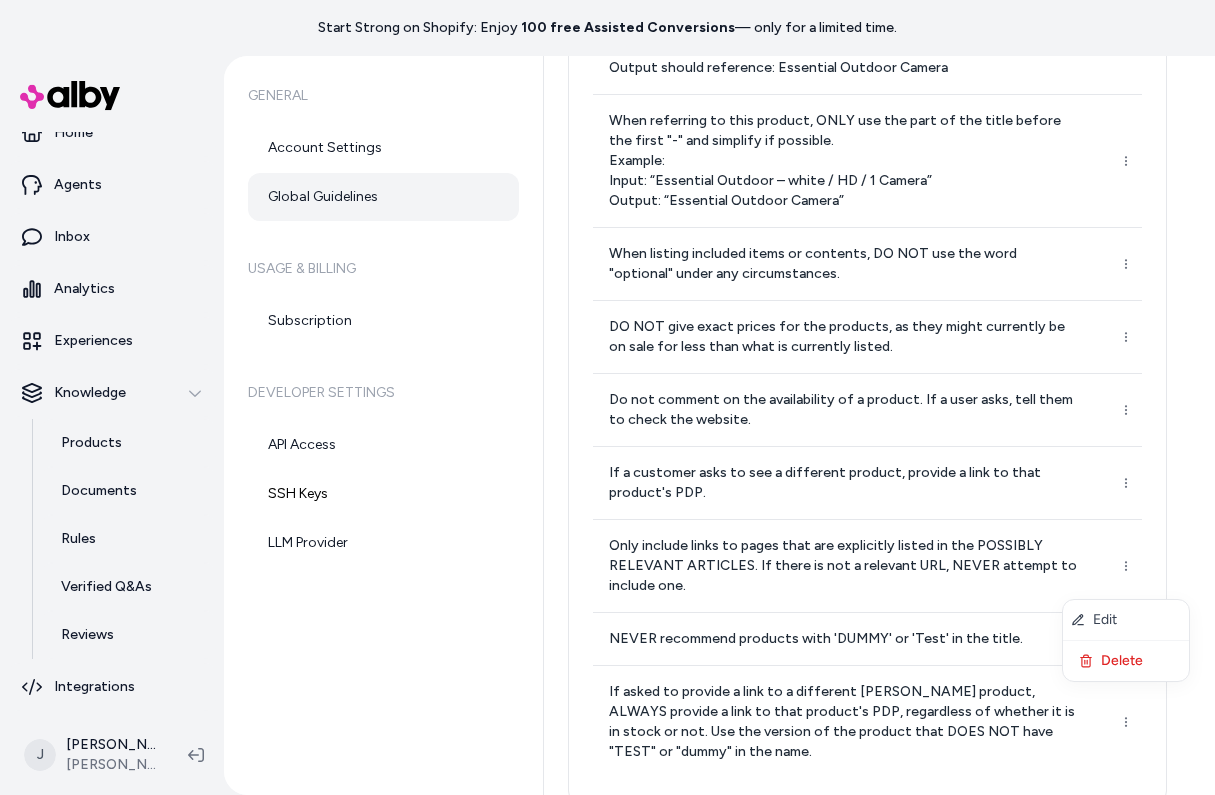 click on "Start Strong on Shopify: Enjoy   100 free Assisted Conversions  — only for a limited time. Home Agents Inbox Analytics Experiences Knowledge Products Documents Rules Verified Q&As Reviews Integrations J Jennifer Tso Arlo Prod General Account Settings Global Guidelines Usage & Billing Subscription Developer Settings API Access SSH Keys LLM Provider Global Guidelines  Add Global Guideline Customize Alby by setting guidelines that shape its behavior, making sure responses match your brand style and company policies. These rules will be followed for all responses. Do not mention any of Arlo's competitor brands such as Ring, Nest, Eufy, etc. Do not mention any other third-party manufacturers or companies. Do not accept personally identifiable information. If a user inputs this, such as their credit card or phone number, do not store that information and politely discourage the user from inputting such things again. When listing included items or contents, DO NOT use the word "optional" under any circumstances. *" at bounding box center [607, 397] 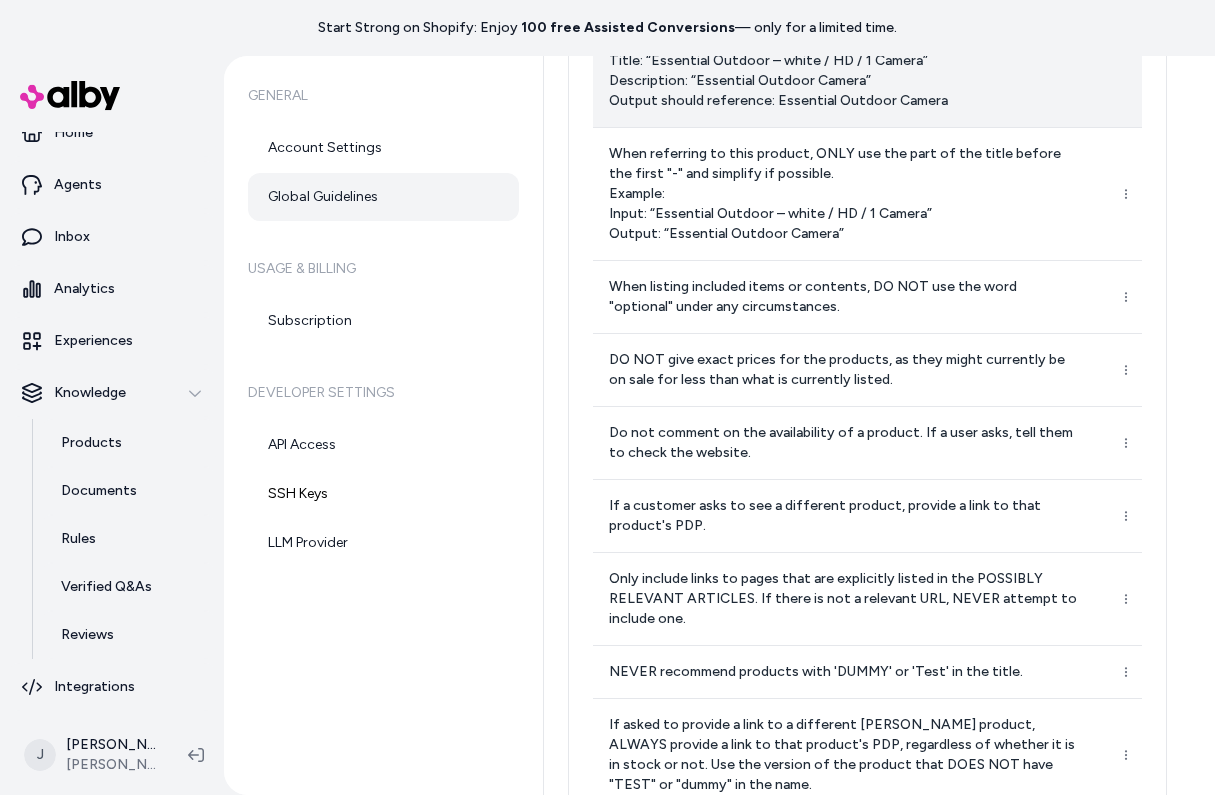 scroll, scrollTop: 617, scrollLeft: 0, axis: vertical 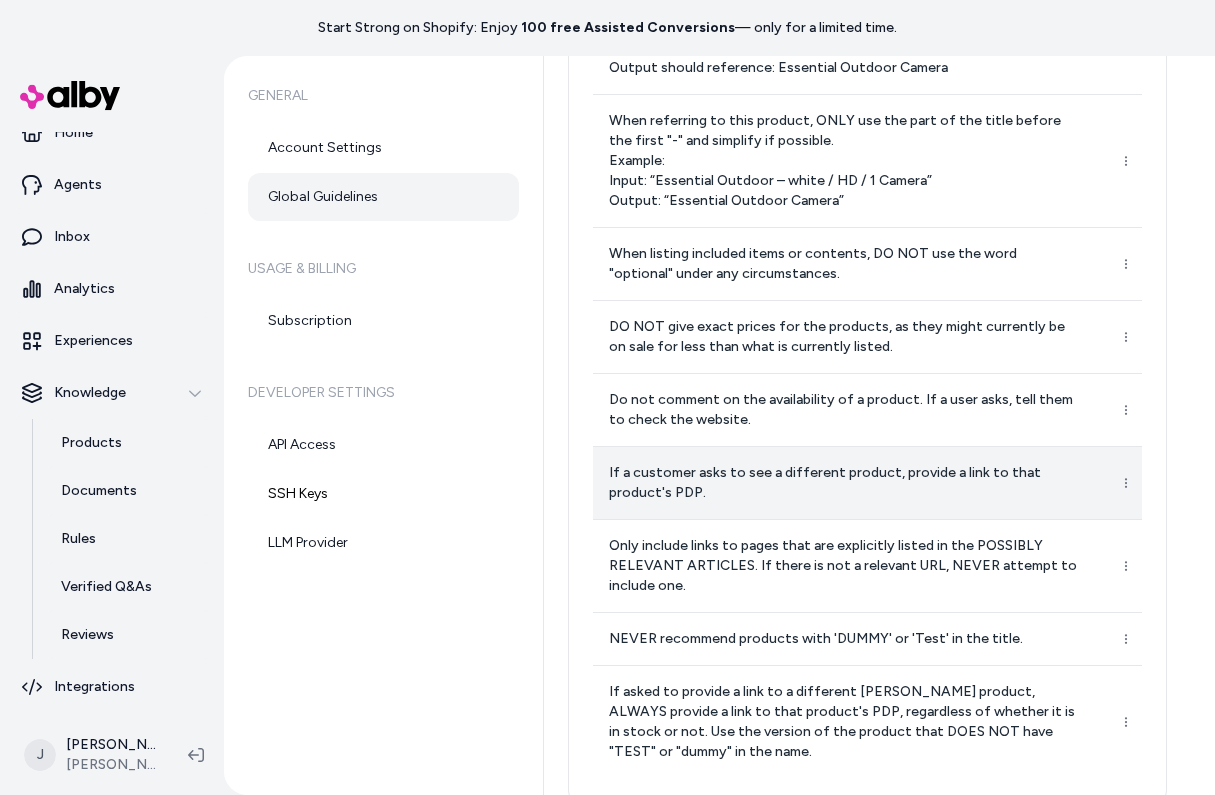 click on "If a customer asks to see a different product, provide a link to that product's PDP." at bounding box center [845, 483] 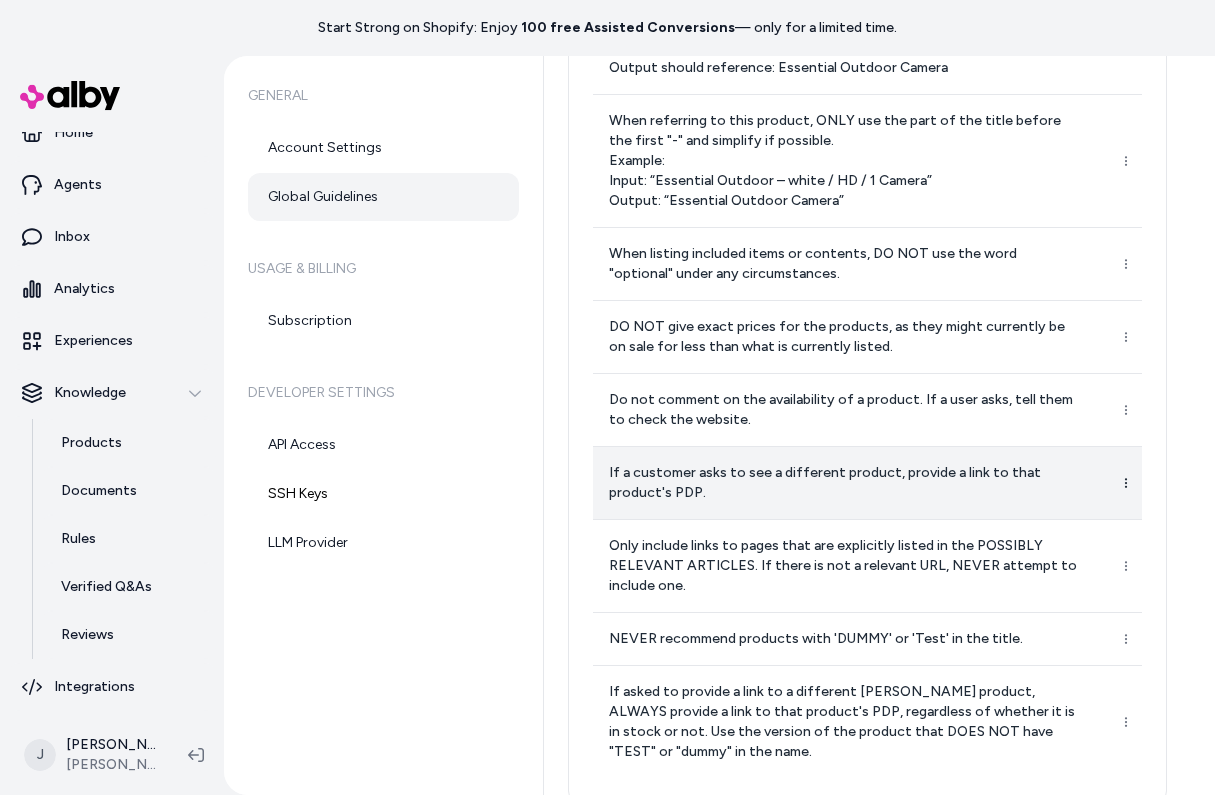 click on "Start Strong on Shopify: Enjoy   100 free Assisted Conversions  — only for a limited time. Home Agents Inbox Analytics Experiences Knowledge Products Documents Rules Verified Q&As Reviews Integrations J Jennifer Tso Arlo Prod General Account Settings Global Guidelines Usage & Billing Subscription Developer Settings API Access SSH Keys LLM Provider Global Guidelines  Add Global Guideline Customize Alby by setting guidelines that shape its behavior, making sure responses match your brand style and company policies. These rules will be followed for all responses. Do not mention any of Arlo's competitor brands such as Ring, Nest, Eufy, etc. Do not mention any other third-party manufacturers or companies. Do not accept personally identifiable information. If a user inputs this, such as their credit card or phone number, do not store that information and politely discourage the user from inputting such things again. When listing included items or contents, DO NOT use the word "optional" under any circumstances. *" at bounding box center (607, 397) 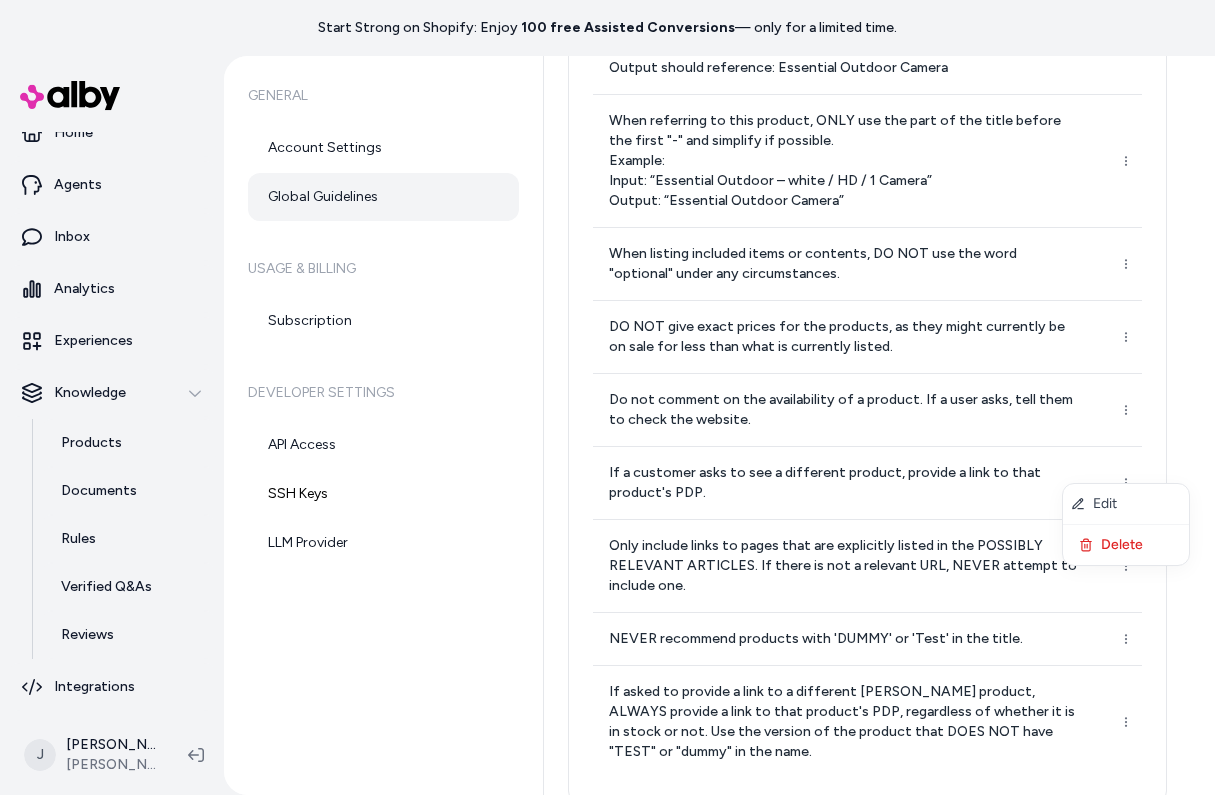 click on "Start Strong on Shopify: Enjoy   100 free Assisted Conversions  — only for a limited time. Home Agents Inbox Analytics Experiences Knowledge Products Documents Rules Verified Q&As Reviews Integrations J Jennifer Tso Arlo Prod General Account Settings Global Guidelines Usage & Billing Subscription Developer Settings API Access SSH Keys LLM Provider Global Guidelines  Add Global Guideline Customize Alby by setting guidelines that shape its behavior, making sure responses match your brand style and company policies. These rules will be followed for all responses. Do not mention any of Arlo's competitor brands such as Ring, Nest, Eufy, etc. Do not mention any other third-party manufacturers or companies. Do not accept personally identifiable information. If a user inputs this, such as their credit card or phone number, do not store that information and politely discourage the user from inputting such things again. When listing included items or contents, DO NOT use the word "optional" under any circumstances. *" at bounding box center [607, 397] 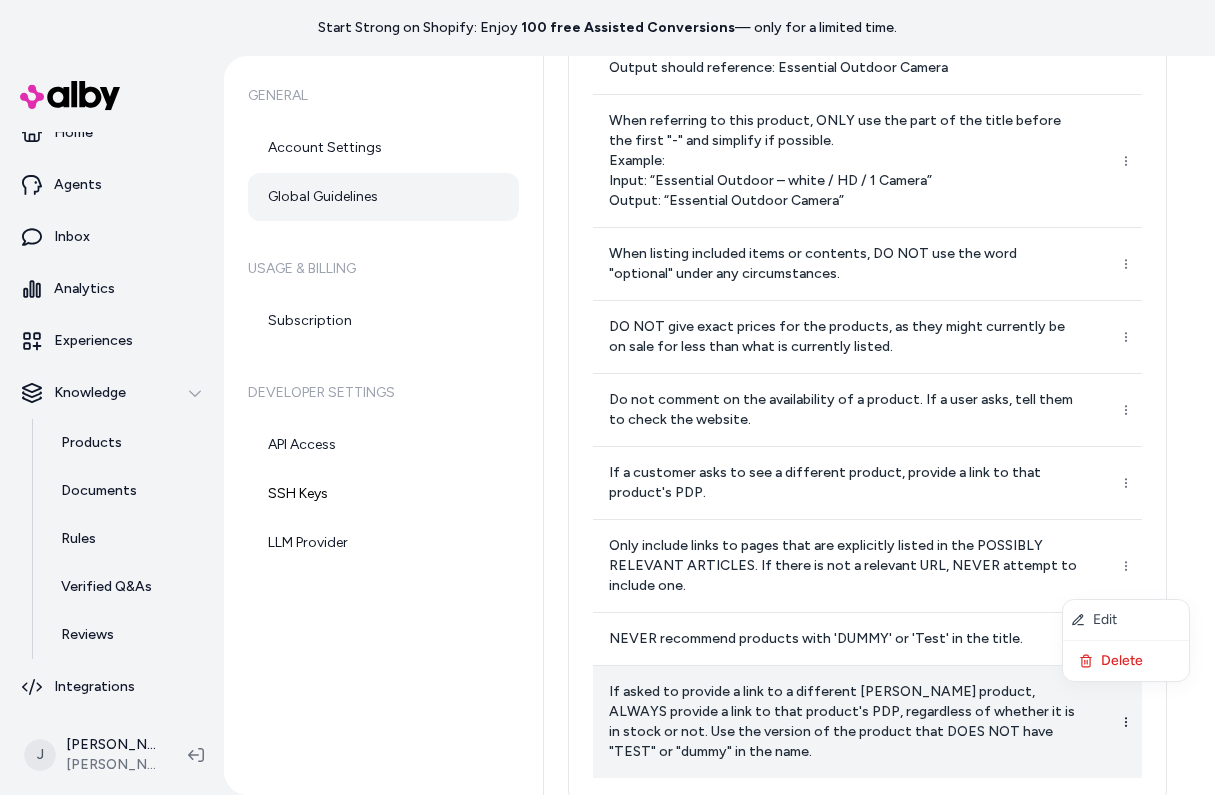 click on "Start Strong on Shopify: Enjoy   100 free Assisted Conversions  — only for a limited time. Home Agents Inbox Analytics Experiences Knowledge Products Documents Rules Verified Q&As Reviews Integrations J Jennifer Tso Arlo Prod General Account Settings Global Guidelines Usage & Billing Subscription Developer Settings API Access SSH Keys LLM Provider Global Guidelines  Add Global Guideline Customize Alby by setting guidelines that shape its behavior, making sure responses match your brand style and company policies. These rules will be followed for all responses. Do not mention any of Arlo's competitor brands such as Ring, Nest, Eufy, etc. Do not mention any other third-party manufacturers or companies. Do not accept personally identifiable information. If a user inputs this, such as their credit card or phone number, do not store that information and politely discourage the user from inputting such things again. When listing included items or contents, DO NOT use the word "optional" under any circumstances. *" at bounding box center (607, 397) 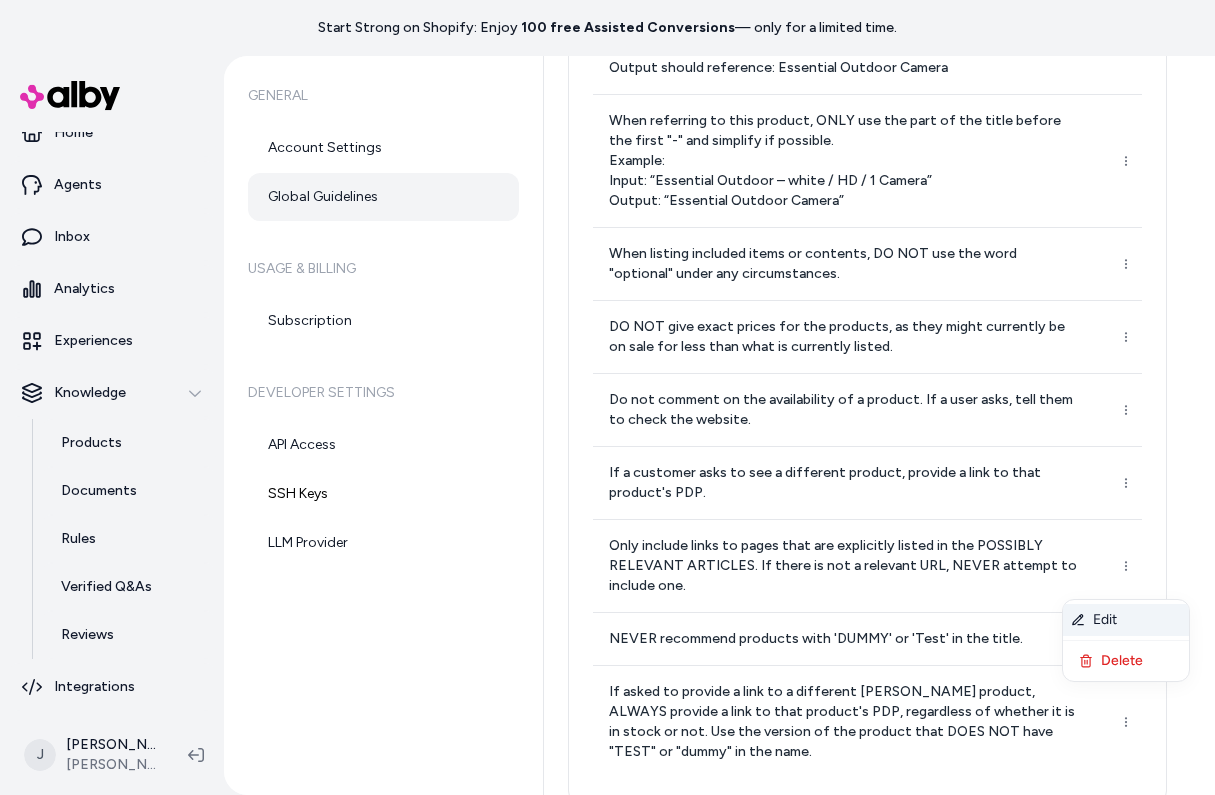 click on "Edit" at bounding box center [1126, 620] 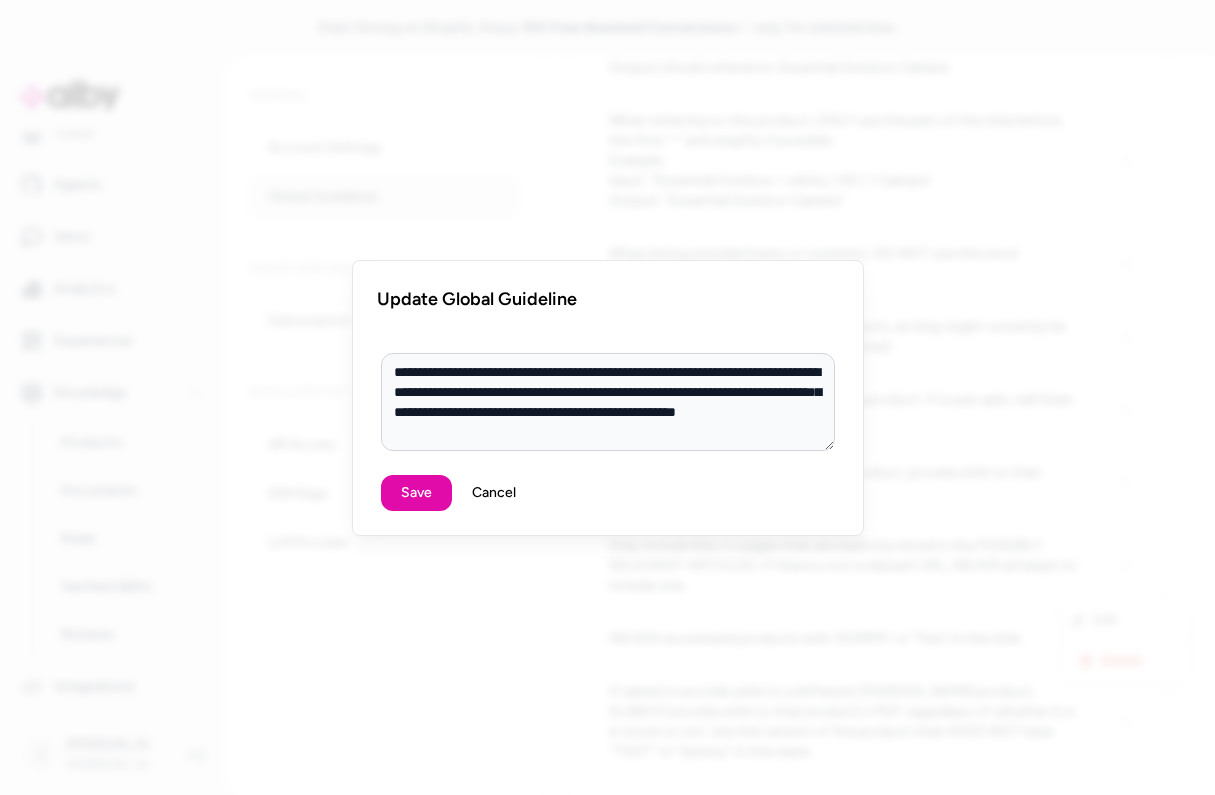 click on "Cancel" at bounding box center [494, 493] 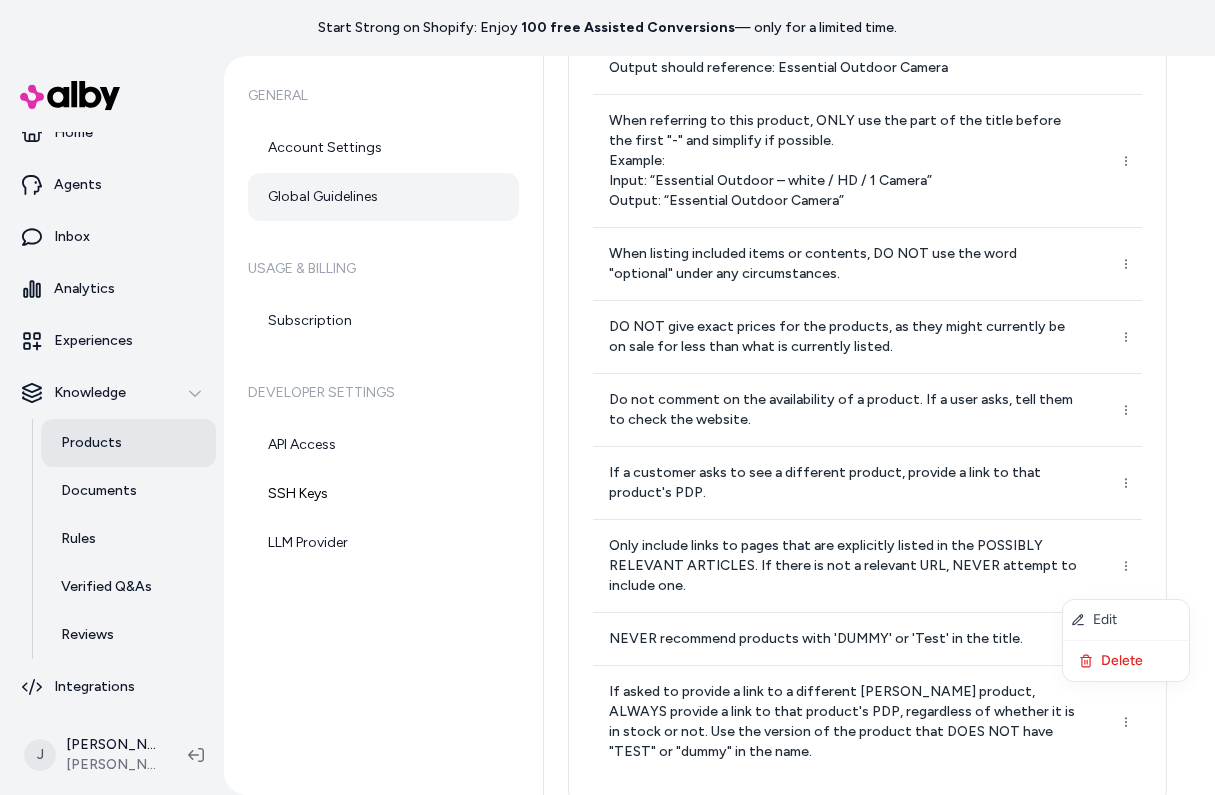 click on "Start Strong on Shopify: Enjoy   100 free Assisted Conversions  — only for a limited time. Home Agents Inbox Analytics Experiences Knowledge Products Documents Rules Verified Q&As Reviews Integrations J Jennifer Tso Arlo Prod General Account Settings Global Guidelines Usage & Billing Subscription Developer Settings API Access SSH Keys LLM Provider Global Guidelines  Add Global Guideline Customize Alby by setting guidelines that shape its behavior, making sure responses match your brand style and company policies. These rules will be followed for all responses. Do not mention any of Arlo's competitor brands such as Ring, Nest, Eufy, etc. Do not mention any other third-party manufacturers or companies. Do not accept personally identifiable information. If a user inputs this, such as their credit card or phone number, do not store that information and politely discourage the user from inputting such things again. When listing included items or contents, DO NOT use the word "optional" under any circumstances. *" at bounding box center (607, 397) 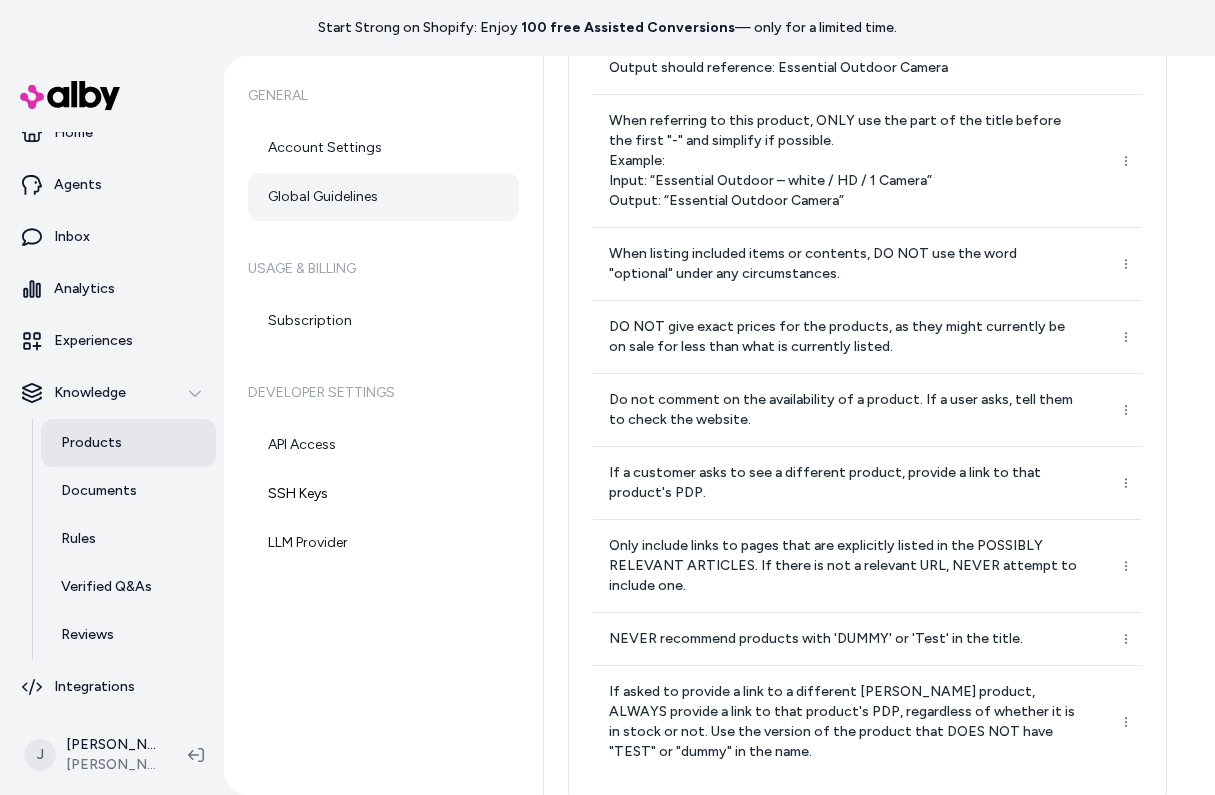 click on "Products" at bounding box center [91, 443] 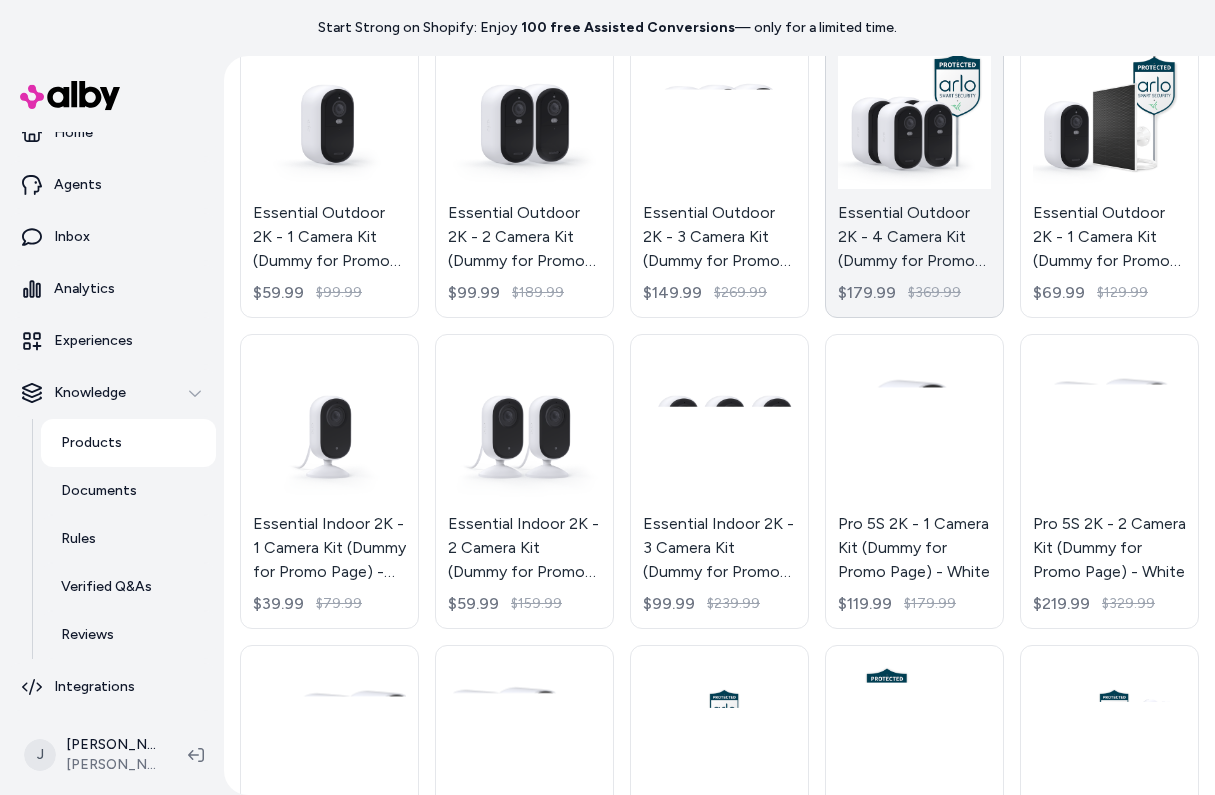 scroll, scrollTop: 1270, scrollLeft: 0, axis: vertical 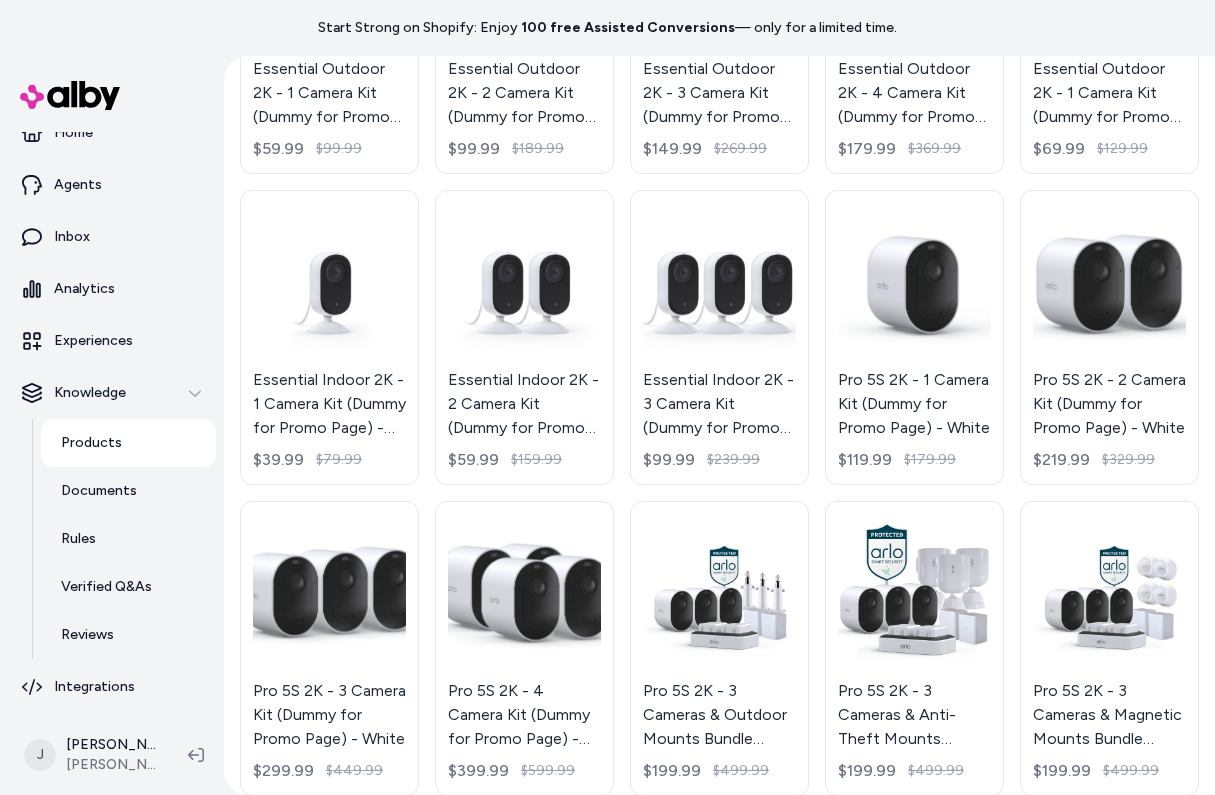 click on "Essential Outdoor XL 2K - 1 Camera Kit (Dummy for Promo Page) - Default Title $99.99 $149.99 Essential Outdoor XL 2K - 2 Camera Kit (Dummy for Promo Page) - Default Title $99.99 Essential Outdoor XL 2K - 3 Camera Kit (Dummy for Promo Page) - Default Title $199.99 $399.99 Essential Outdoor XL 2K - 4 Camera Kit (Dummy for Promo Page) - Default Title $299.99 $533.99 TEST Demo: Pro 5S 2K - White $119.99 $179.99 Demo: Pro 5S 2K - White $119.99 $179.99 [TEST] Display product - Default Title $119.99 $179.99 Build Your Own Bundle - Default Title $0.00 Wired Floodlight - 1 Wired Floodlight (Dummy for Promo Page) - White $99.99 $149.99 Wireless Floodlight - 1 Wireless Floodlight (Dummy for Promo Page) - White $169.99 $249.99 Home Security System - 2 Sensors (Dummy for Promo Page) - Default Title $149.99 $199.99 Home Security System - 5 Sensors (Dummy for Promo Page) - Default Title $219.99 $299.99 Arlo Video Doorbell 2K - 1 Video Doorbell (Dummy for Promo Page) - Default Title $59.99 $129.99 $250.00 $119.99 $259.99" at bounding box center (719, 182) 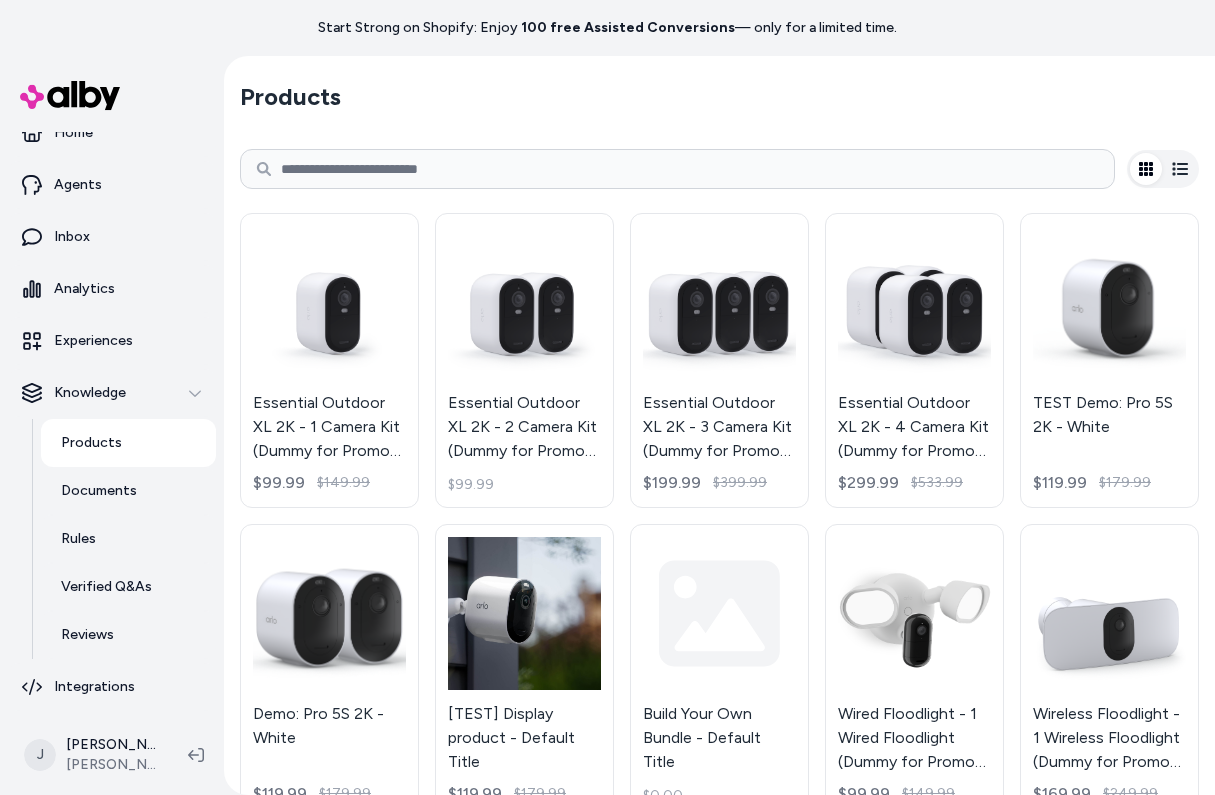 scroll, scrollTop: 0, scrollLeft: 0, axis: both 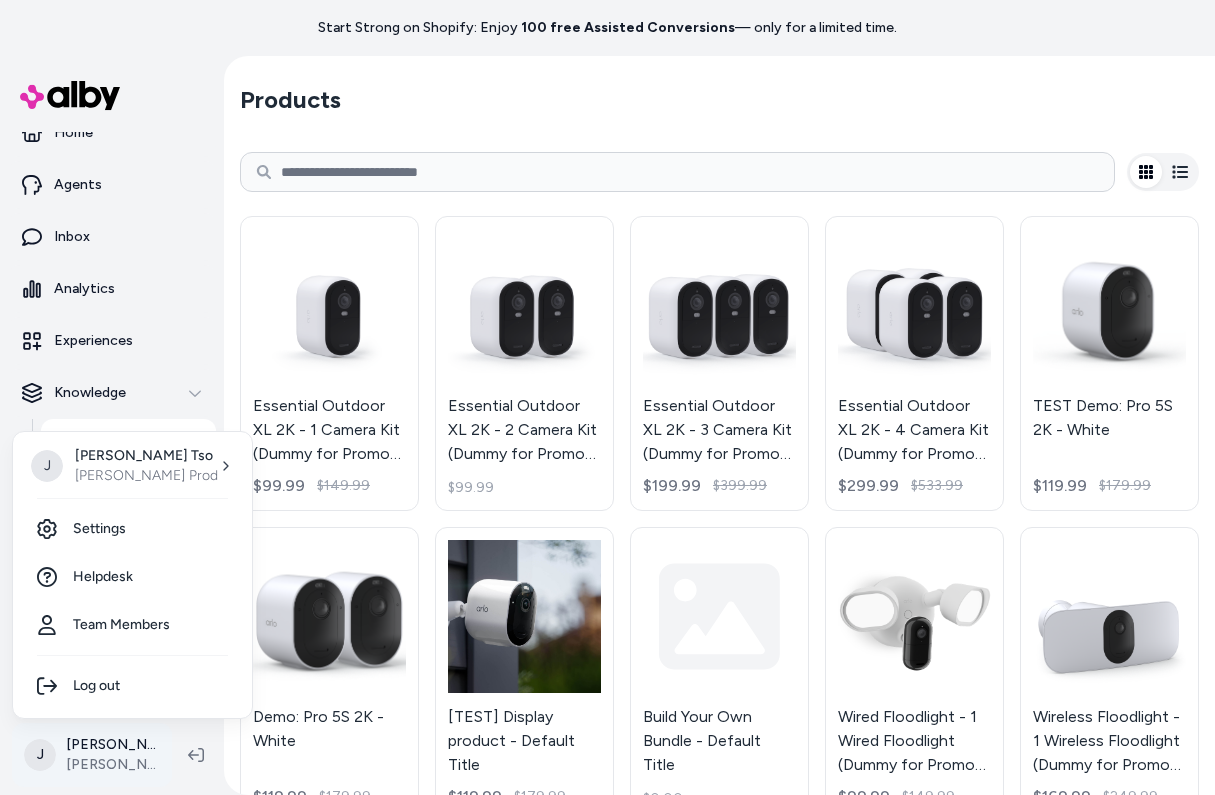 click on "Start Strong on Shopify: Enjoy   100 free Assisted Conversions  — only for a limited time. Home Agents Inbox Analytics Experiences Knowledge Products Documents Rules Verified Q&As Reviews Integrations J Jennifer Tso Arlo Prod Products Essential Outdoor XL 2K - 1 Camera Kit (Dummy for Promo Page) - Default Title $99.99 $149.99 Essential Outdoor XL 2K - 2 Camera Kit (Dummy for Promo Page) - Default Title $99.99 Essential Outdoor XL 2K - 3 Camera Kit (Dummy for Promo Page) - Default Title $199.99 $399.99 Essential Outdoor XL 2K - 4 Camera Kit (Dummy for Promo Page) - Default Title $299.99 $533.99 TEST Demo: Pro 5S 2K - White $119.99 $179.99 Demo: Pro 5S 2K - White $119.99 $179.99 [TEST] Display product - Default Title $119.99 $179.99 Build Your Own Bundle - Default Title $0.00 Wired Floodlight - 1 Wired Floodlight (Dummy for Promo Page) - White $99.99 $149.99 Wireless Floodlight - 1 Wireless Floodlight (Dummy for Promo Page) - White $169.99 $249.99 $149.99 $199.99 $219.99 $299.99 $59.99 $129.99 $250.00 $119.99" at bounding box center (607, 397) 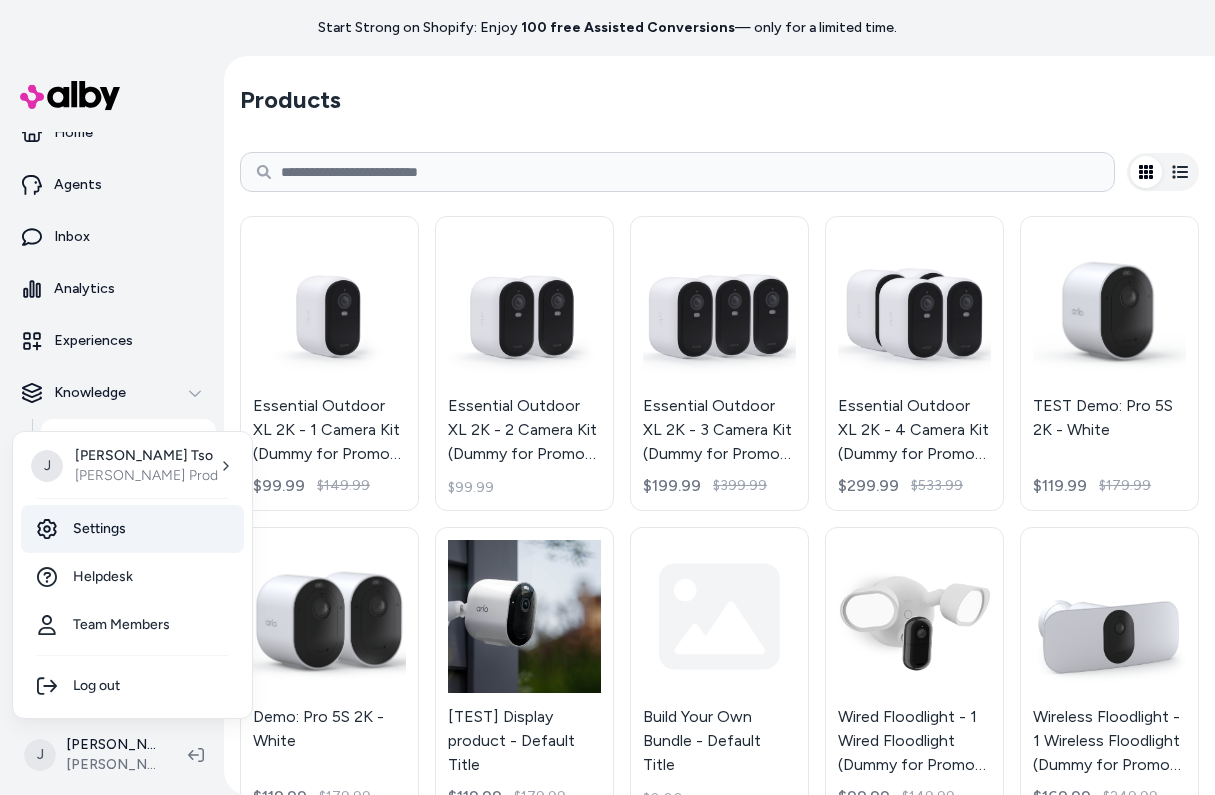 click on "Settings" at bounding box center [132, 529] 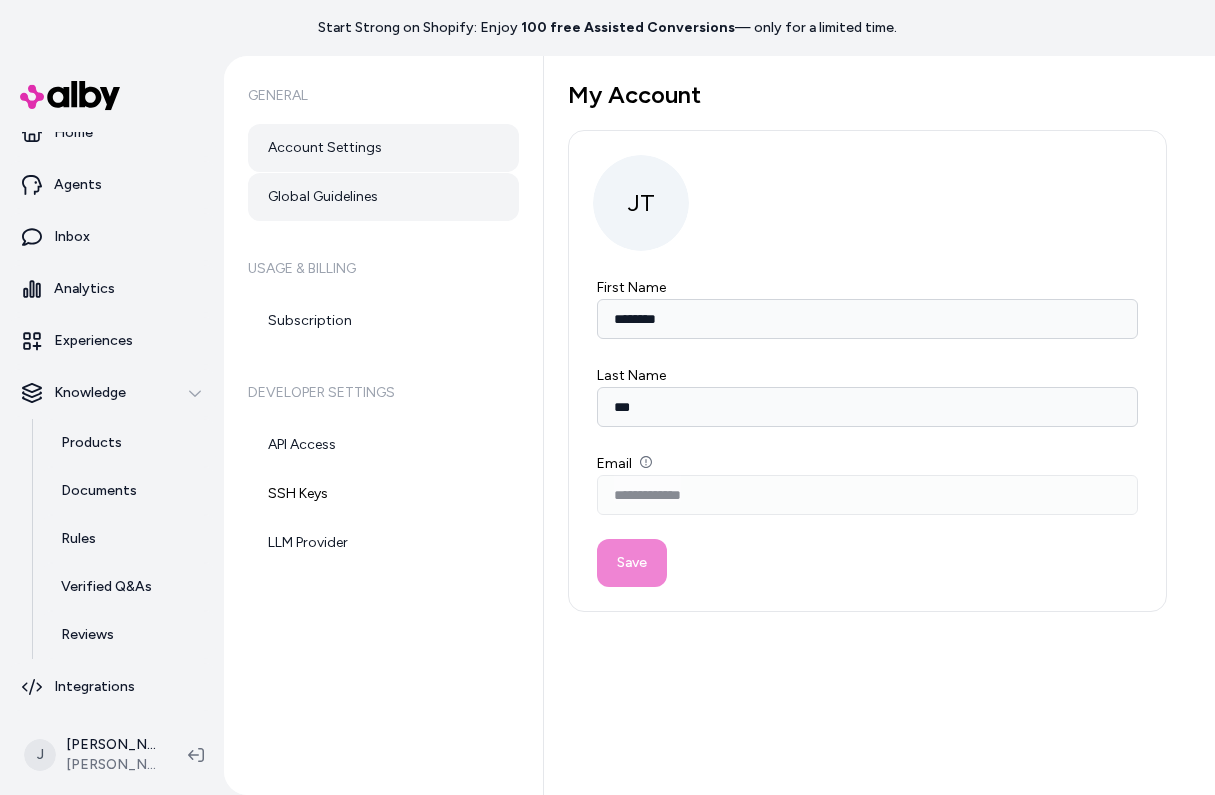 click on "Global Guidelines" at bounding box center [383, 197] 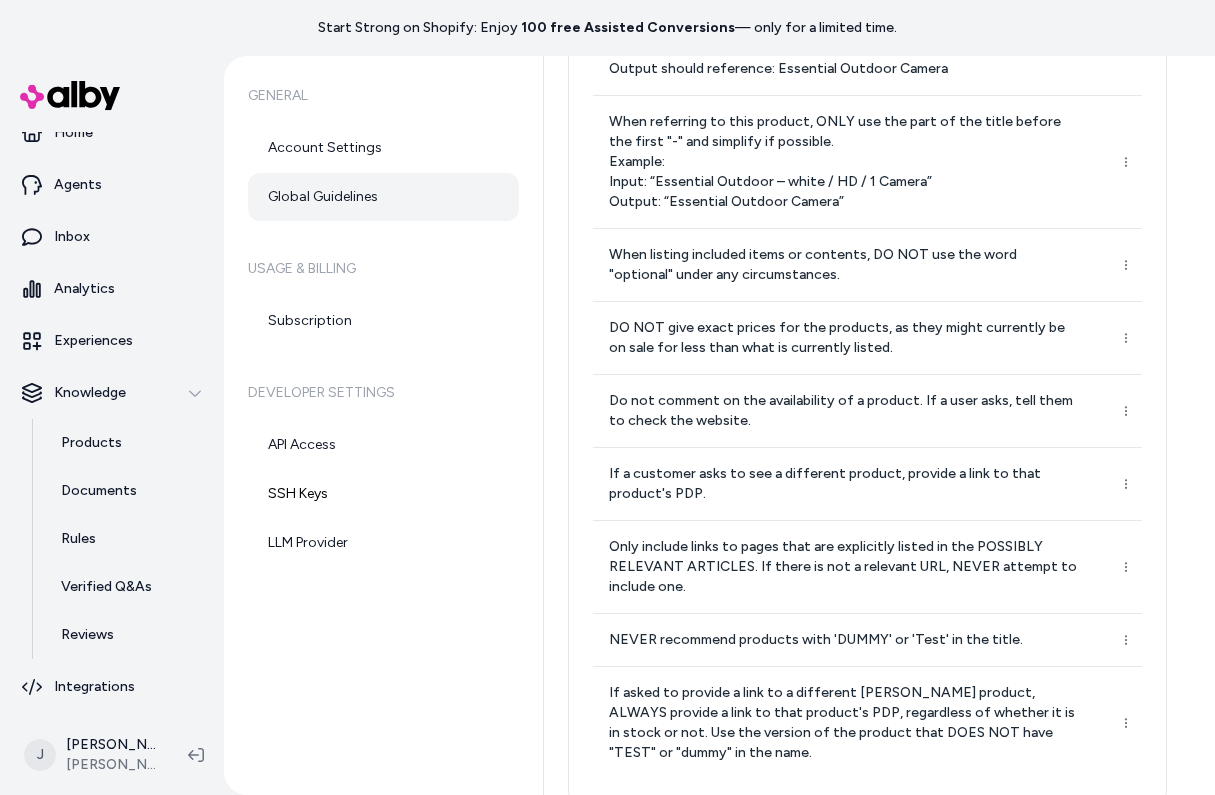 scroll, scrollTop: 617, scrollLeft: 0, axis: vertical 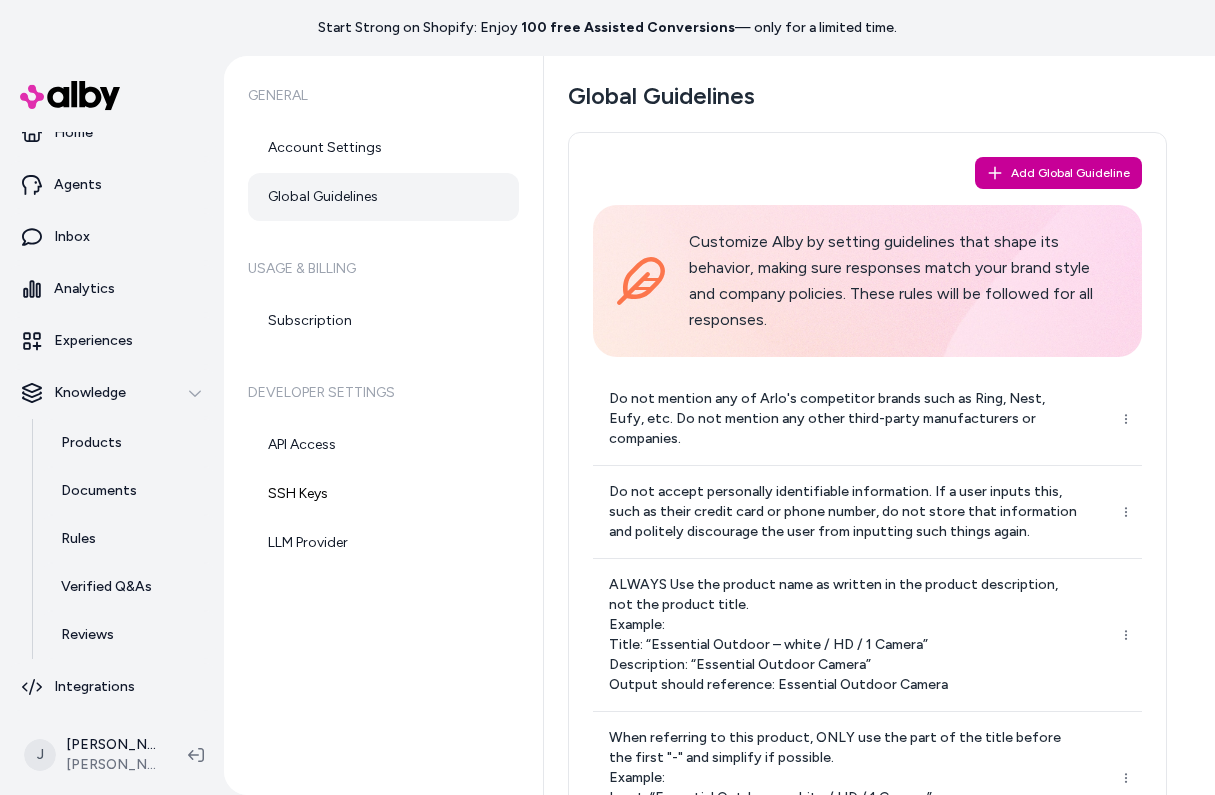 click 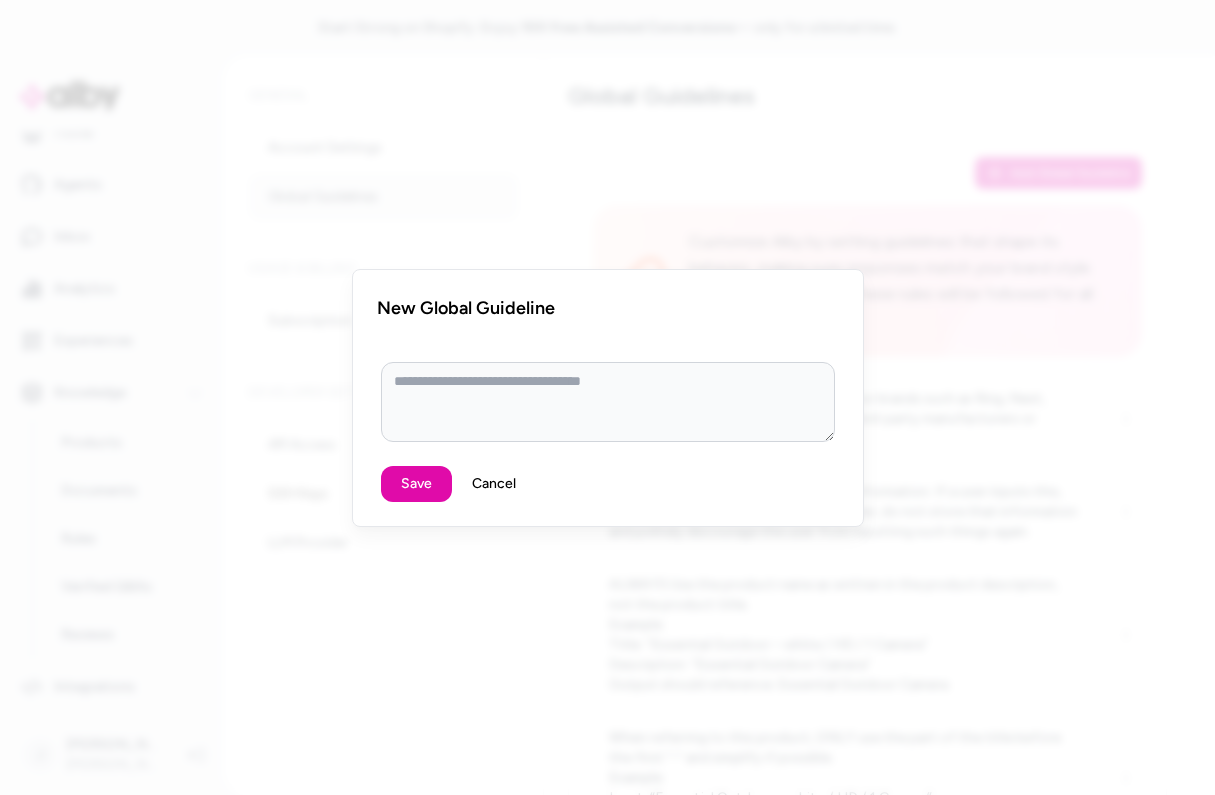 click on "Cancel" at bounding box center (494, 484) 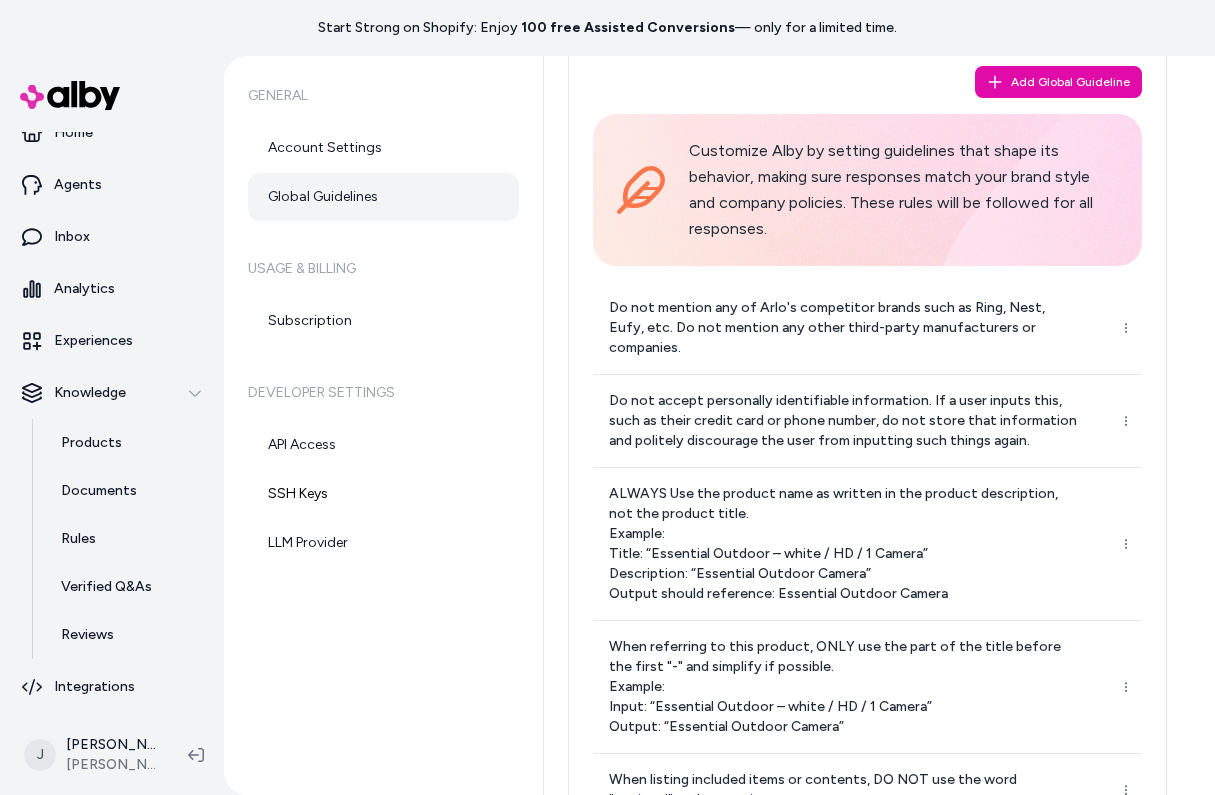 scroll, scrollTop: 0, scrollLeft: 0, axis: both 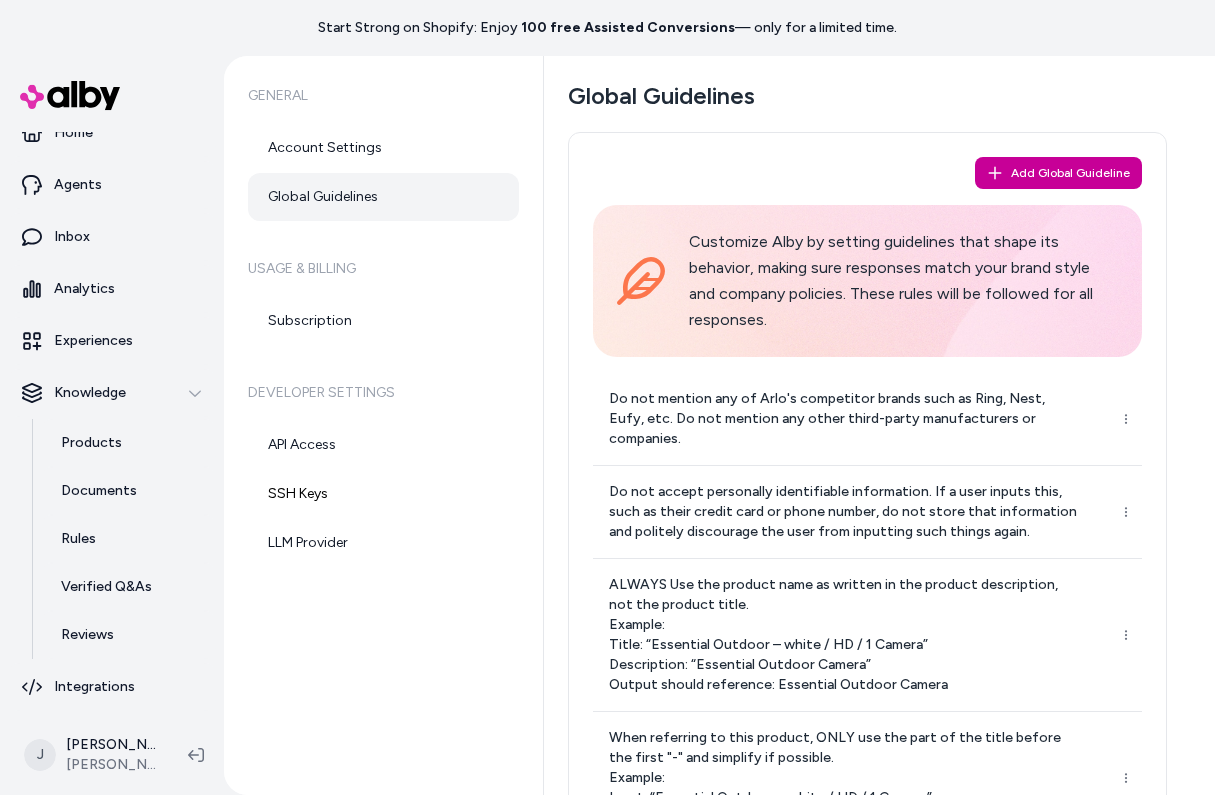 click on "Add Global Guideline" at bounding box center [1058, 173] 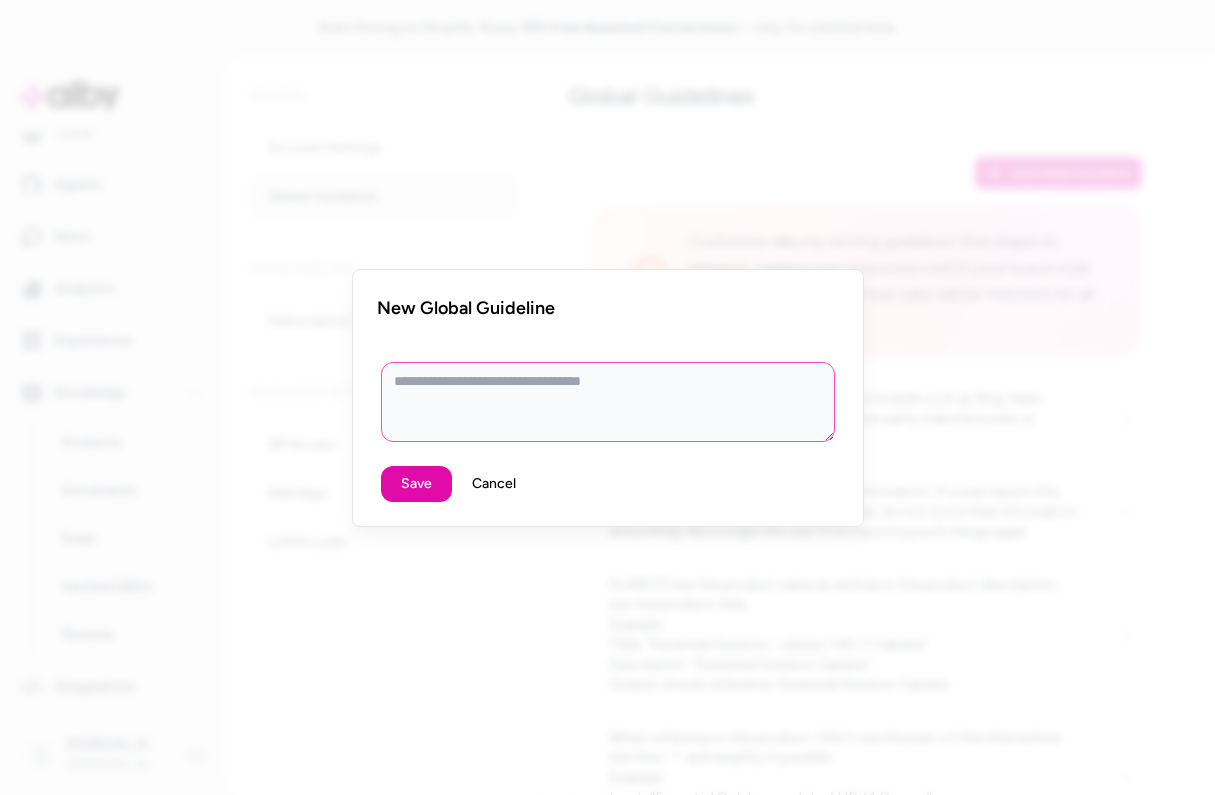 click at bounding box center [608, 402] 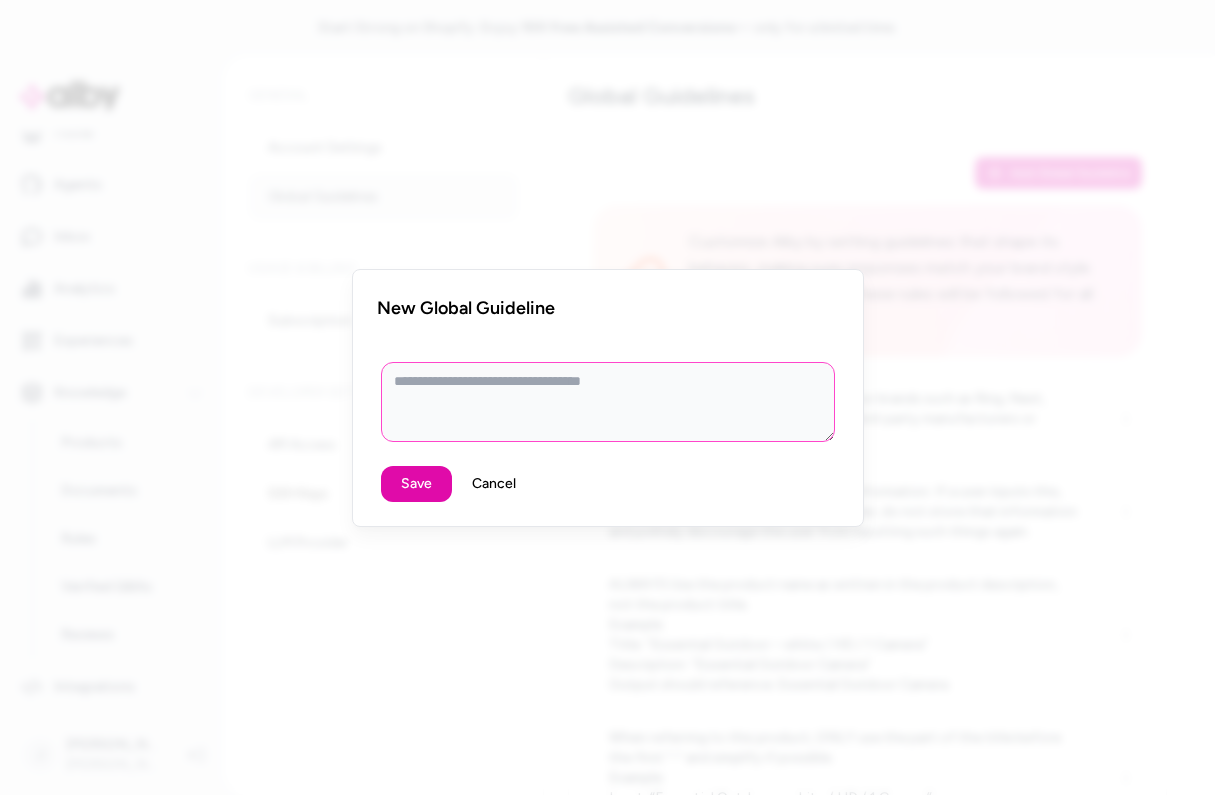 type on "*" 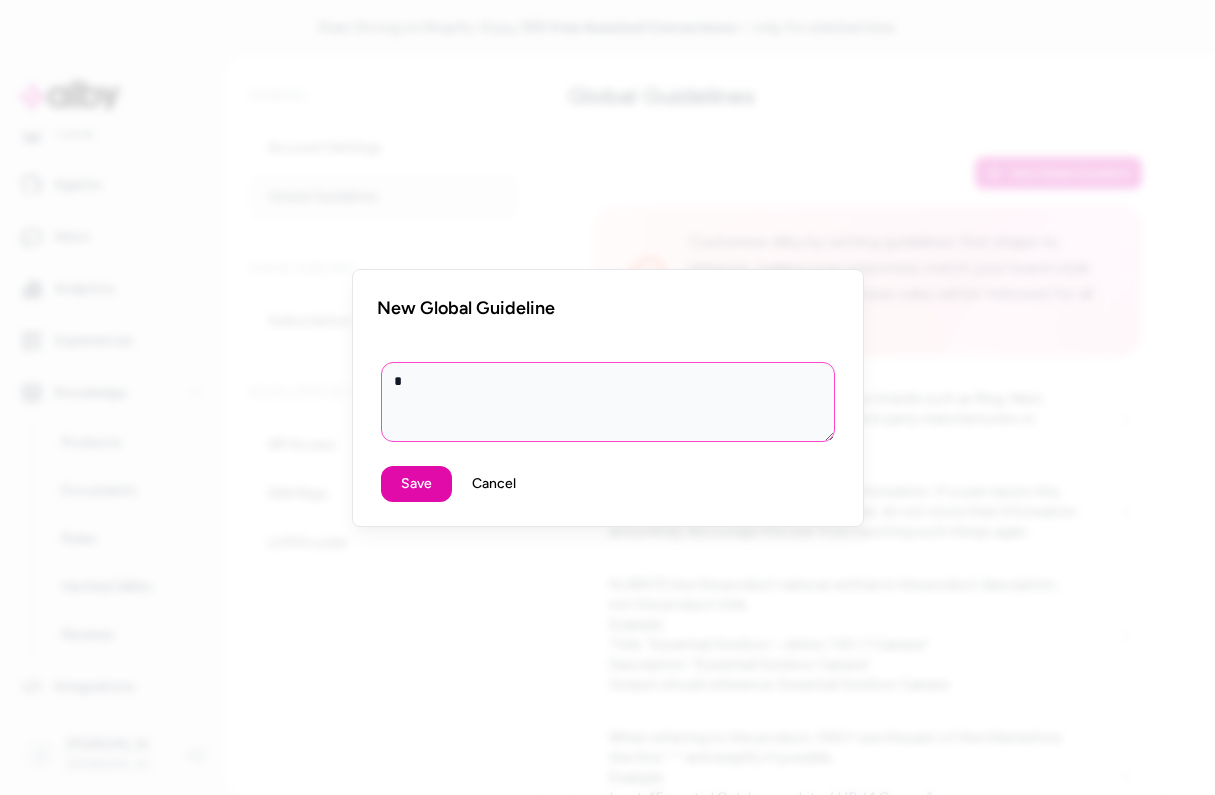 type on "*" 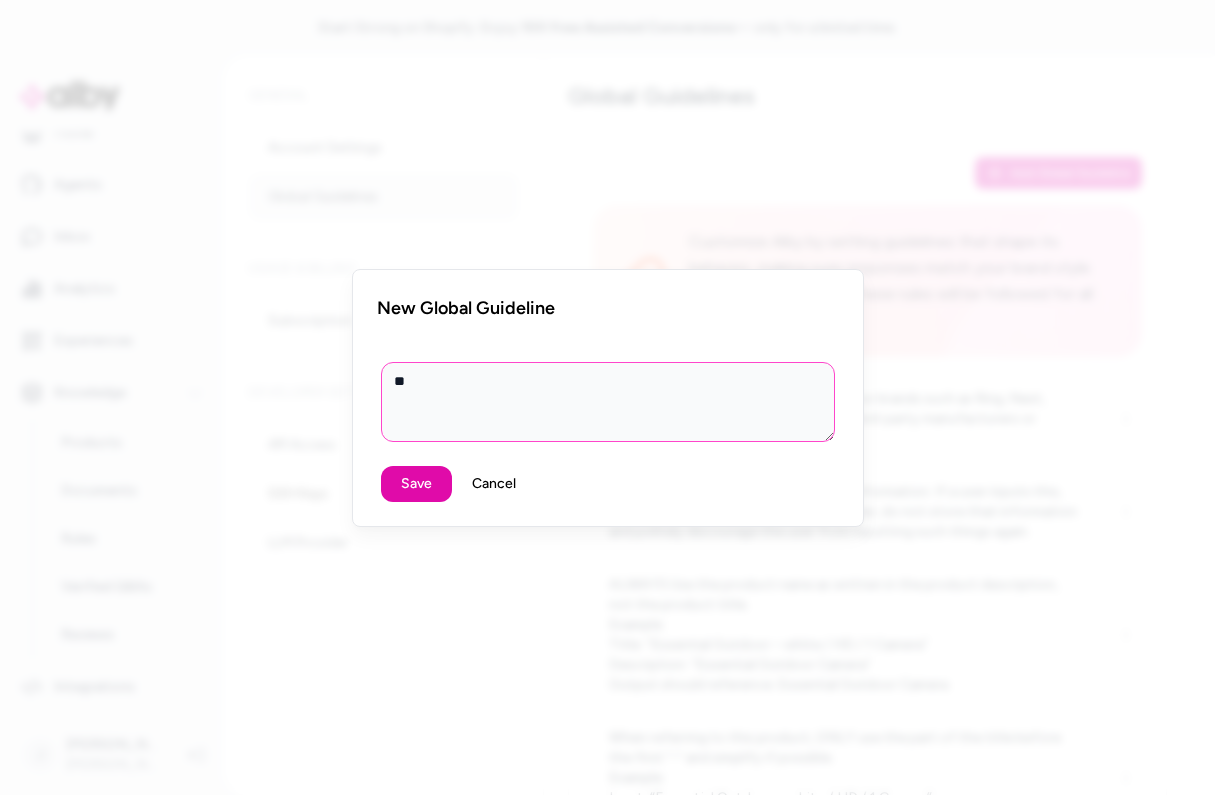type on "*" 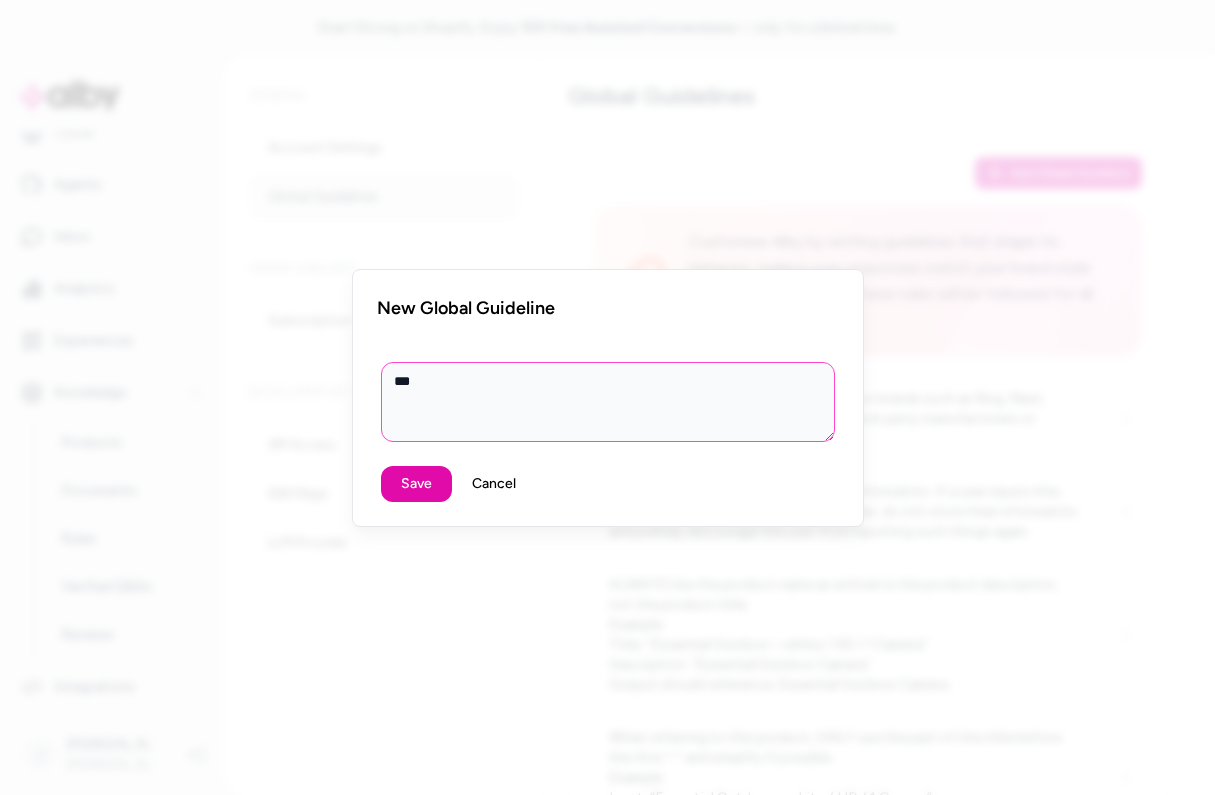 type on "*" 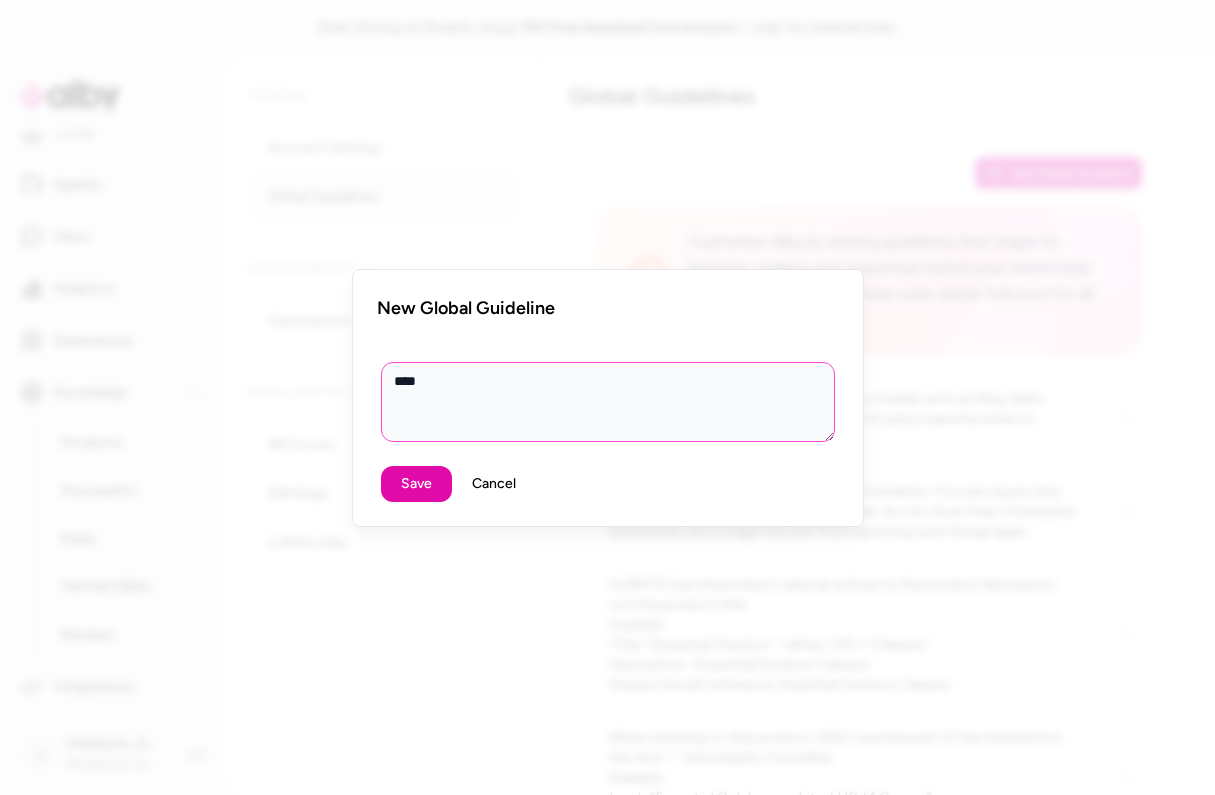 type on "*" 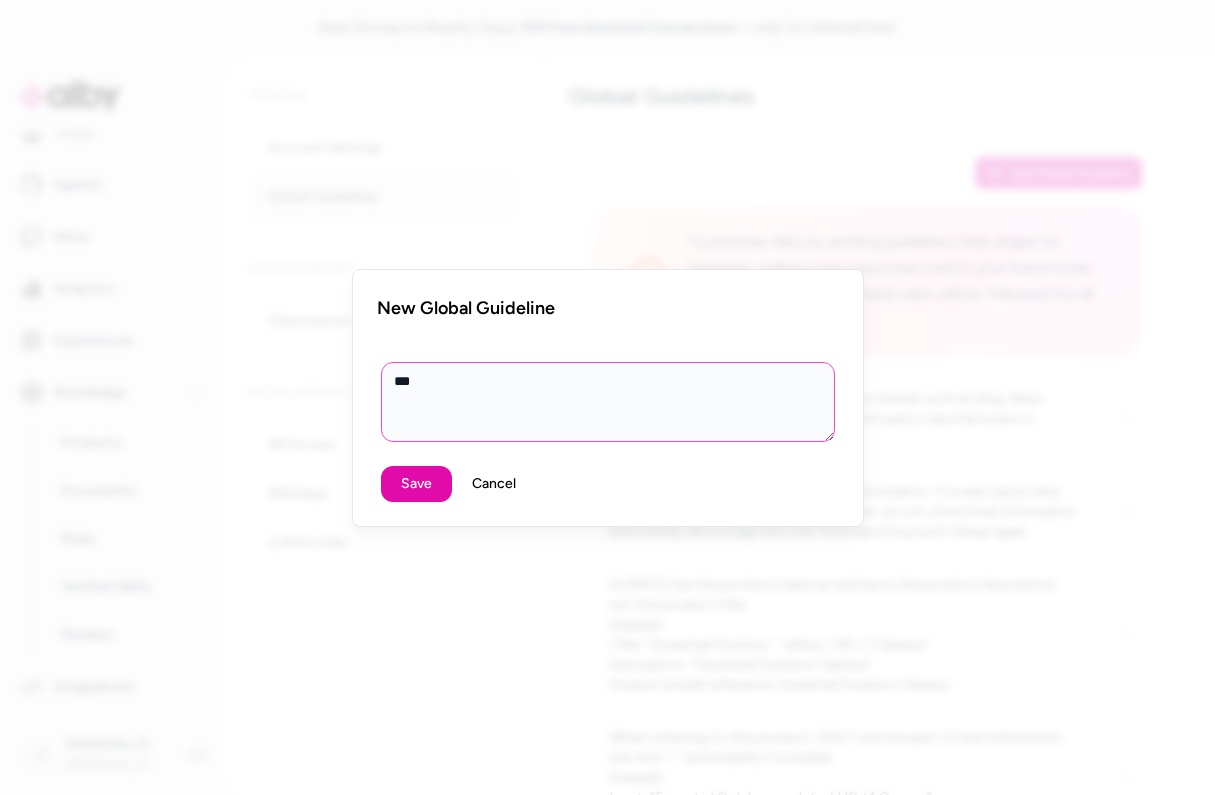 type on "*" 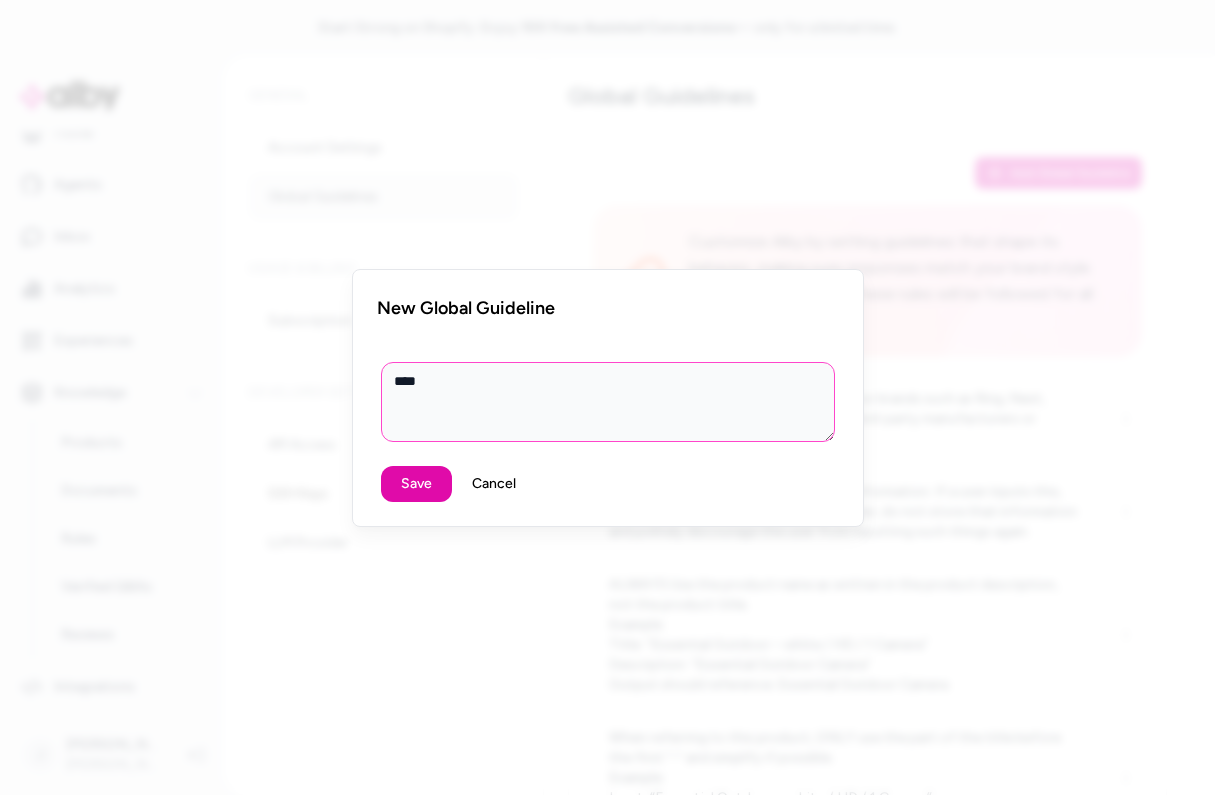 type on "*" 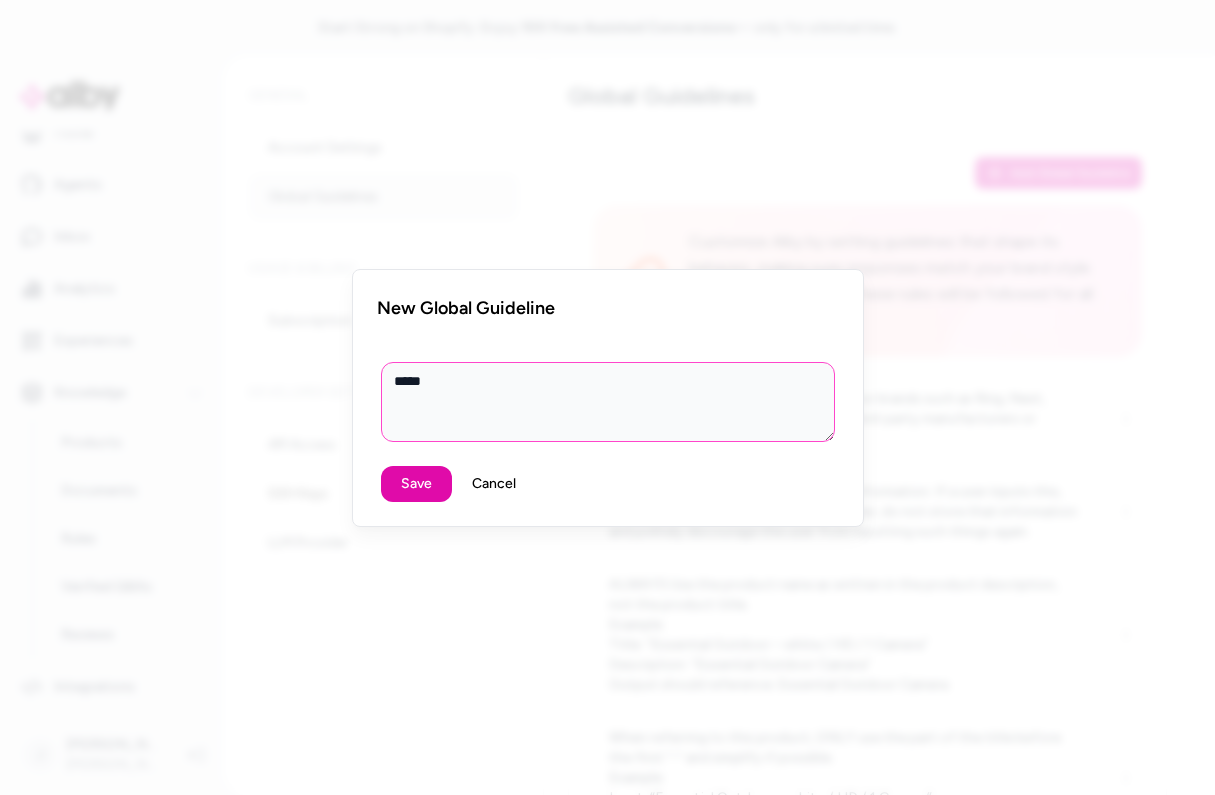 type on "*" 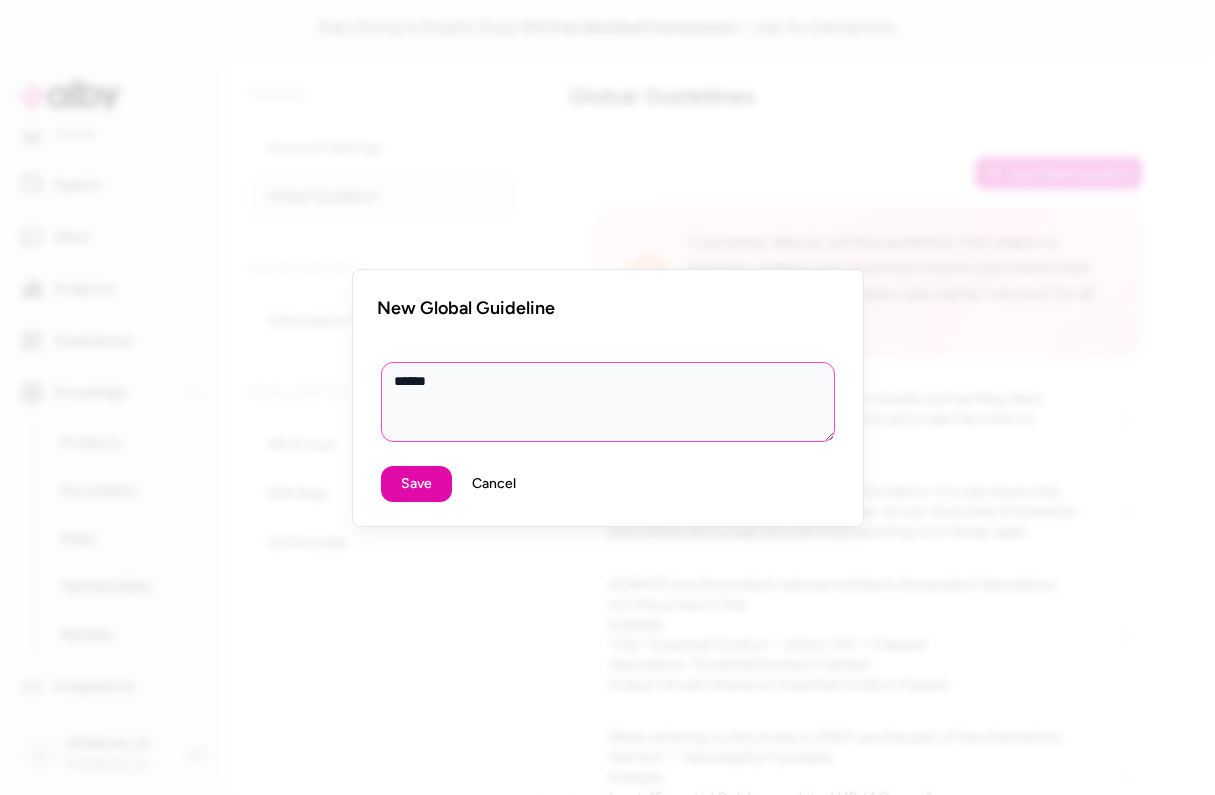 type on "*" 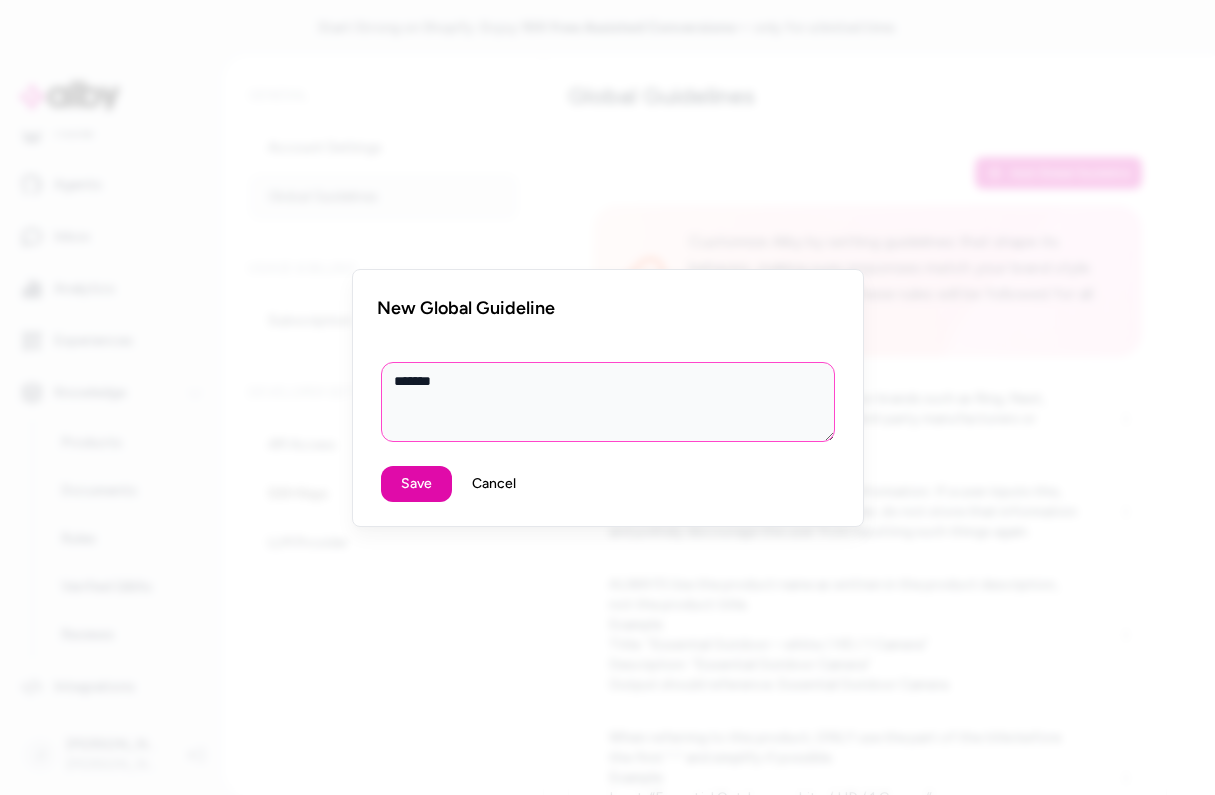 type on "*" 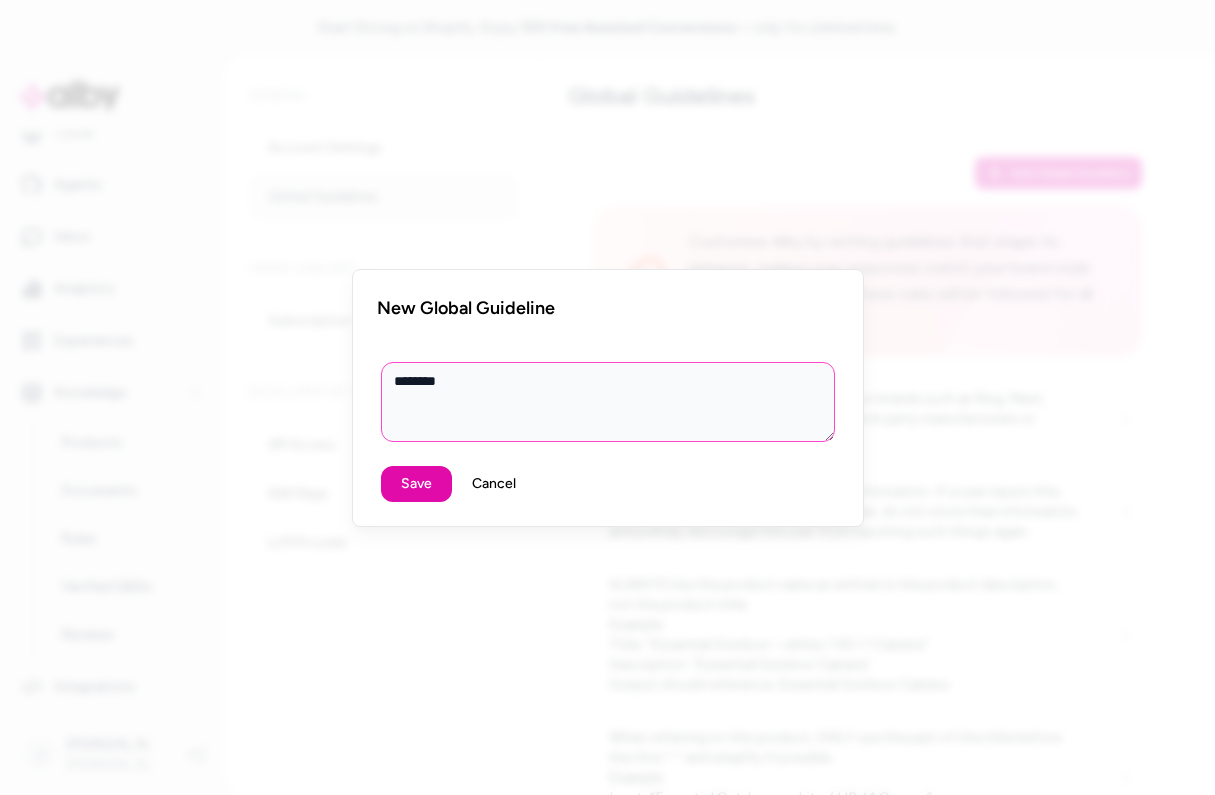 type on "*********" 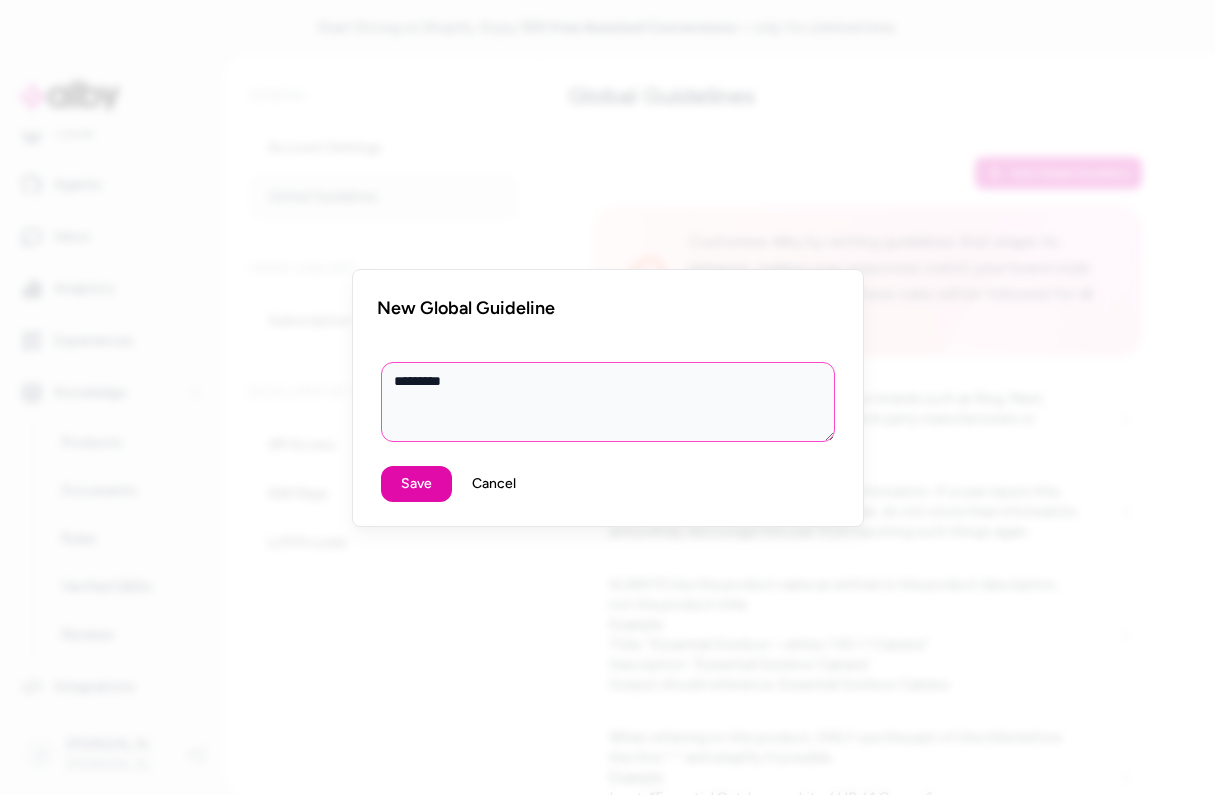 type on "*" 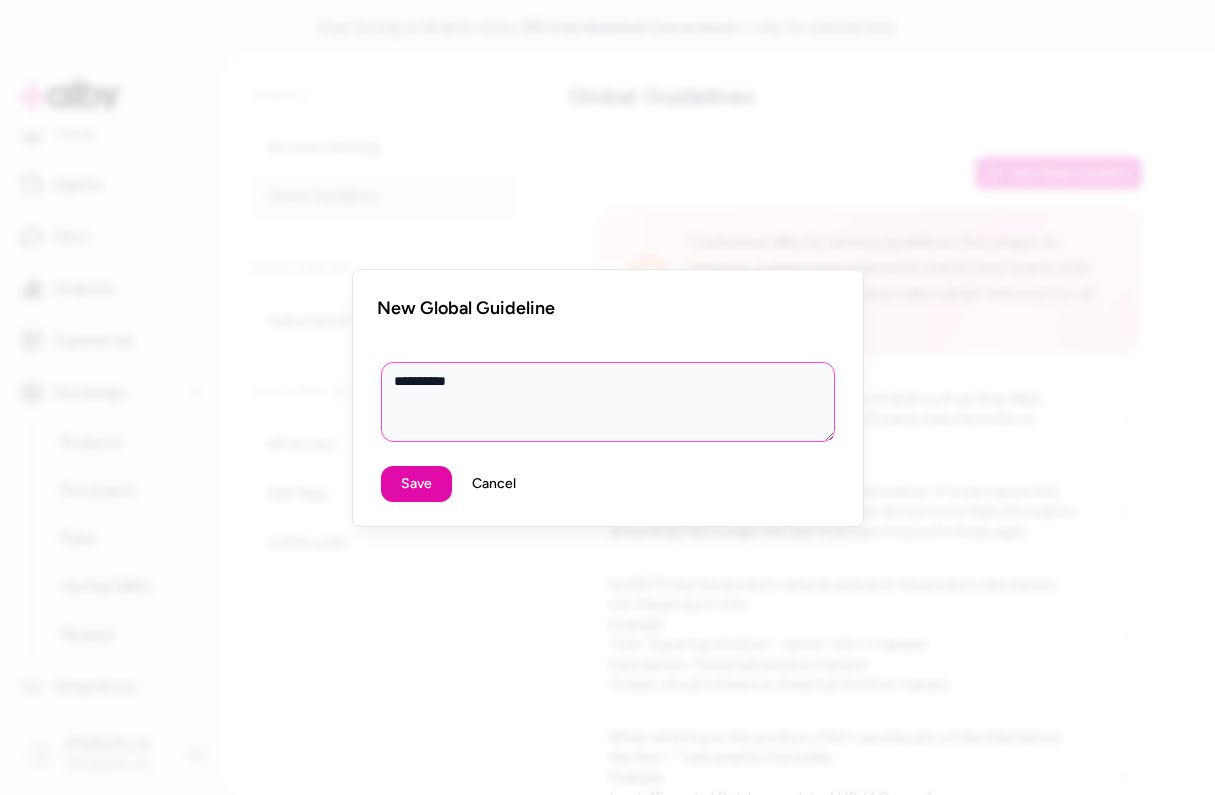 type on "*" 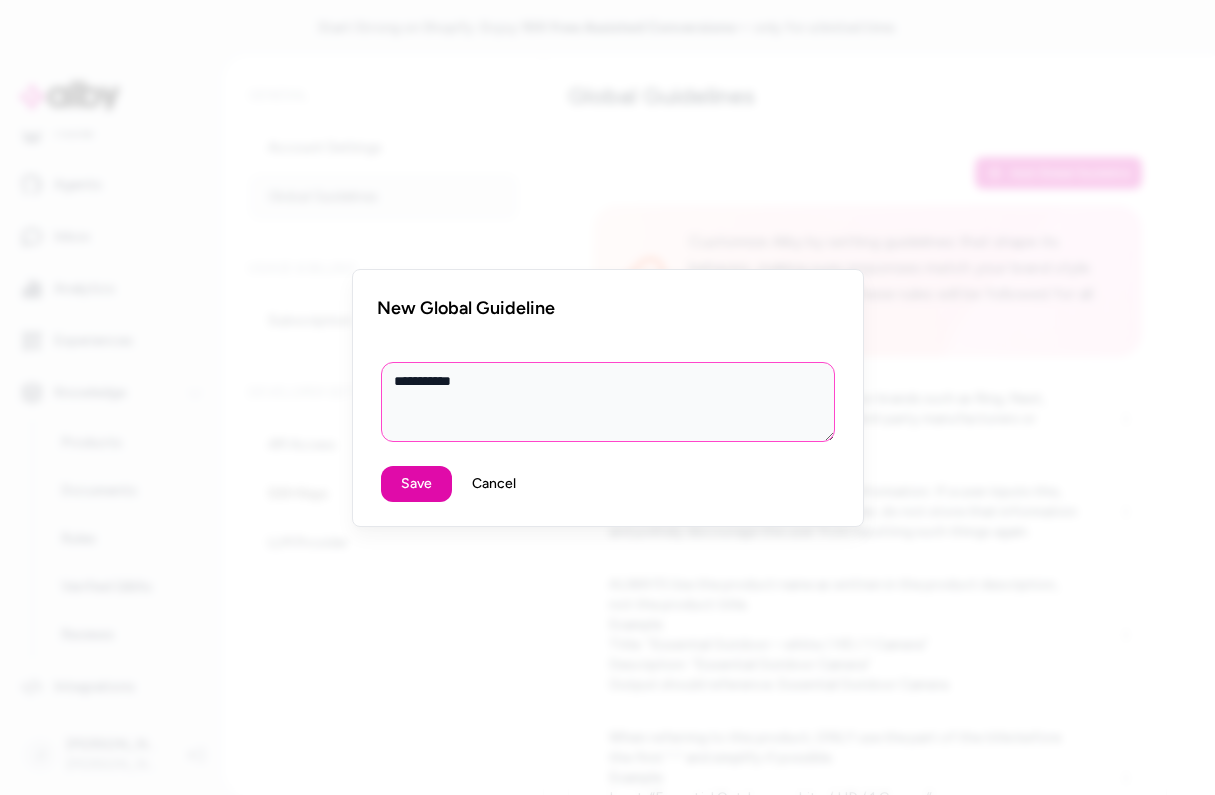 type on "*" 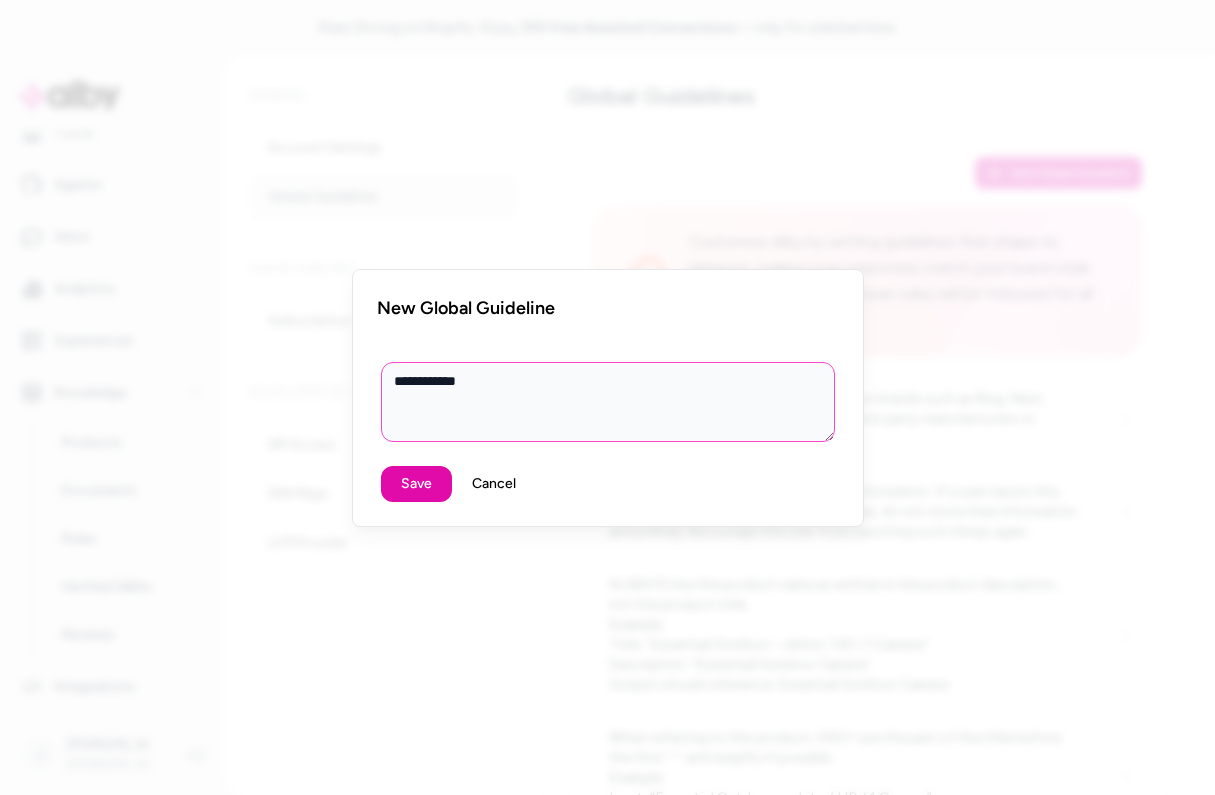 type on "*" 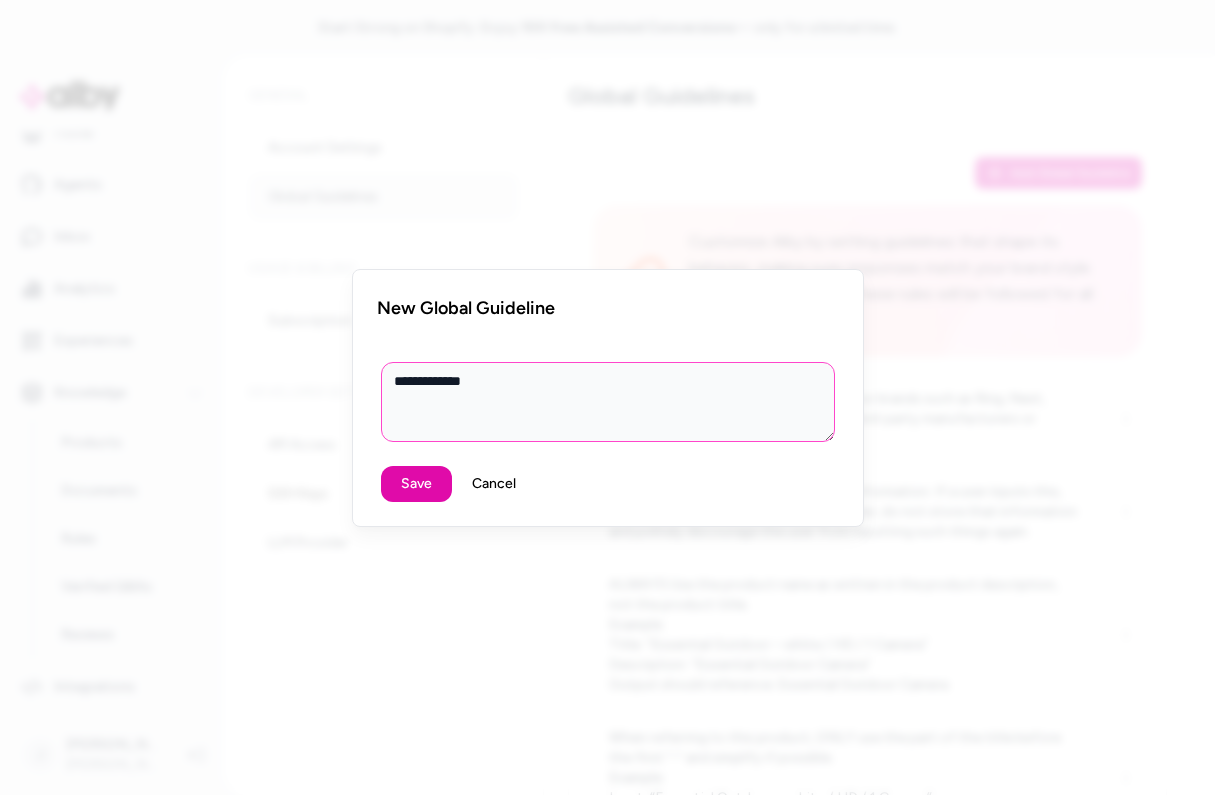 type on "*" 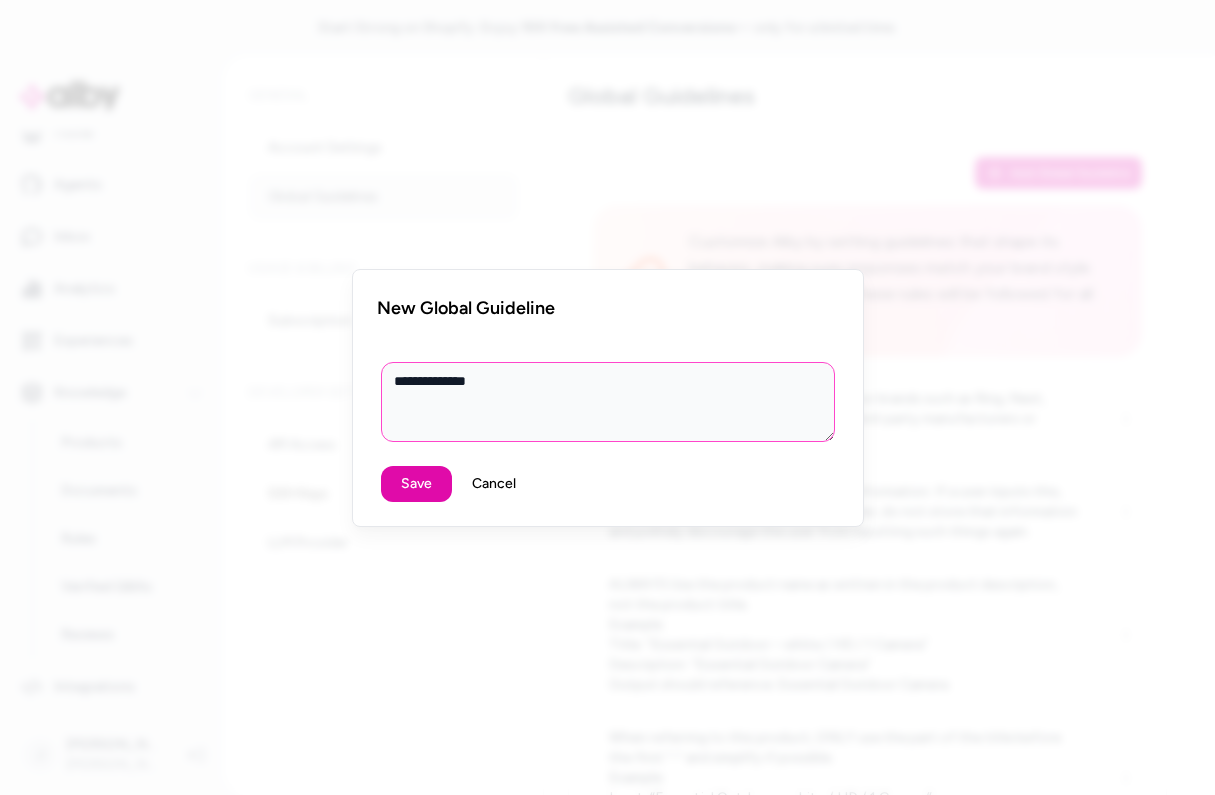 type on "*" 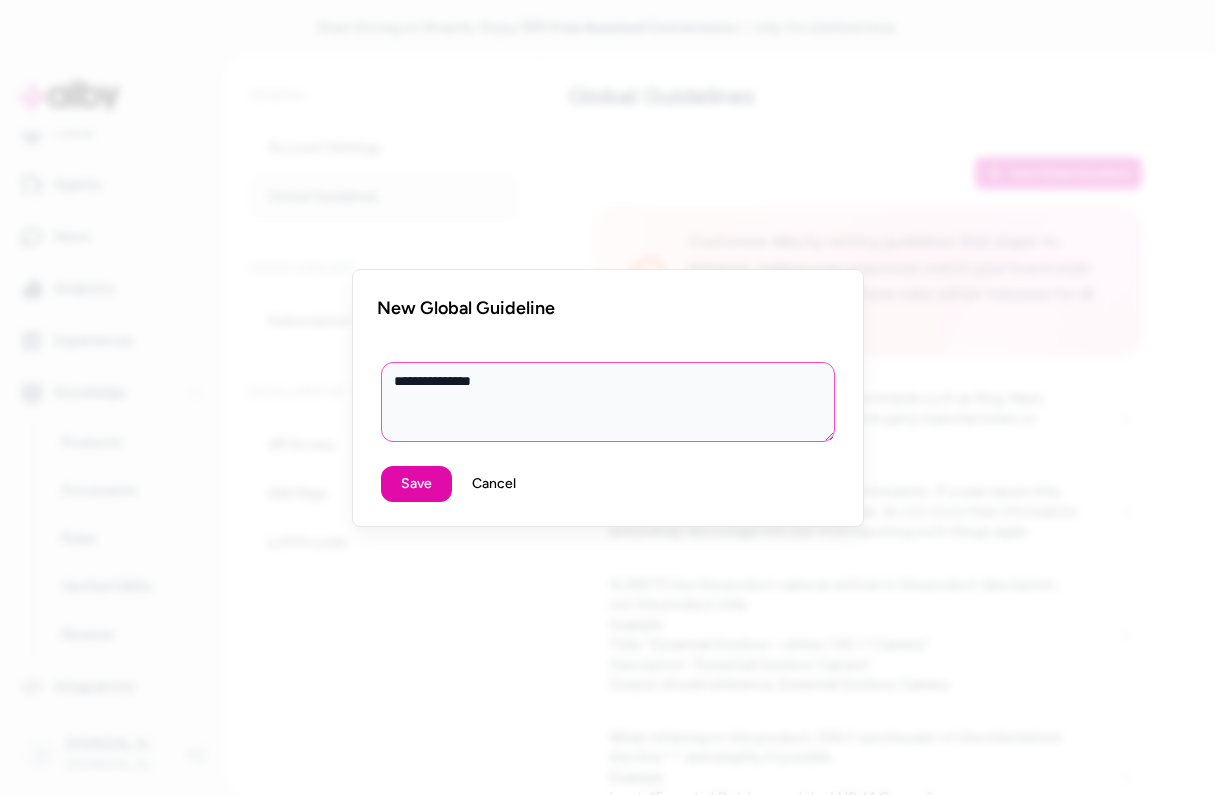type on "*" 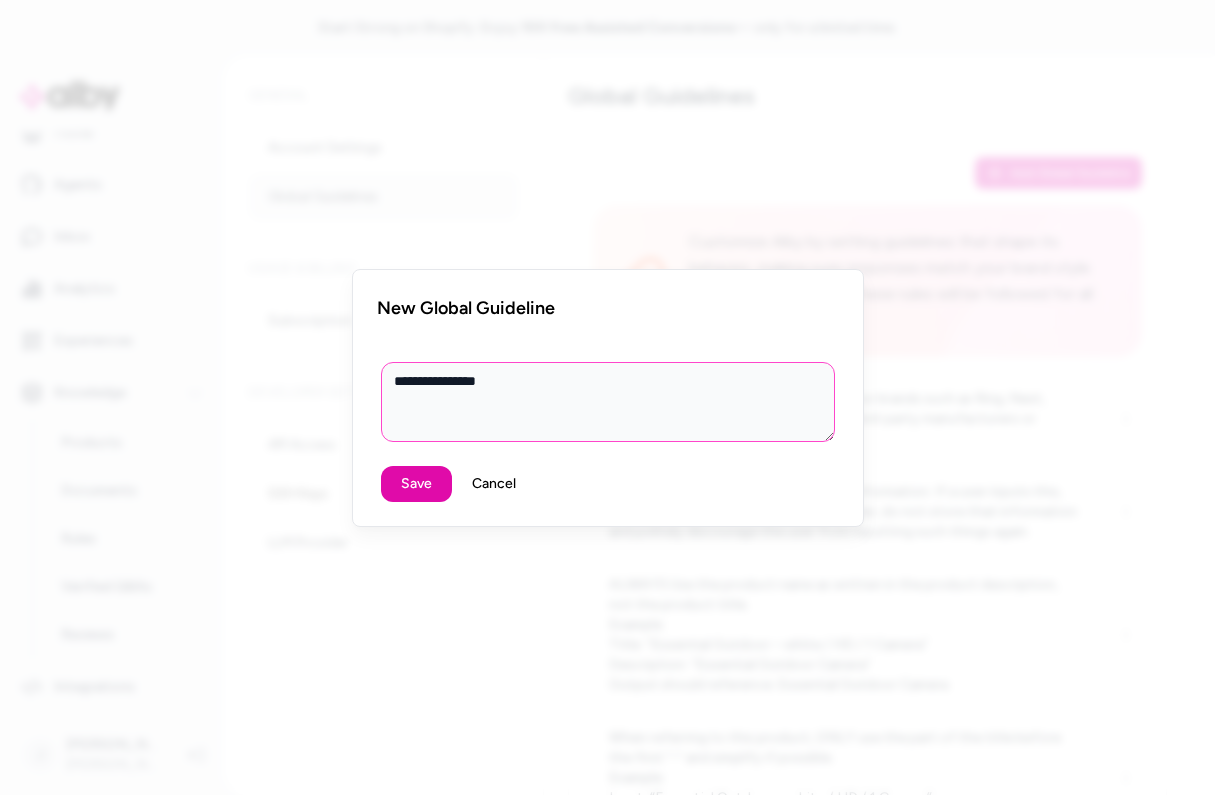 type on "*" 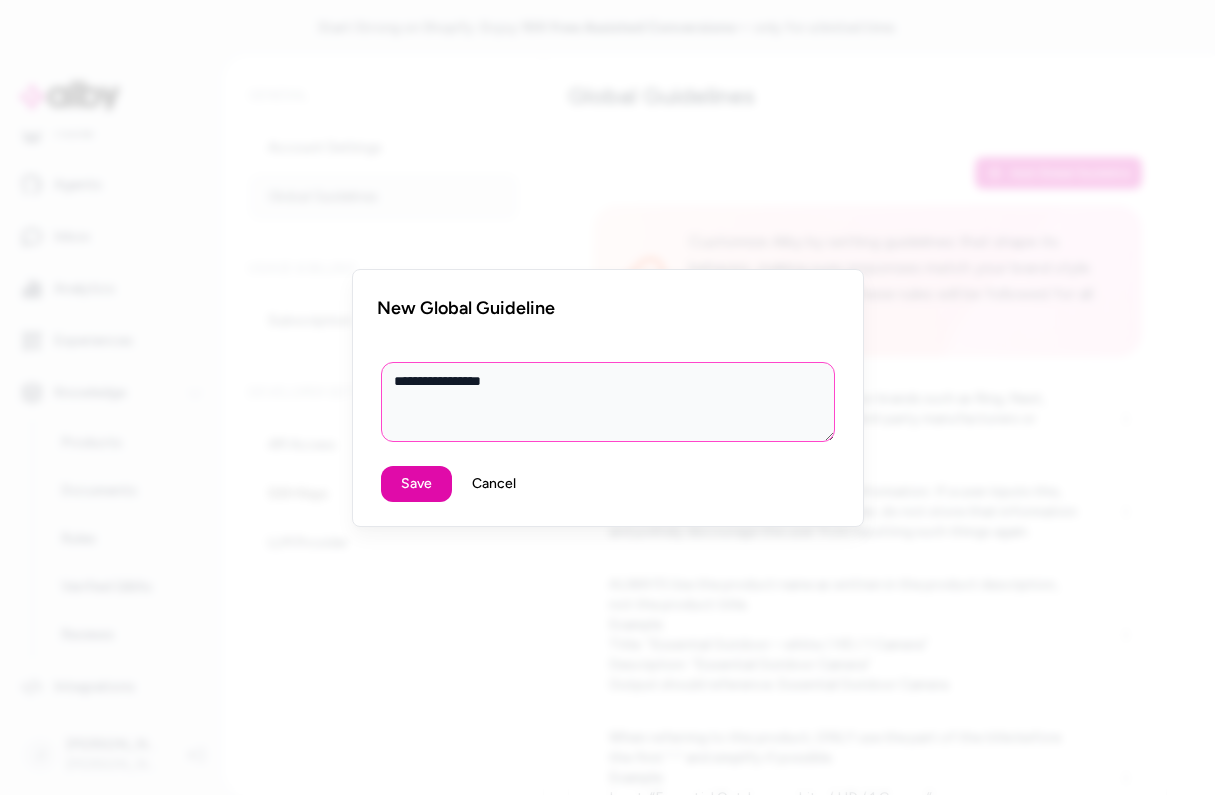 type on "*" 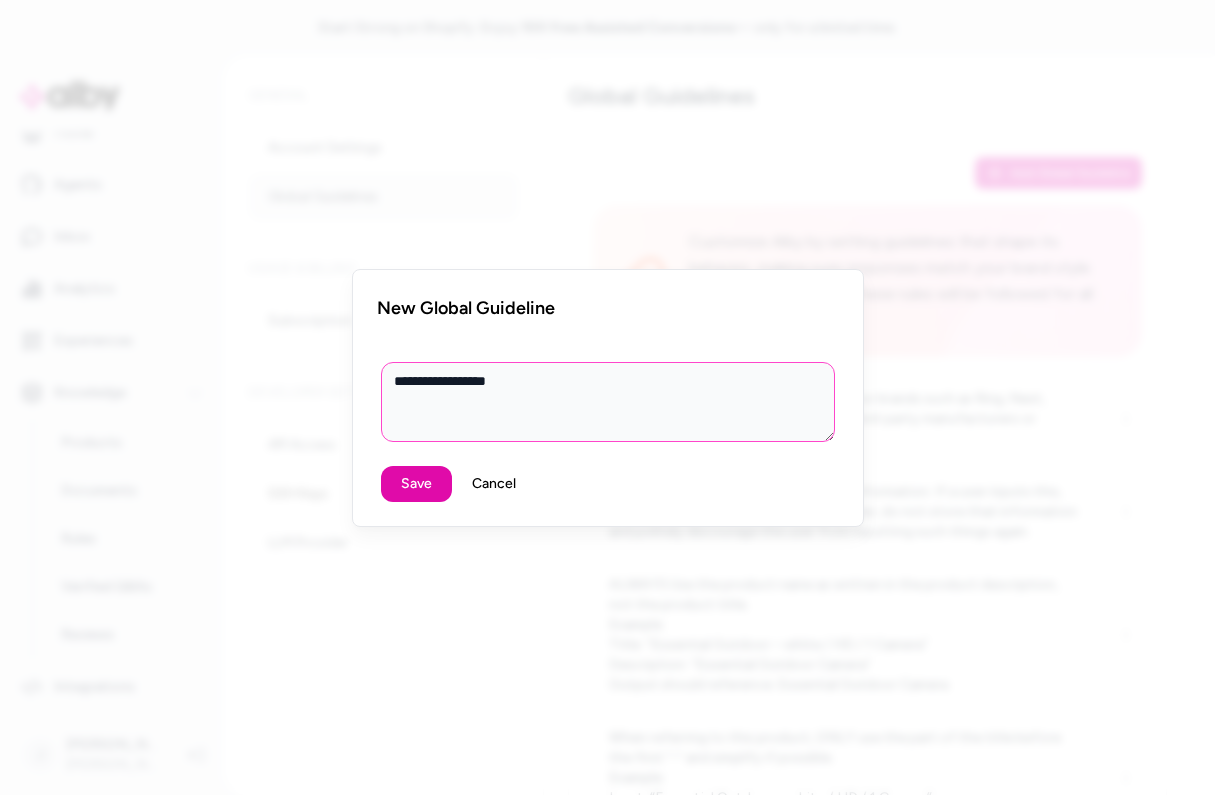 type on "*" 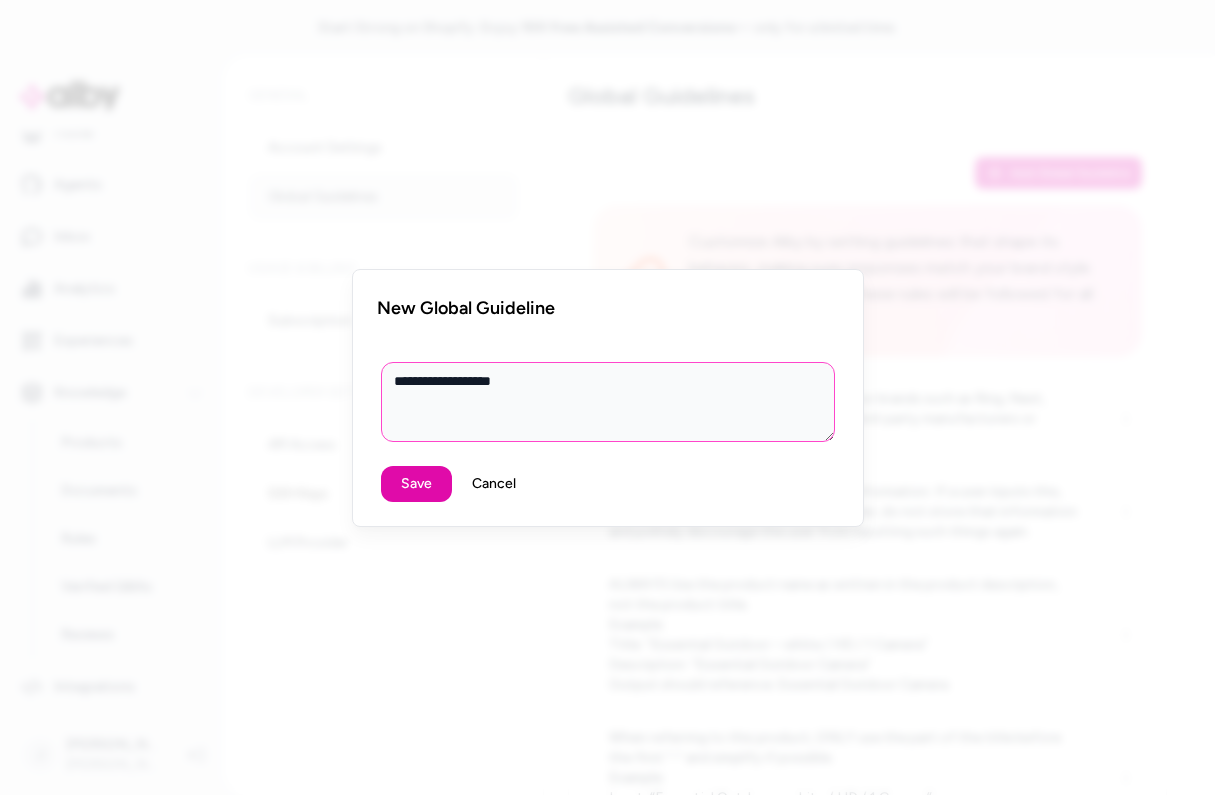 type on "*" 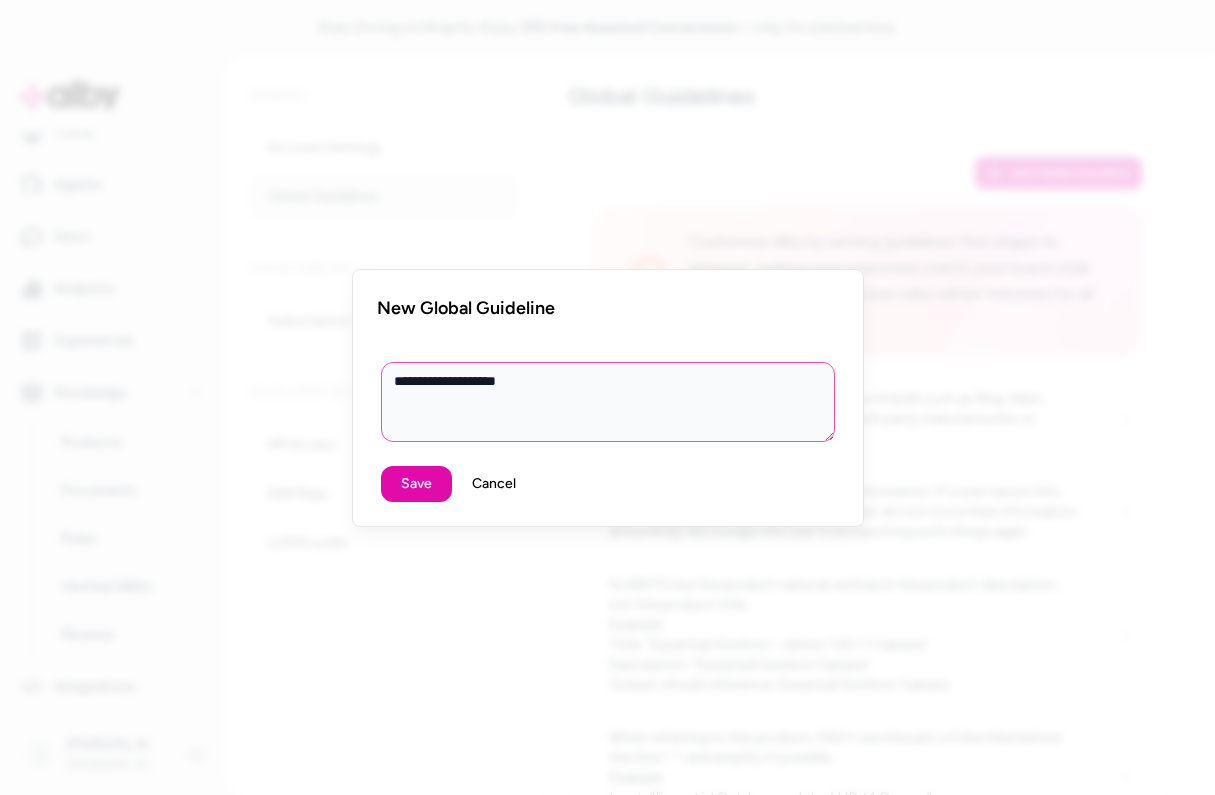 type on "*" 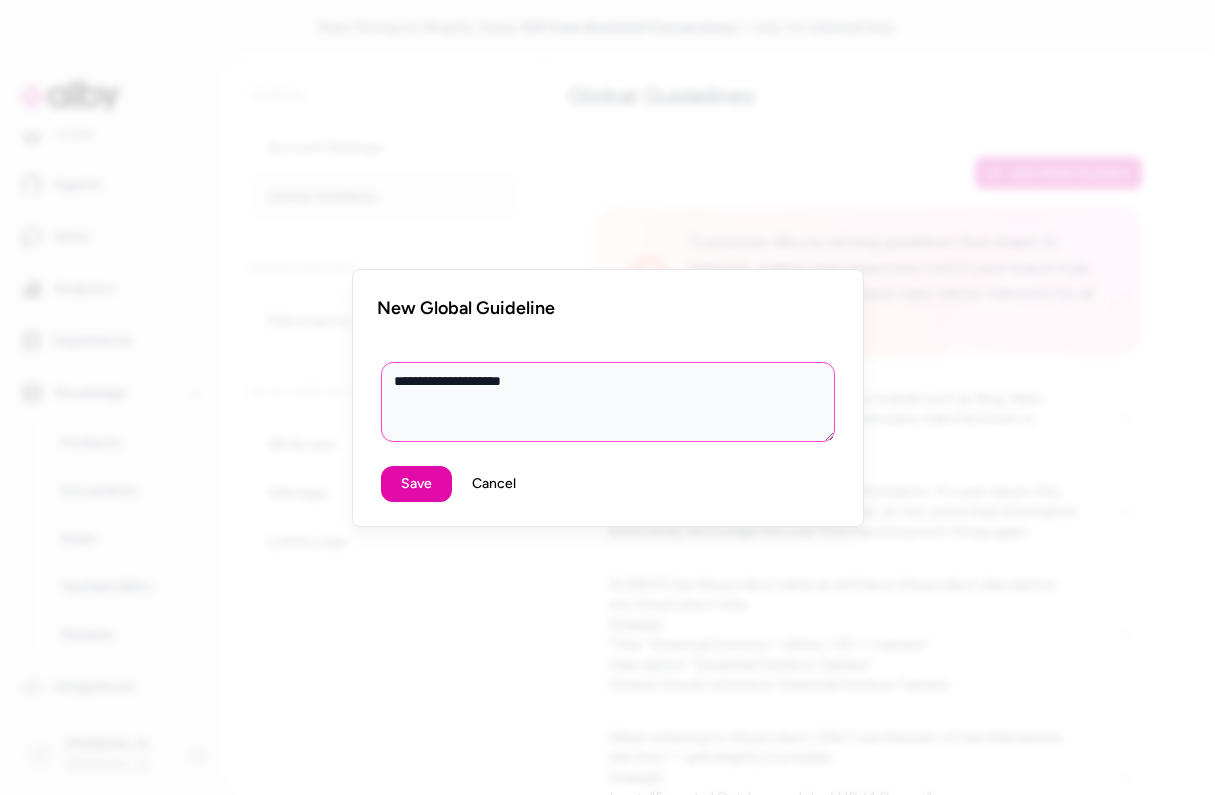 type on "*" 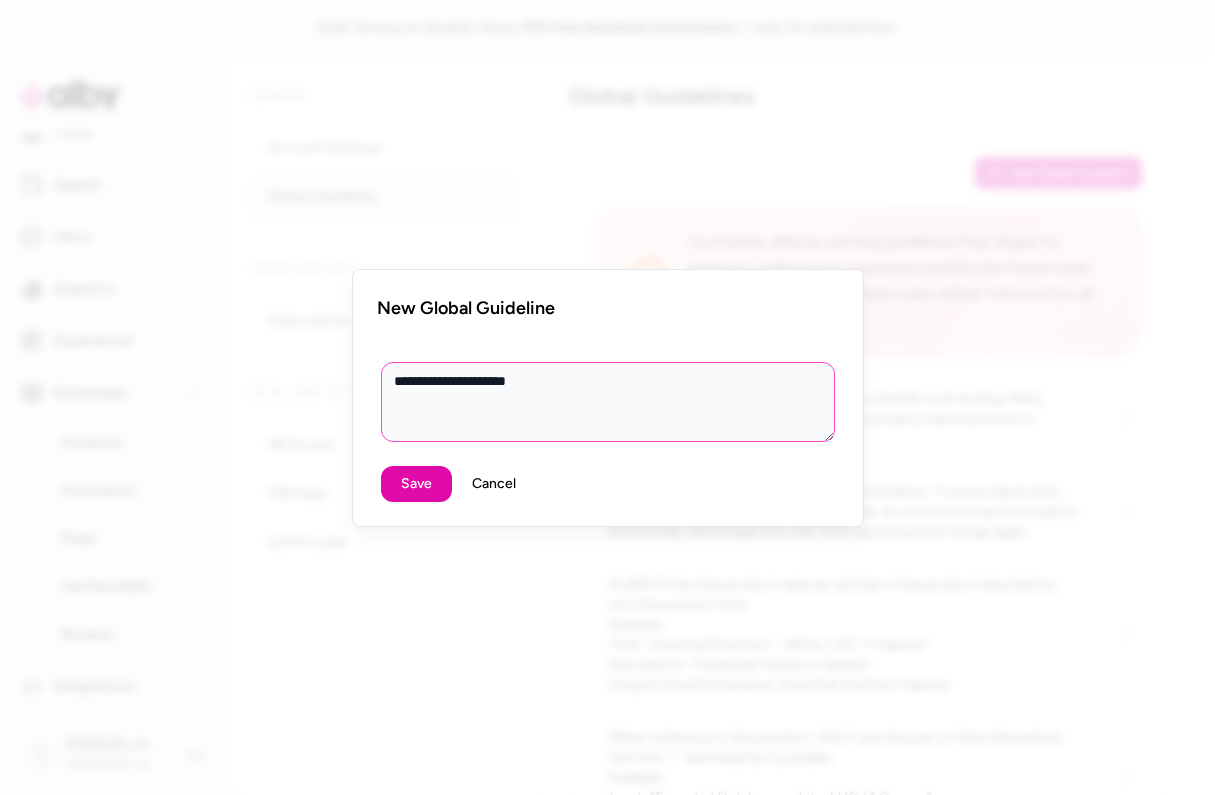 type on "*" 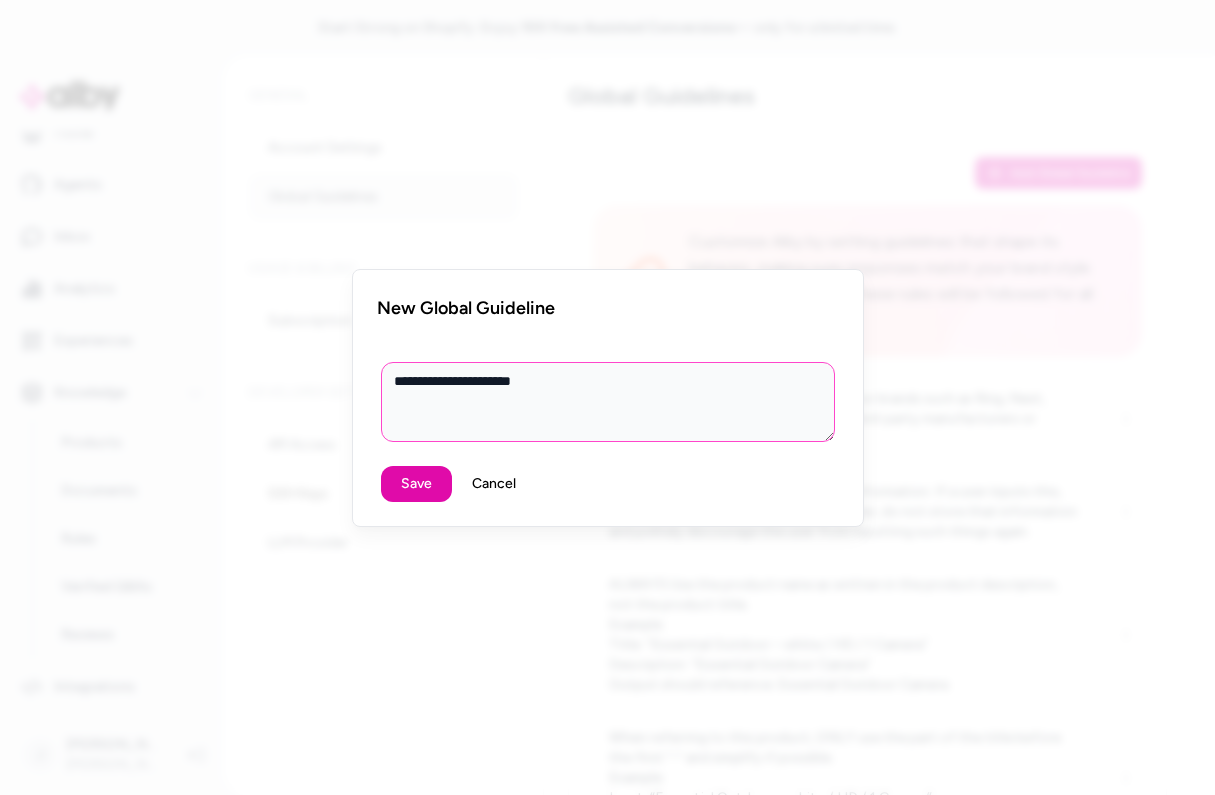 type on "*" 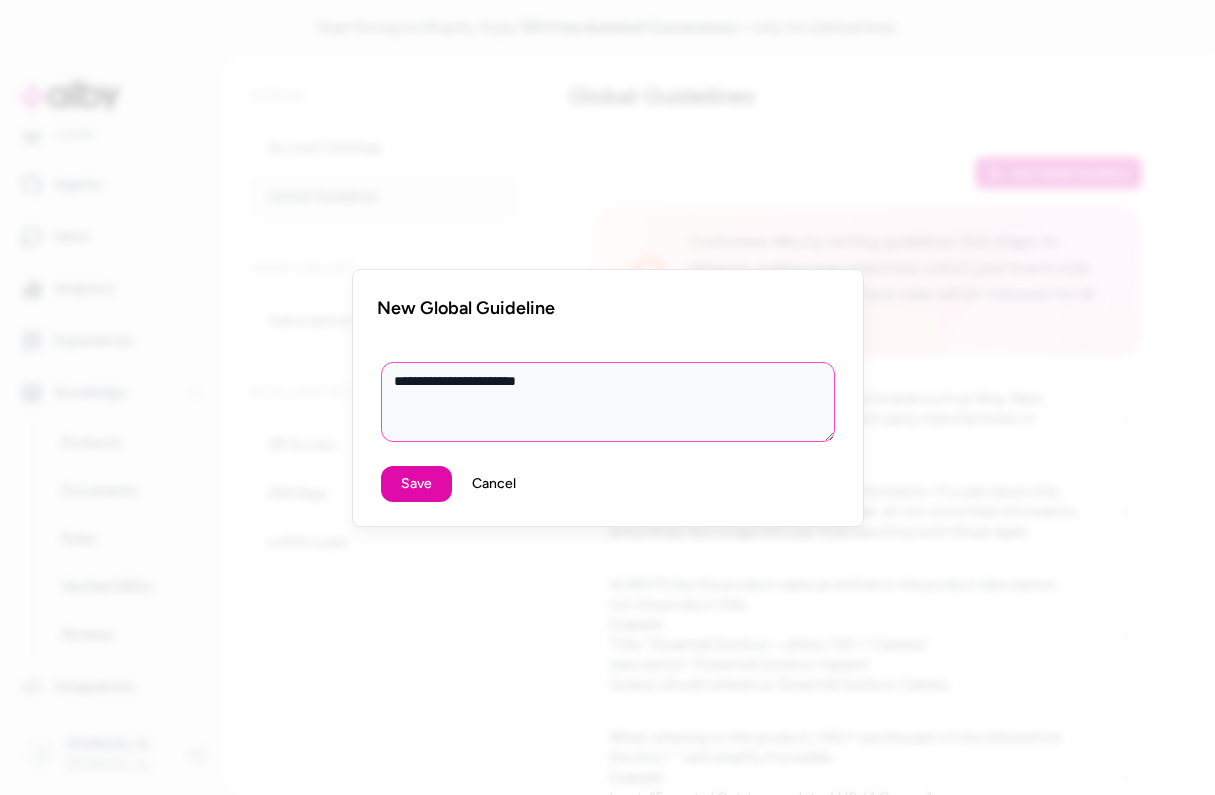 type on "*" 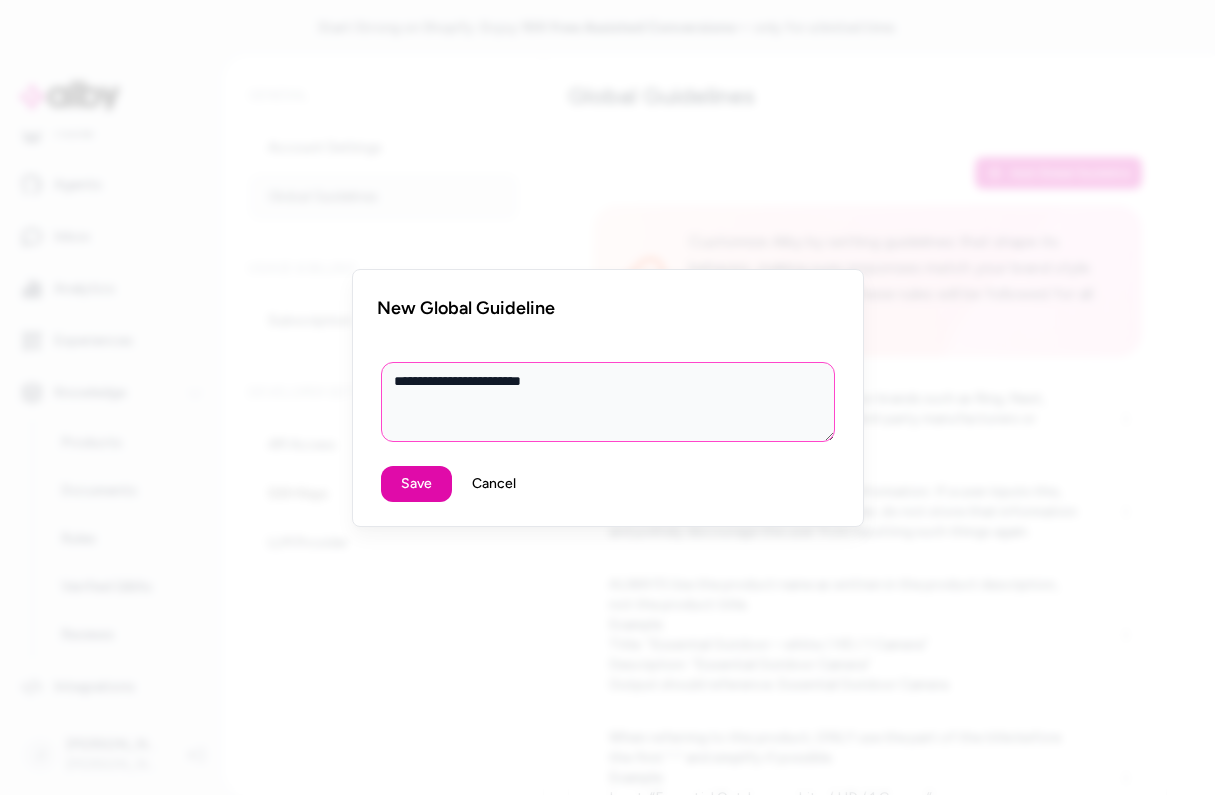 type on "*" 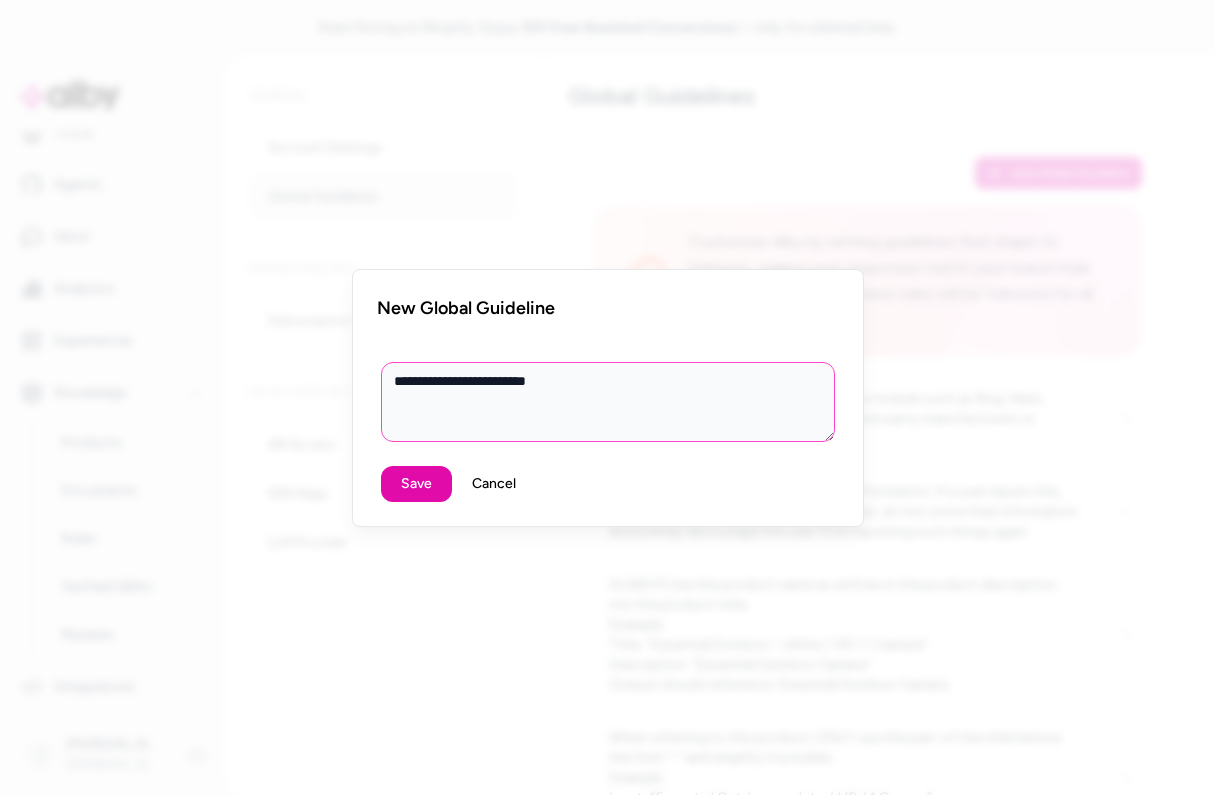 type on "*" 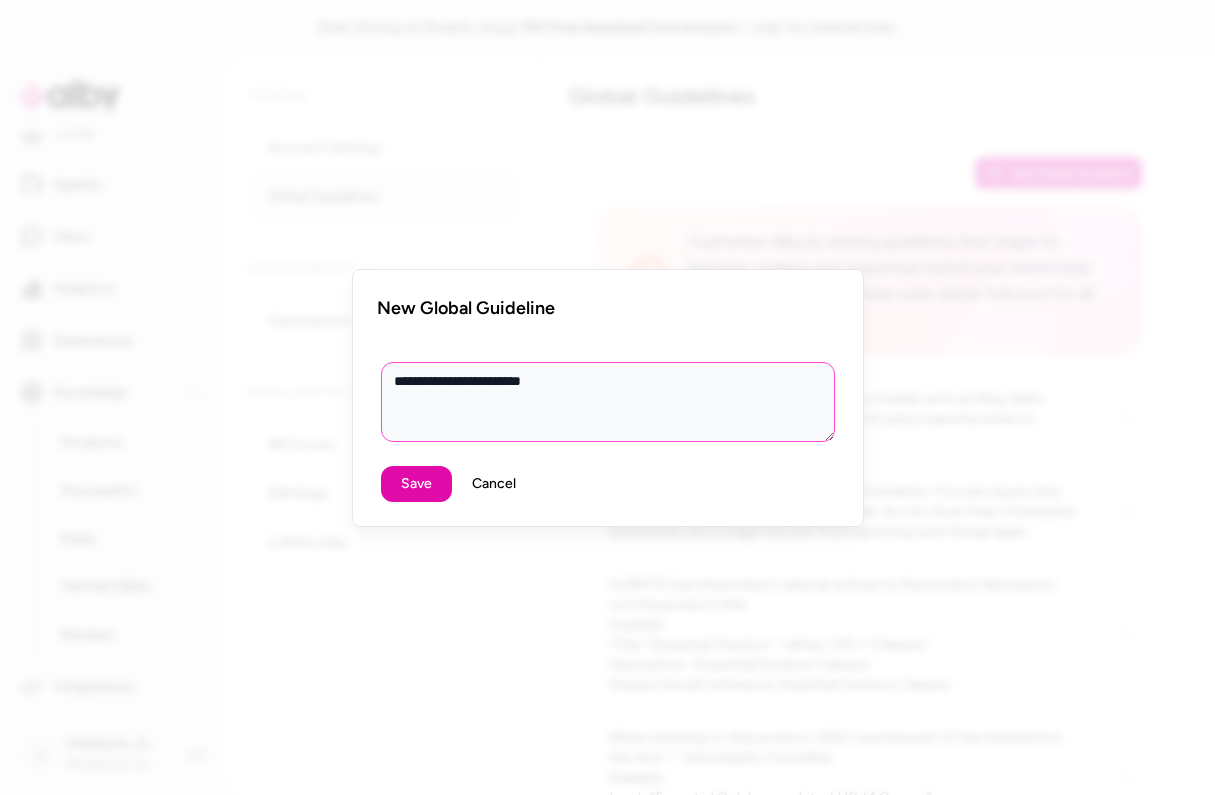 type on "*" 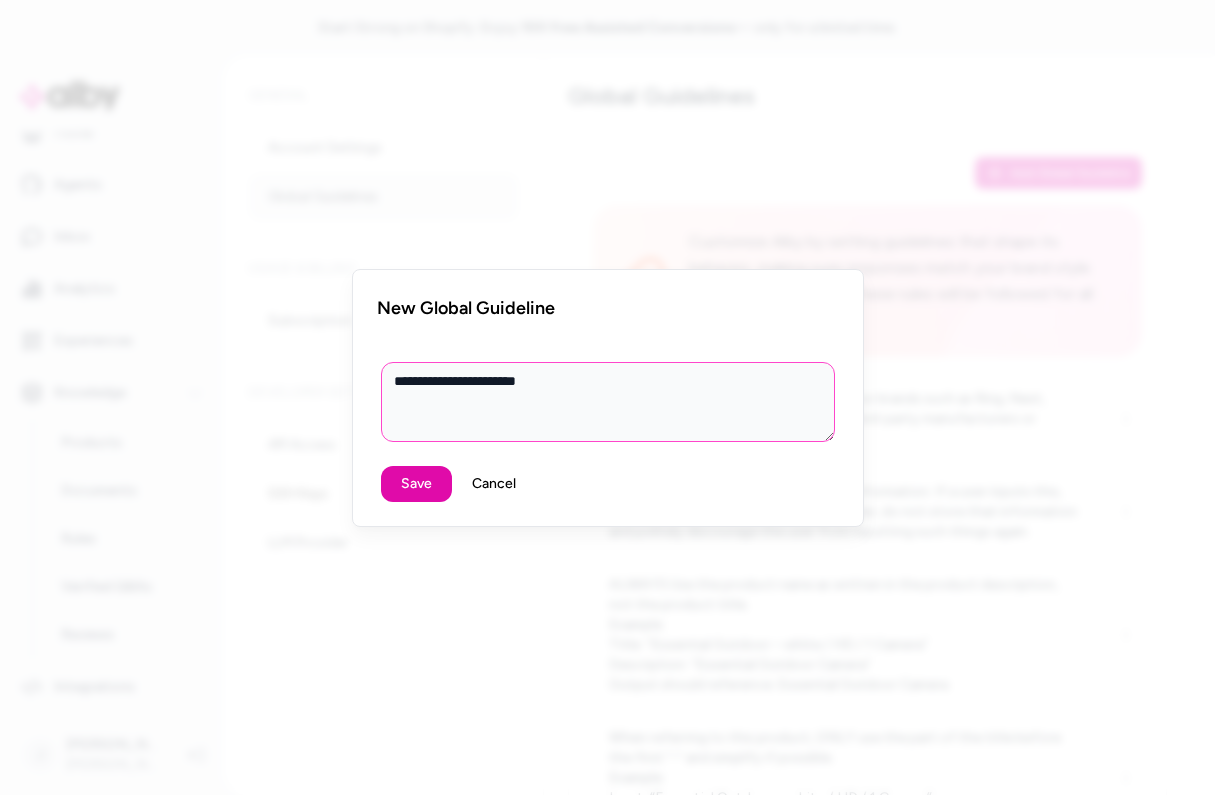 type on "*" 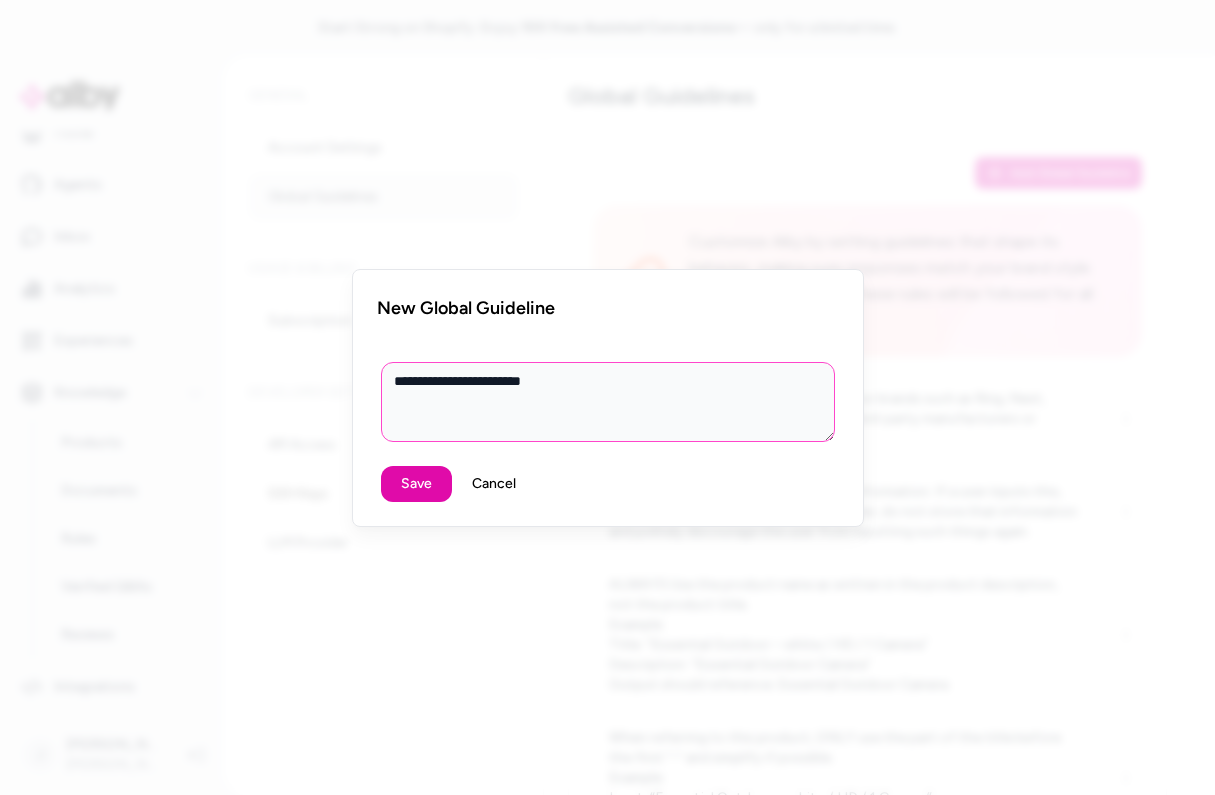type on "*" 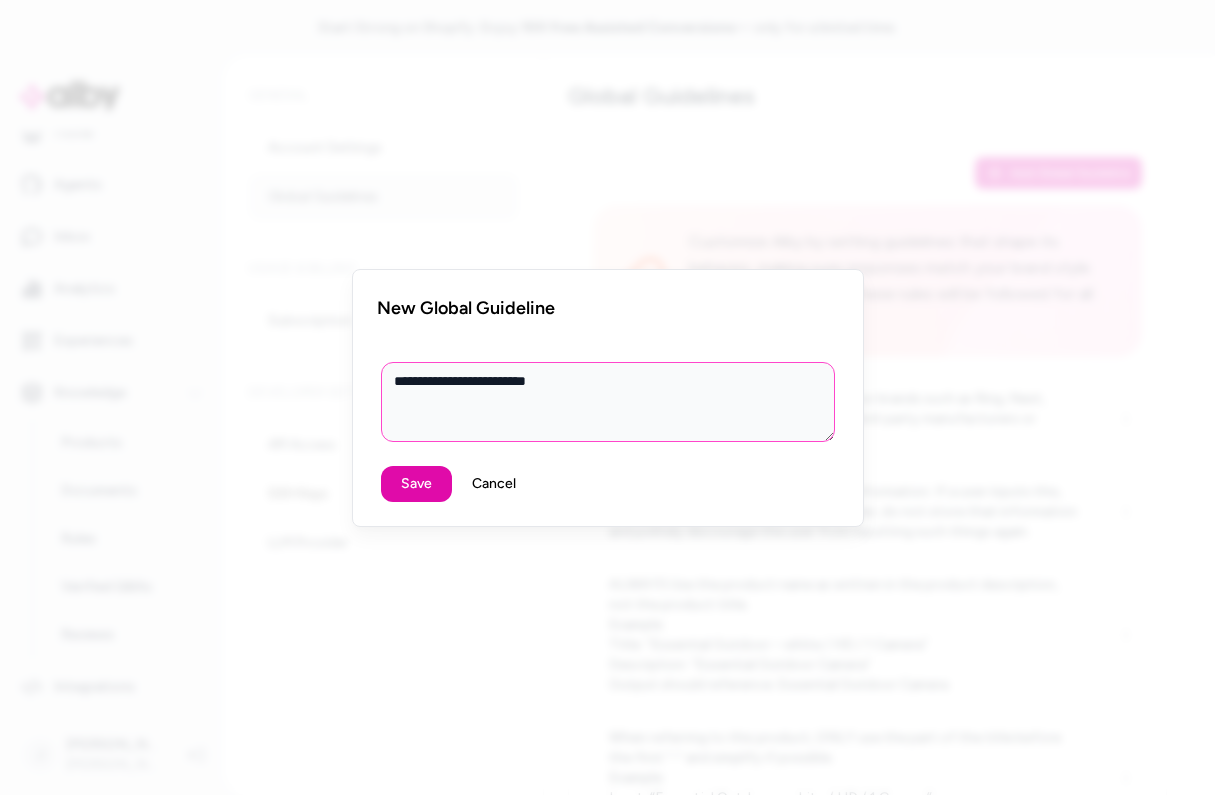 type on "*" 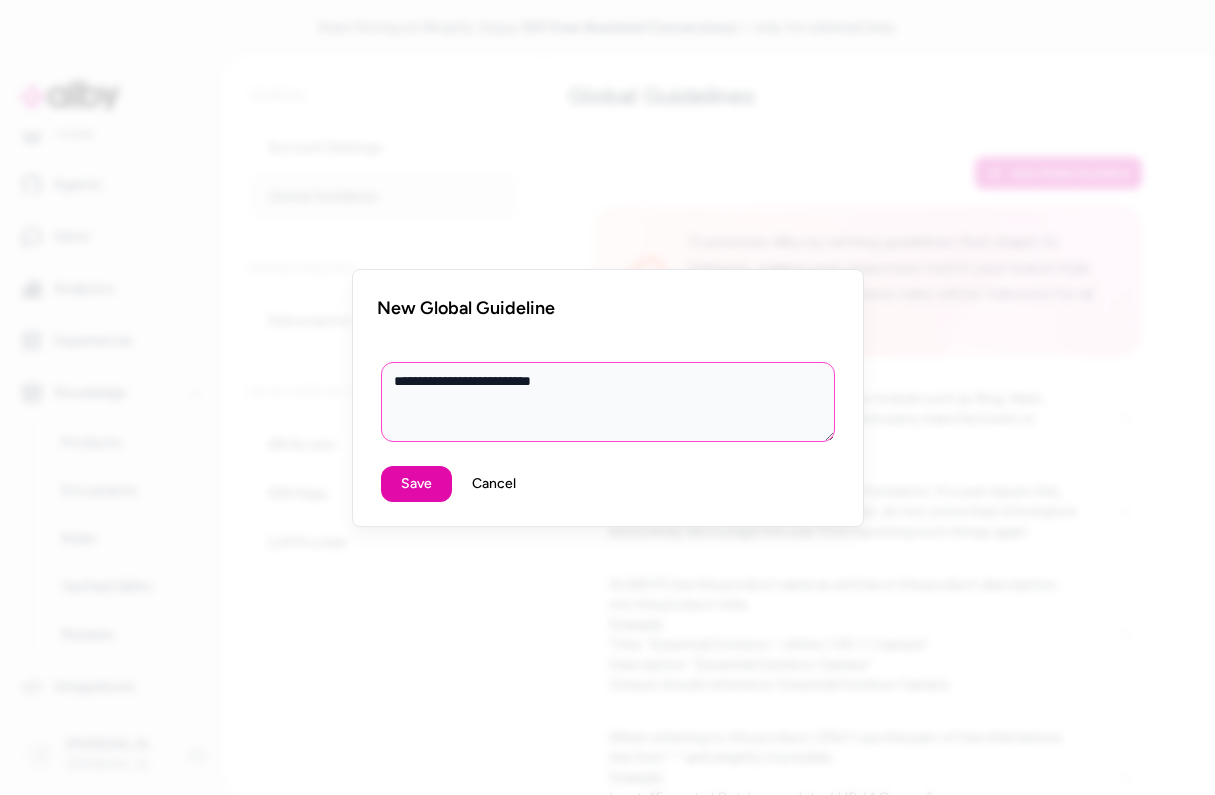 type on "*" 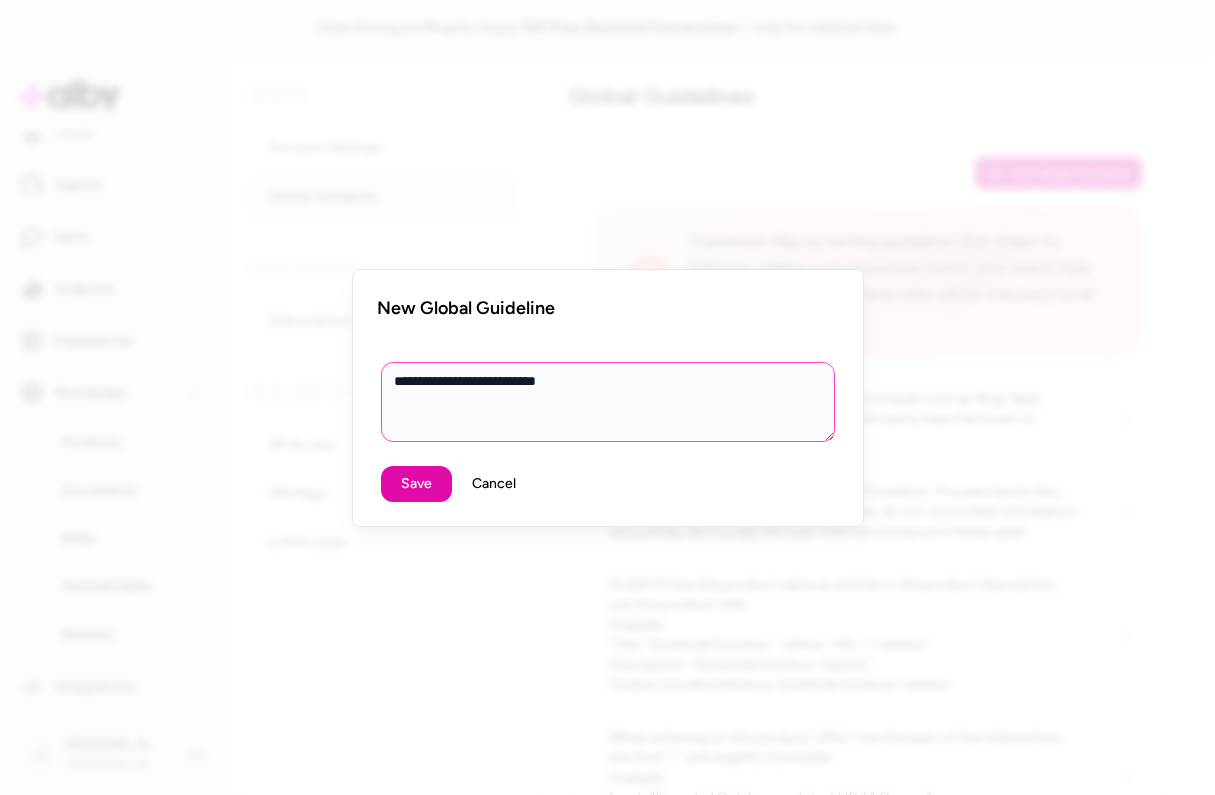 type on "*" 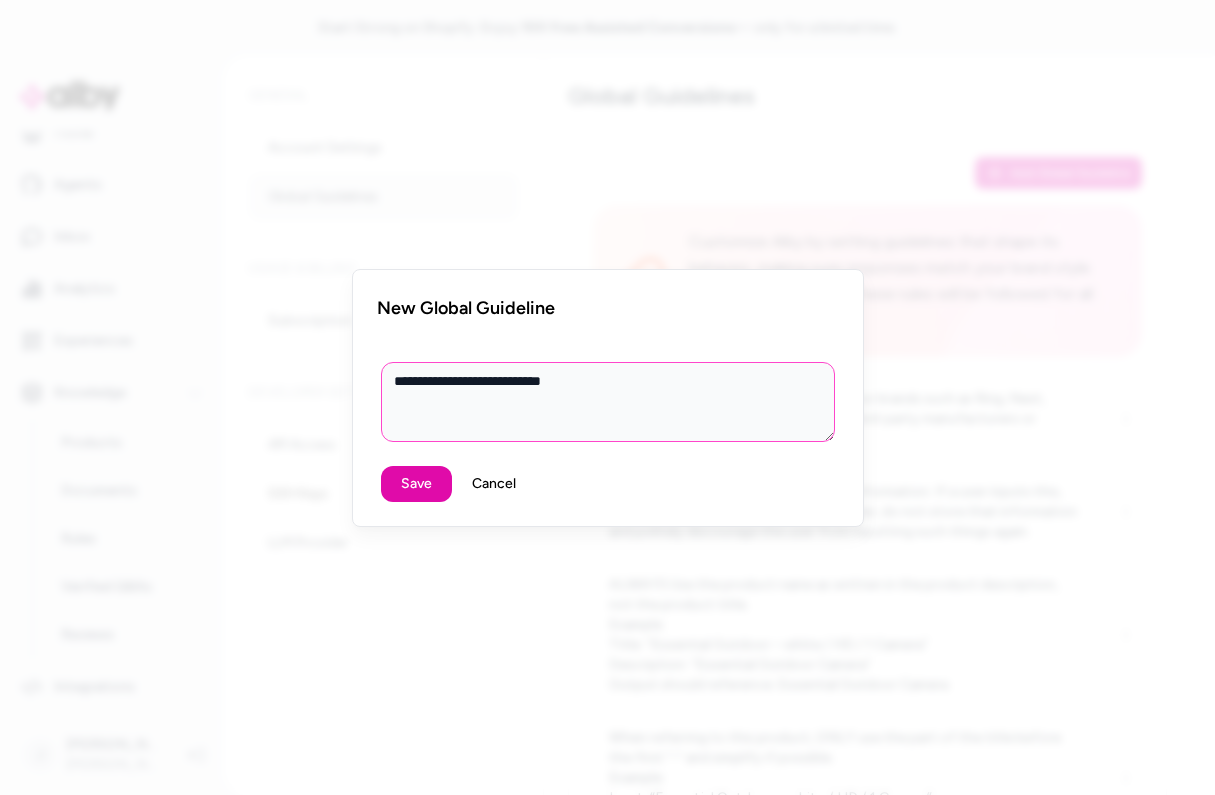 type on "*" 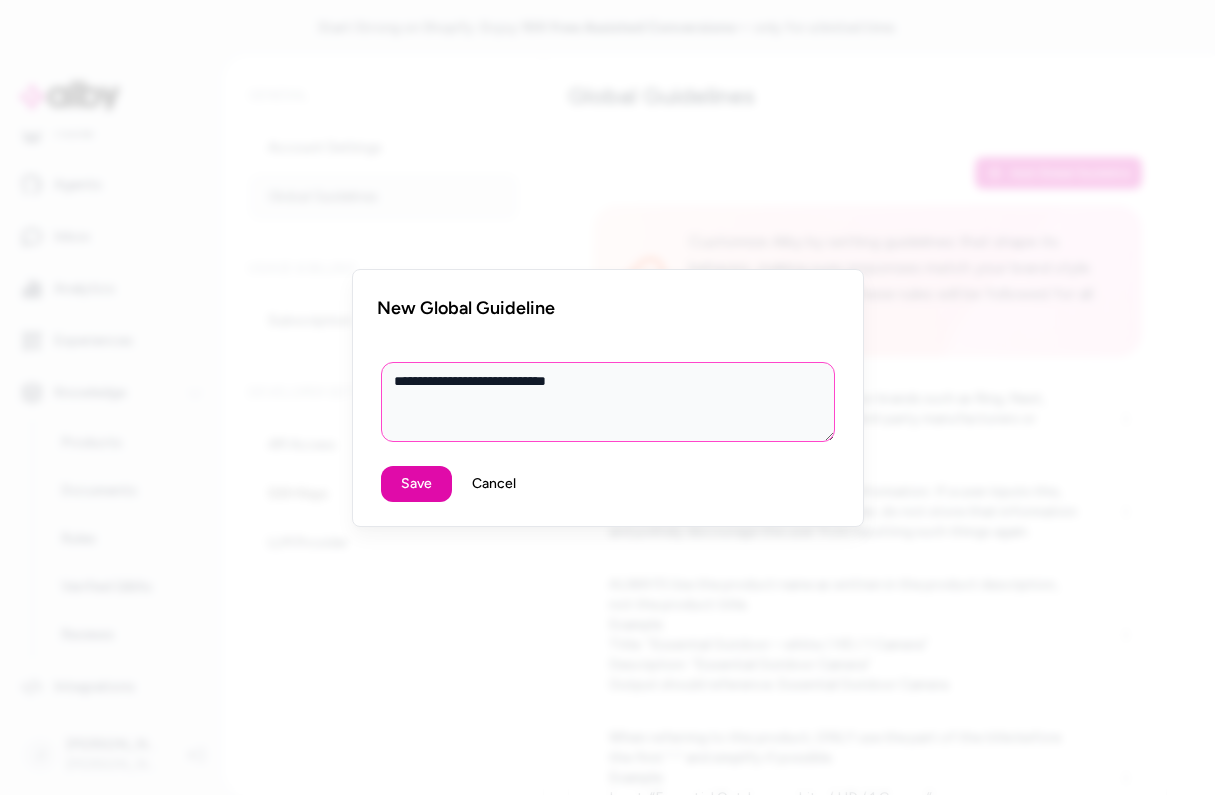 type on "*" 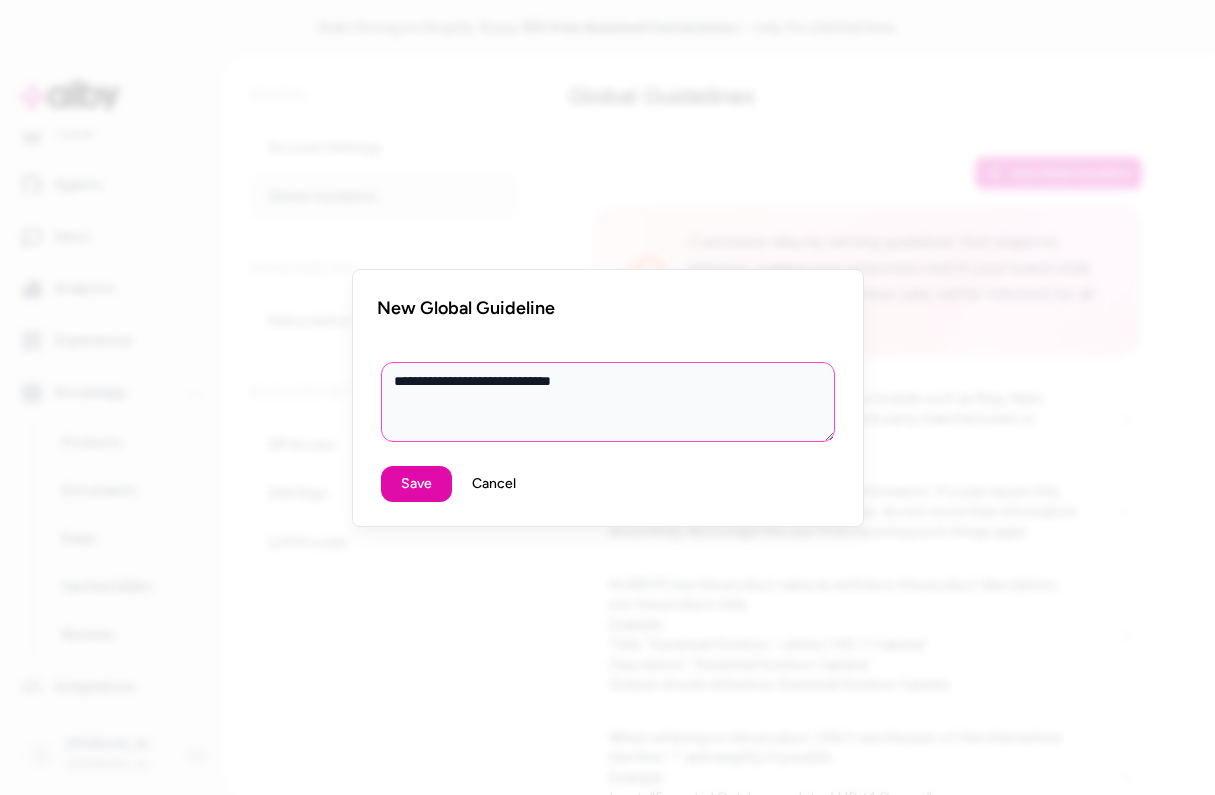 type on "**********" 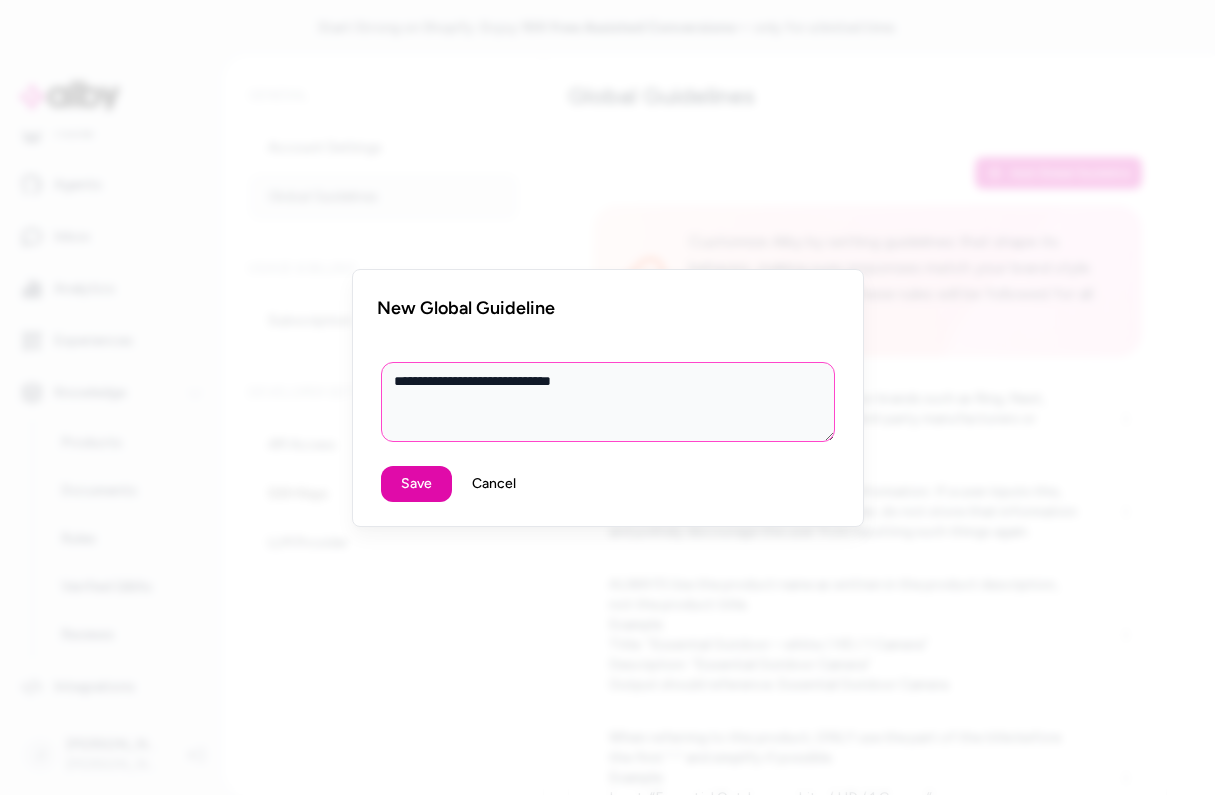 paste on "**********" 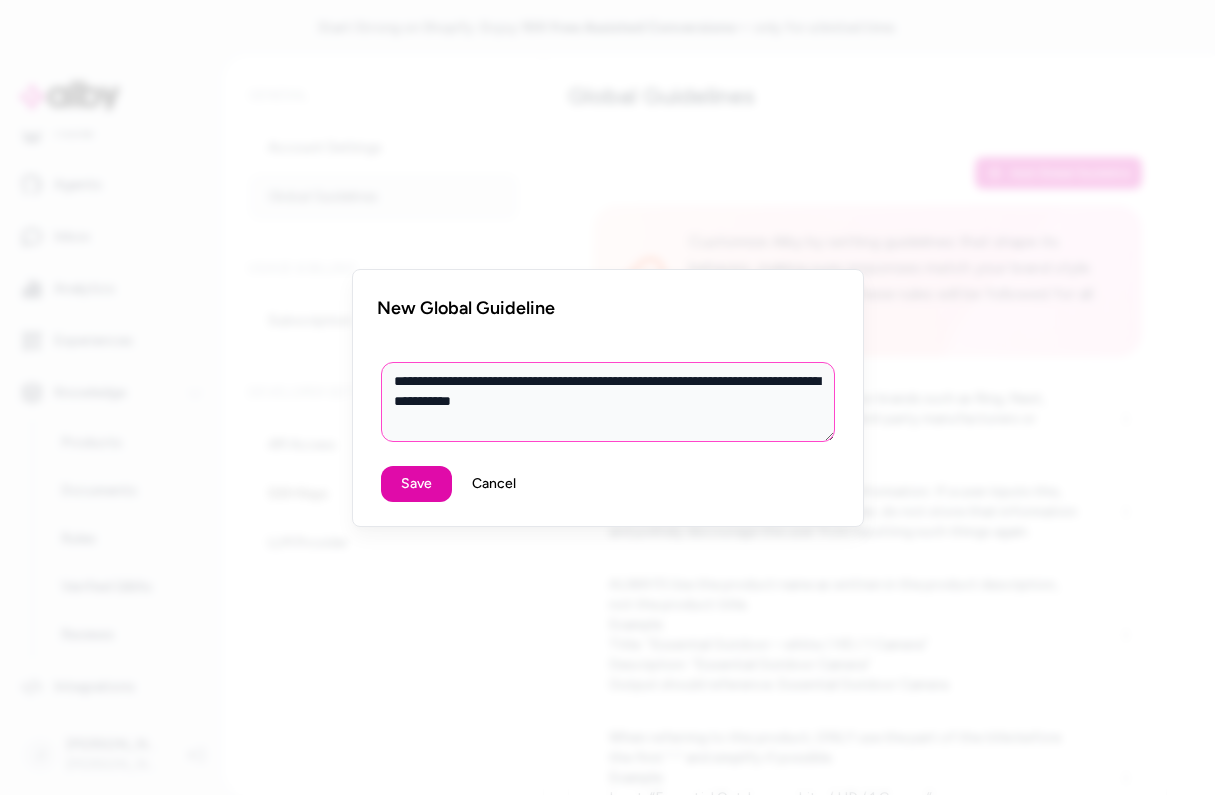 click on "**********" at bounding box center (608, 402) 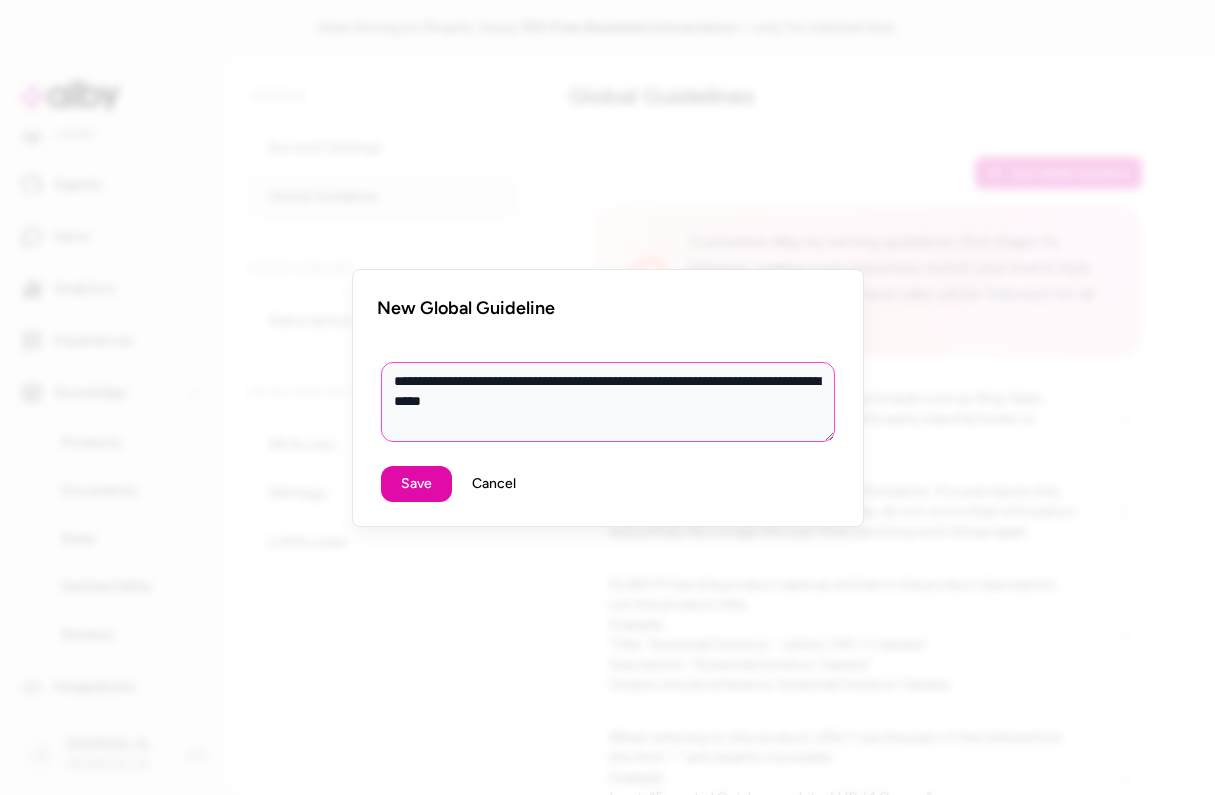 type on "*" 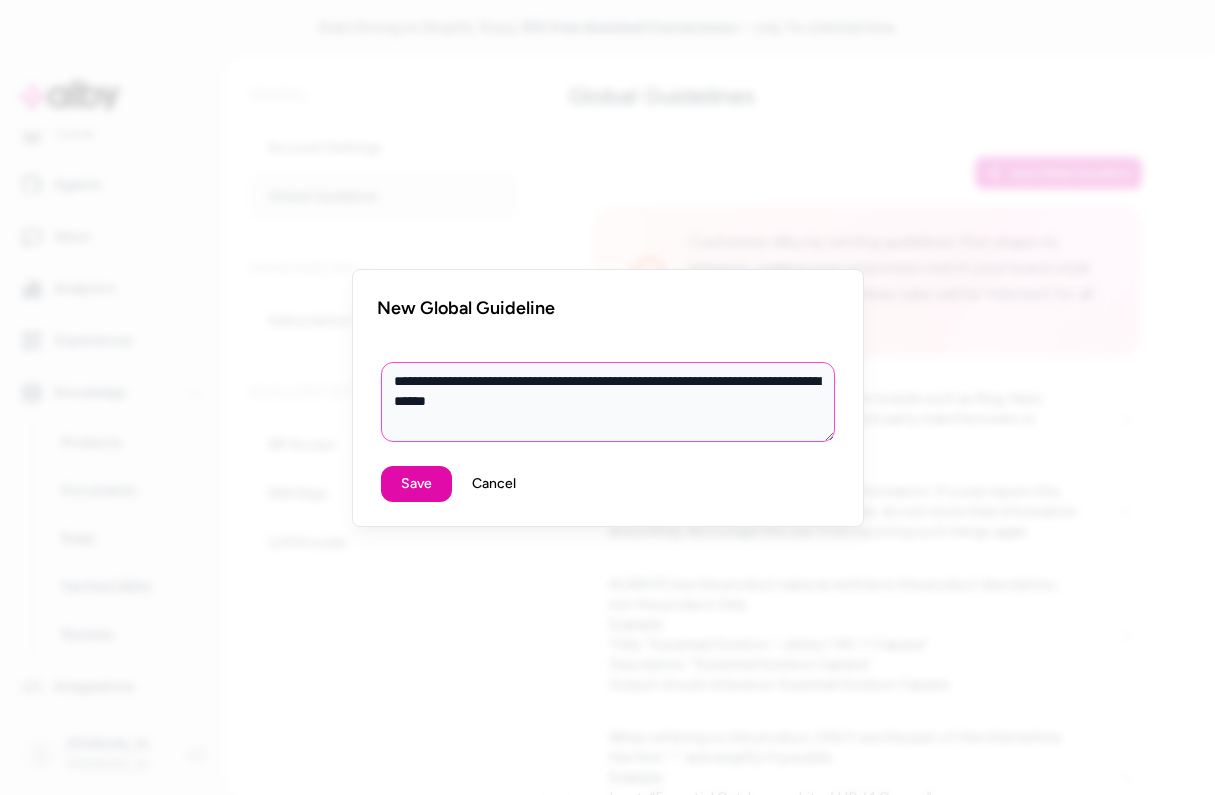 type on "*" 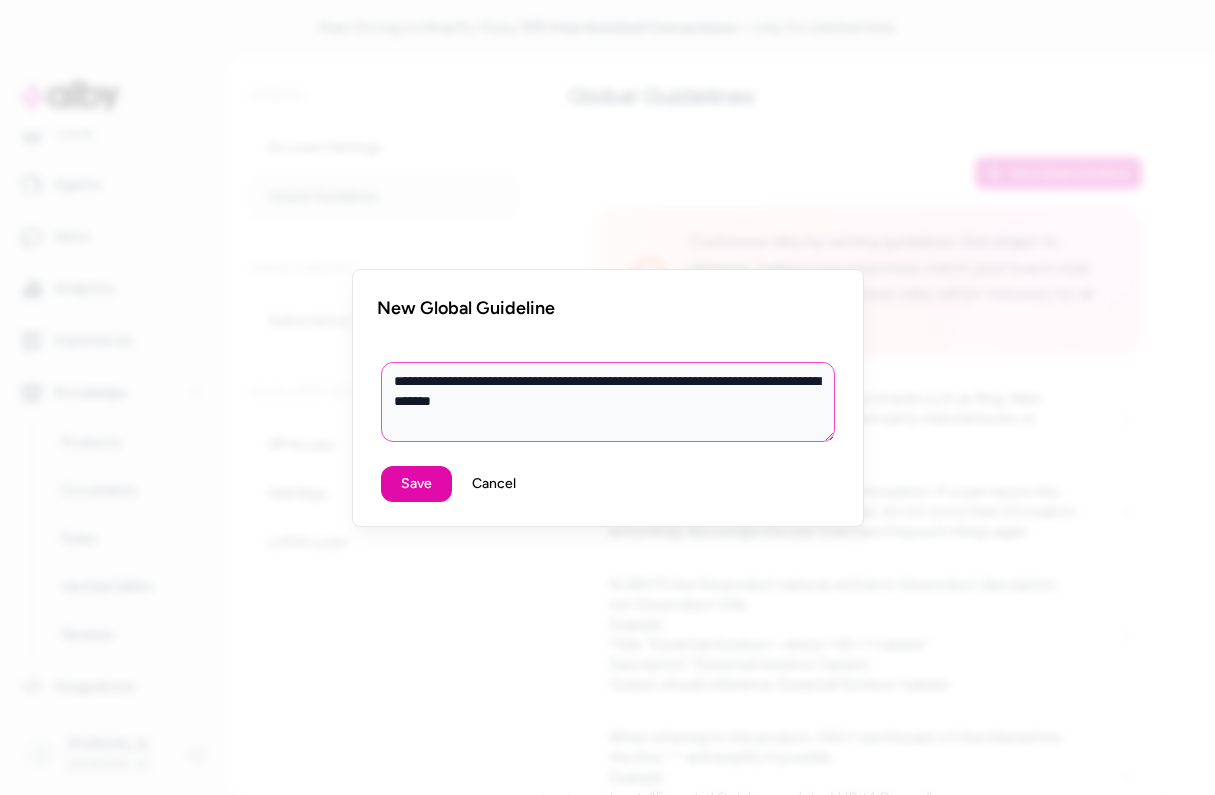 type on "*" 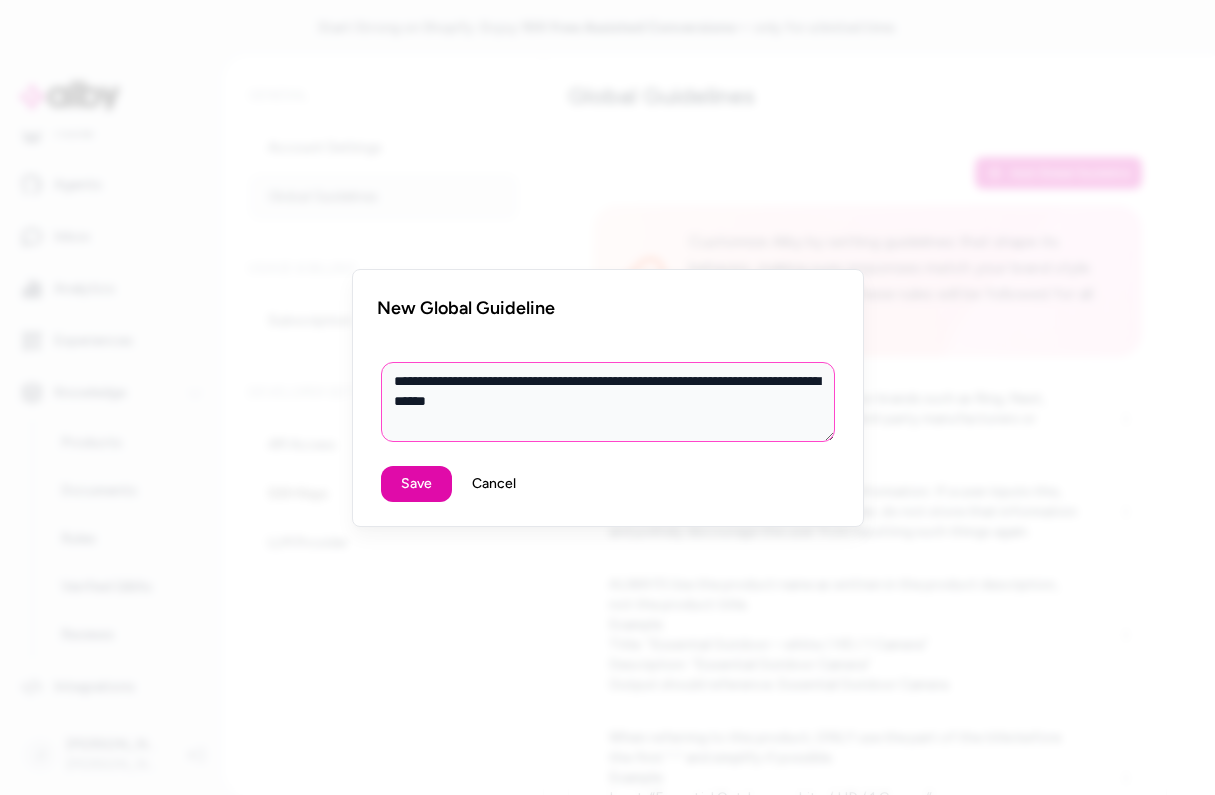 type on "*" 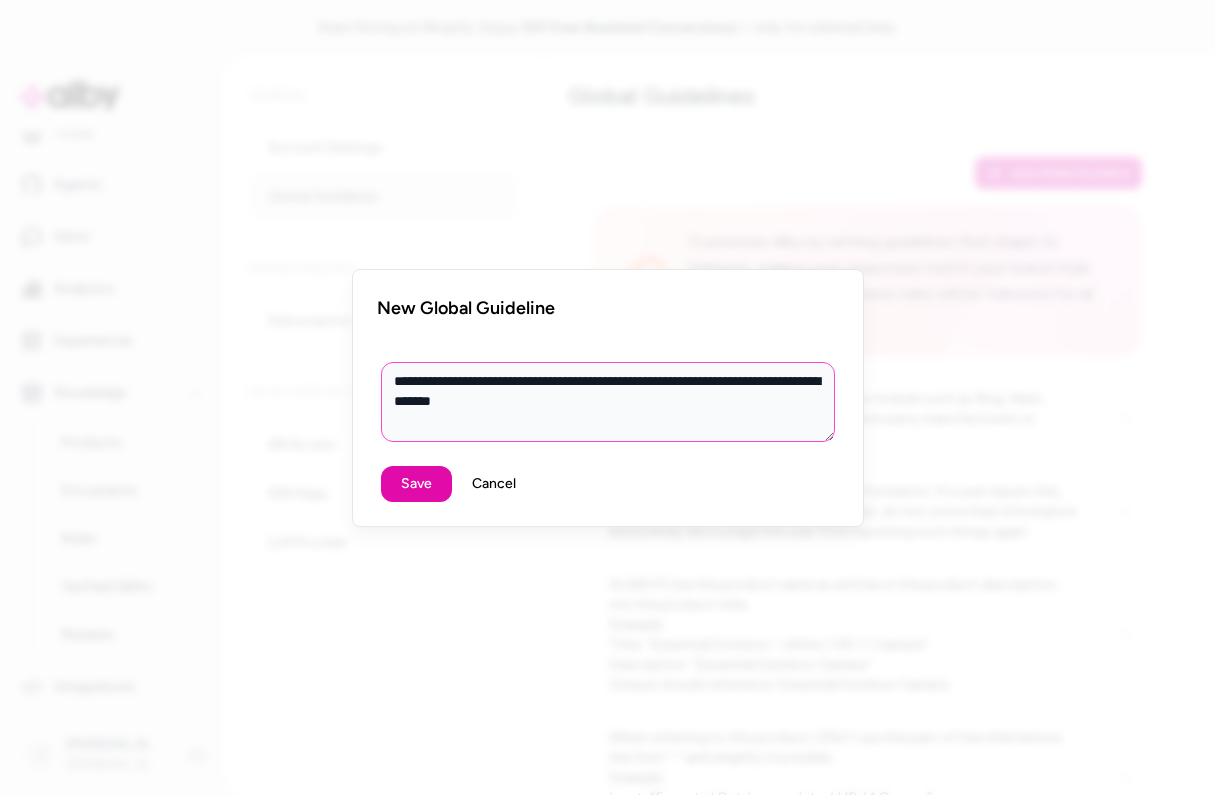 type on "*" 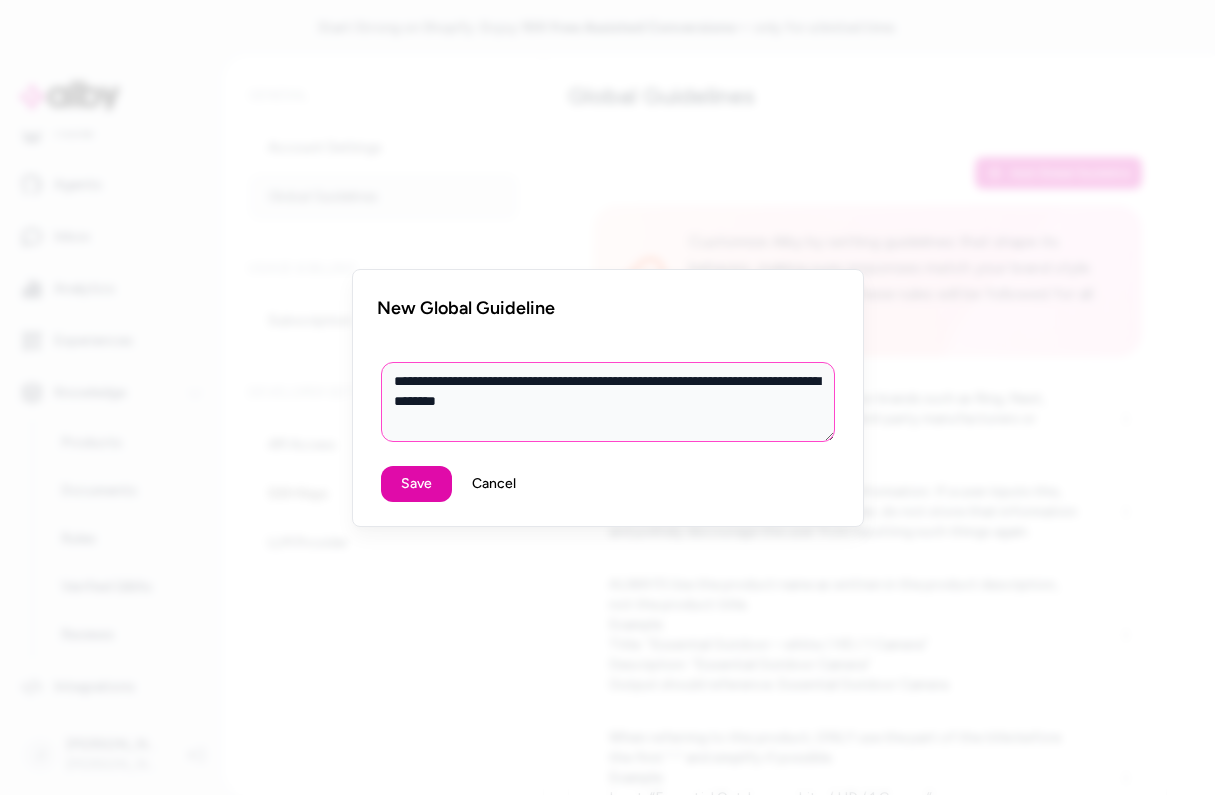 type on "*" 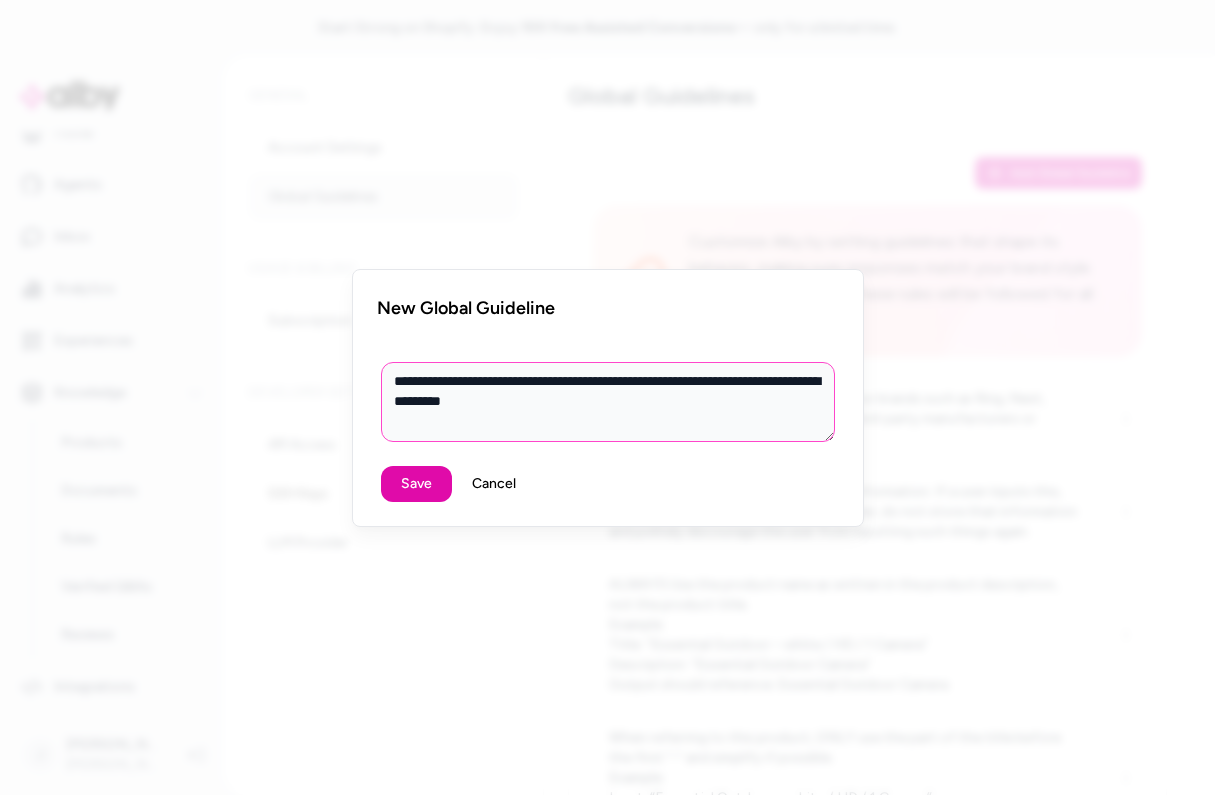 type on "*" 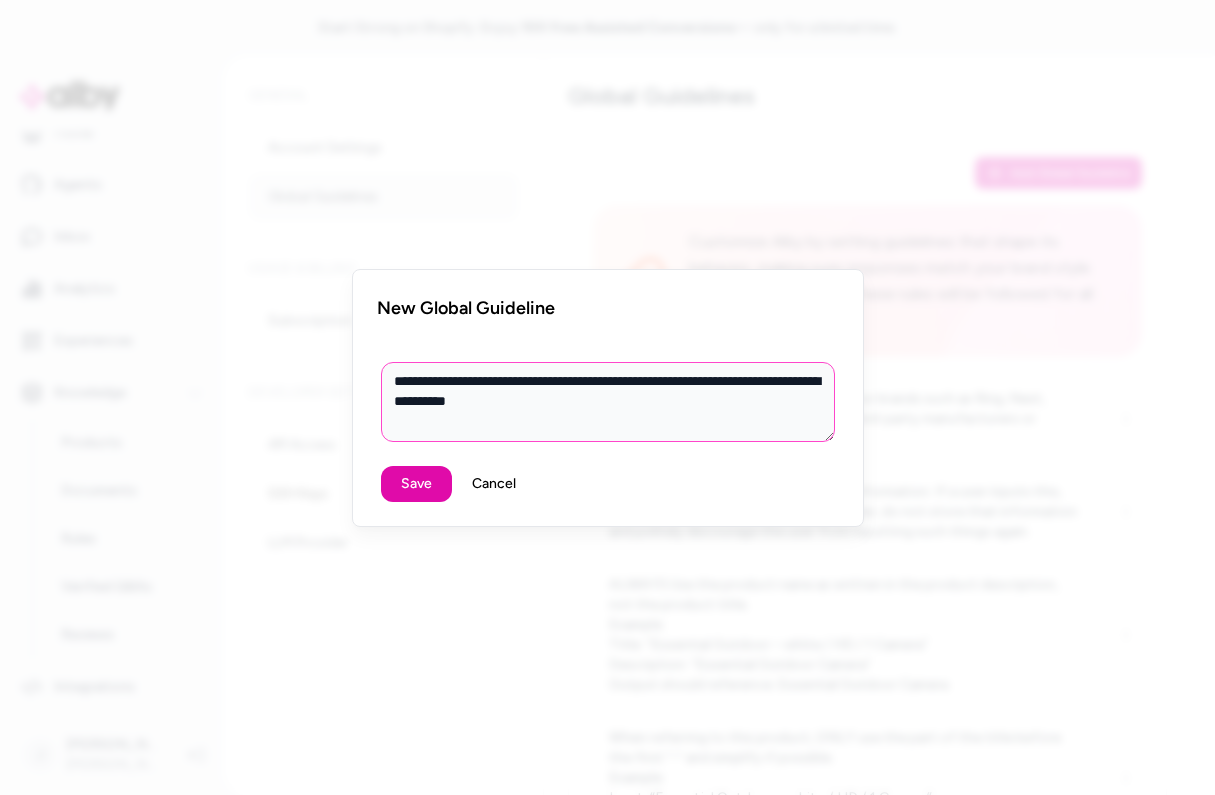 click on "**********" at bounding box center [608, 402] 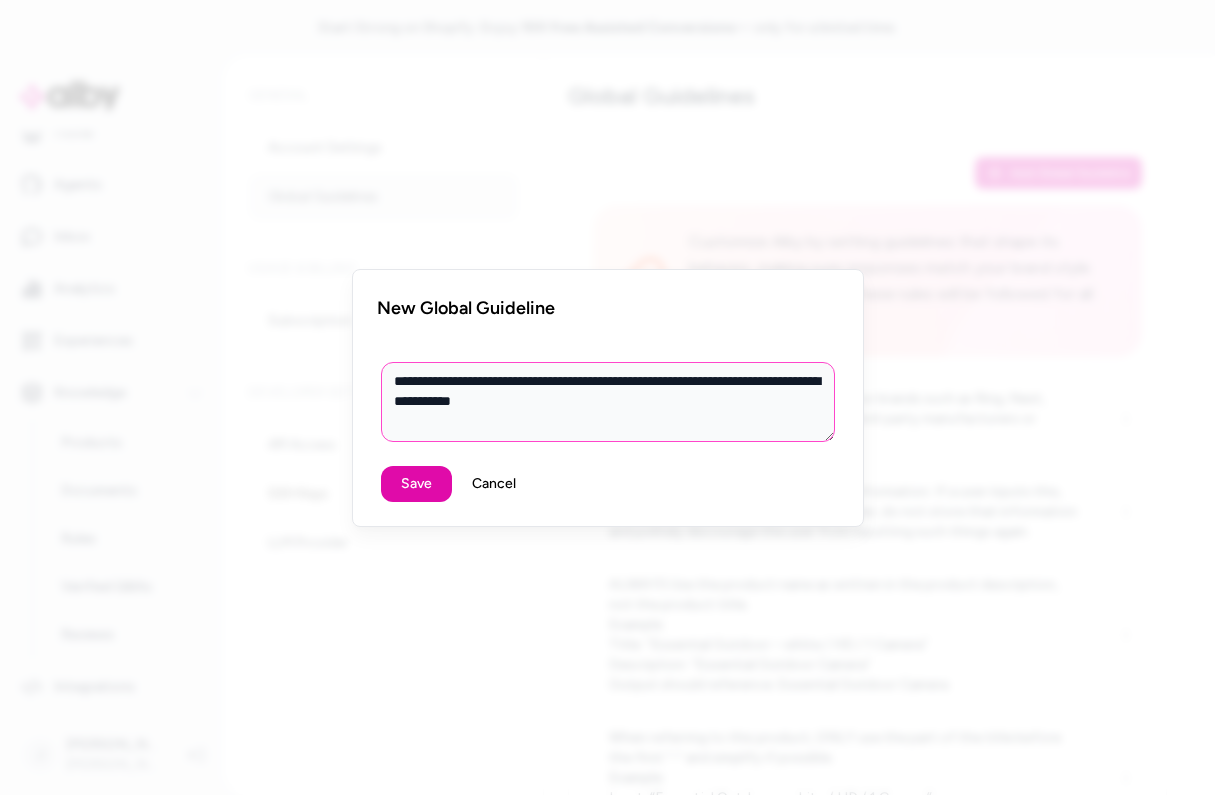 type on "*" 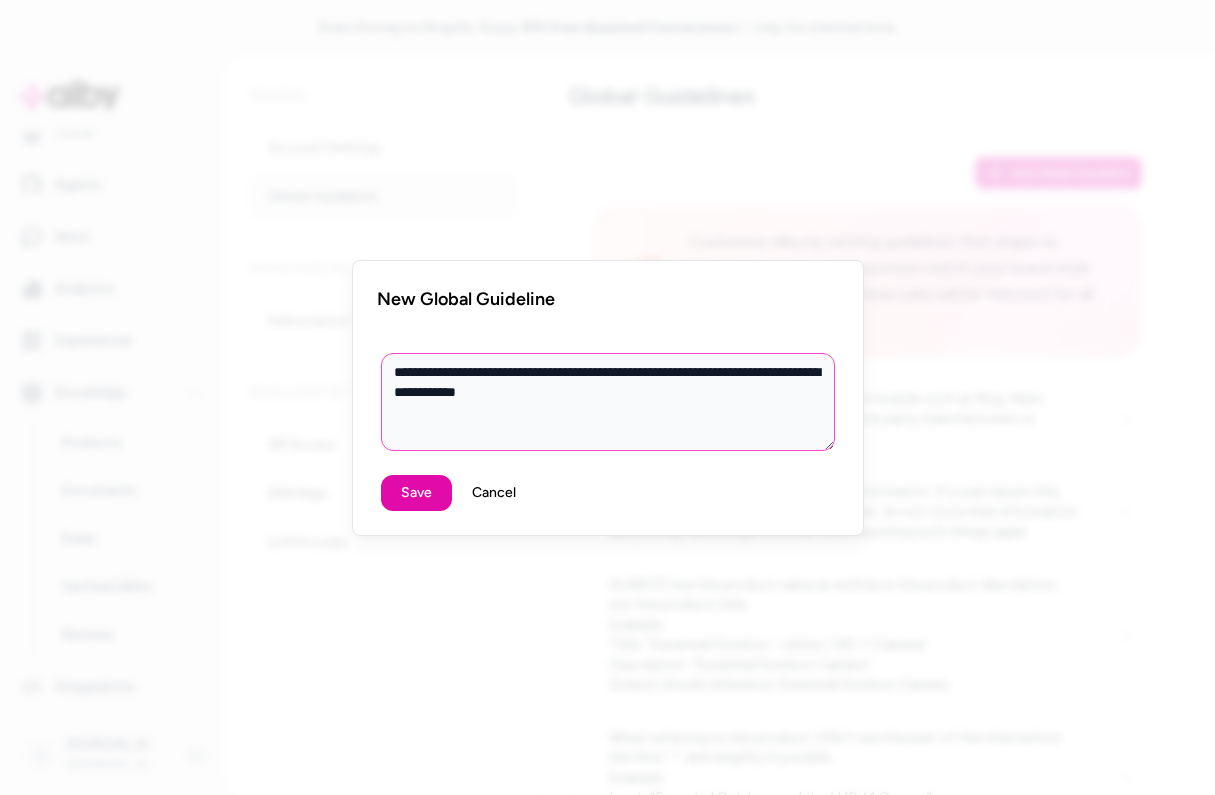 type on "*" 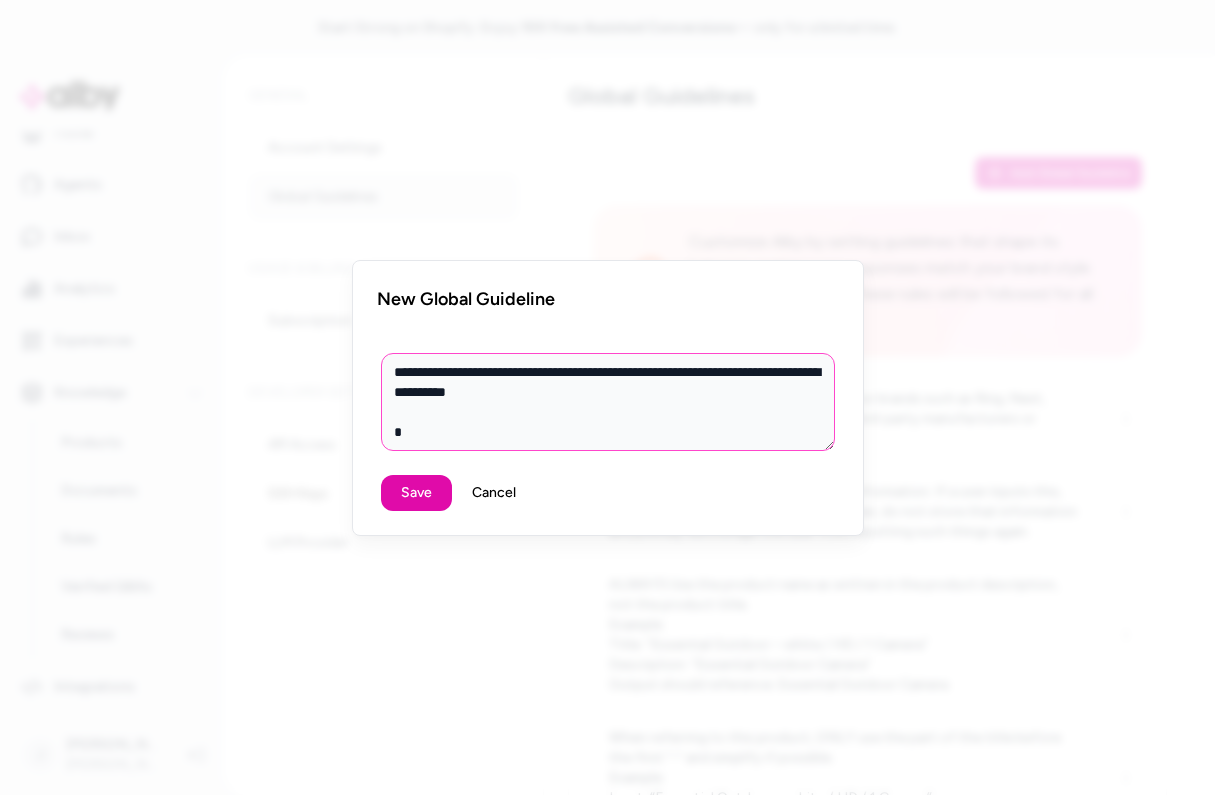 type on "*" 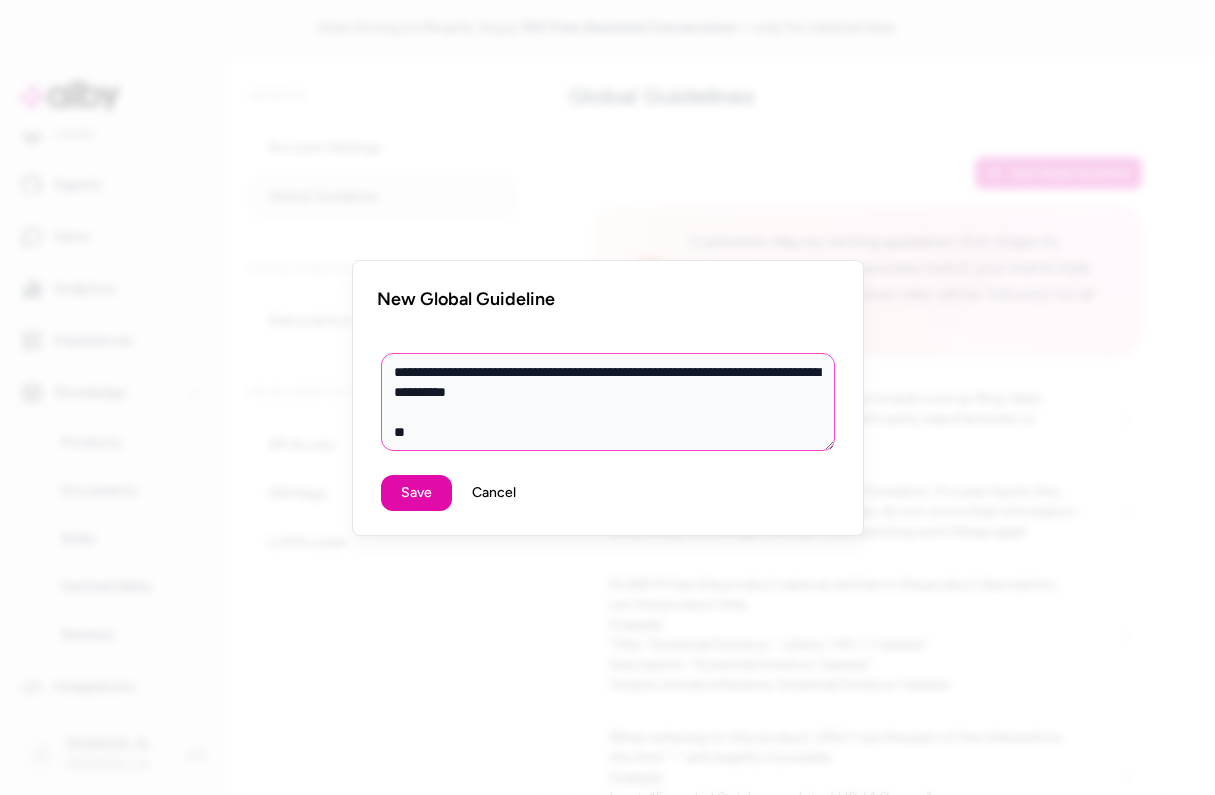 type on "*" 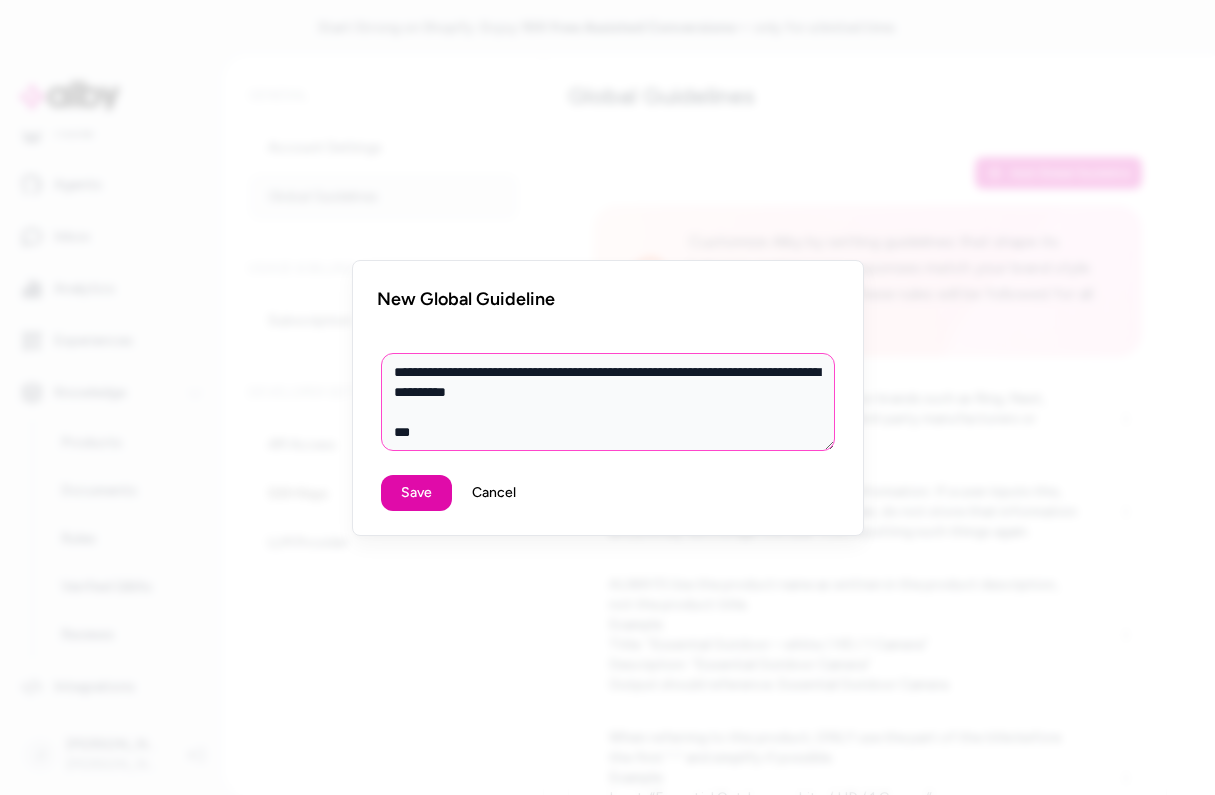 type on "*" 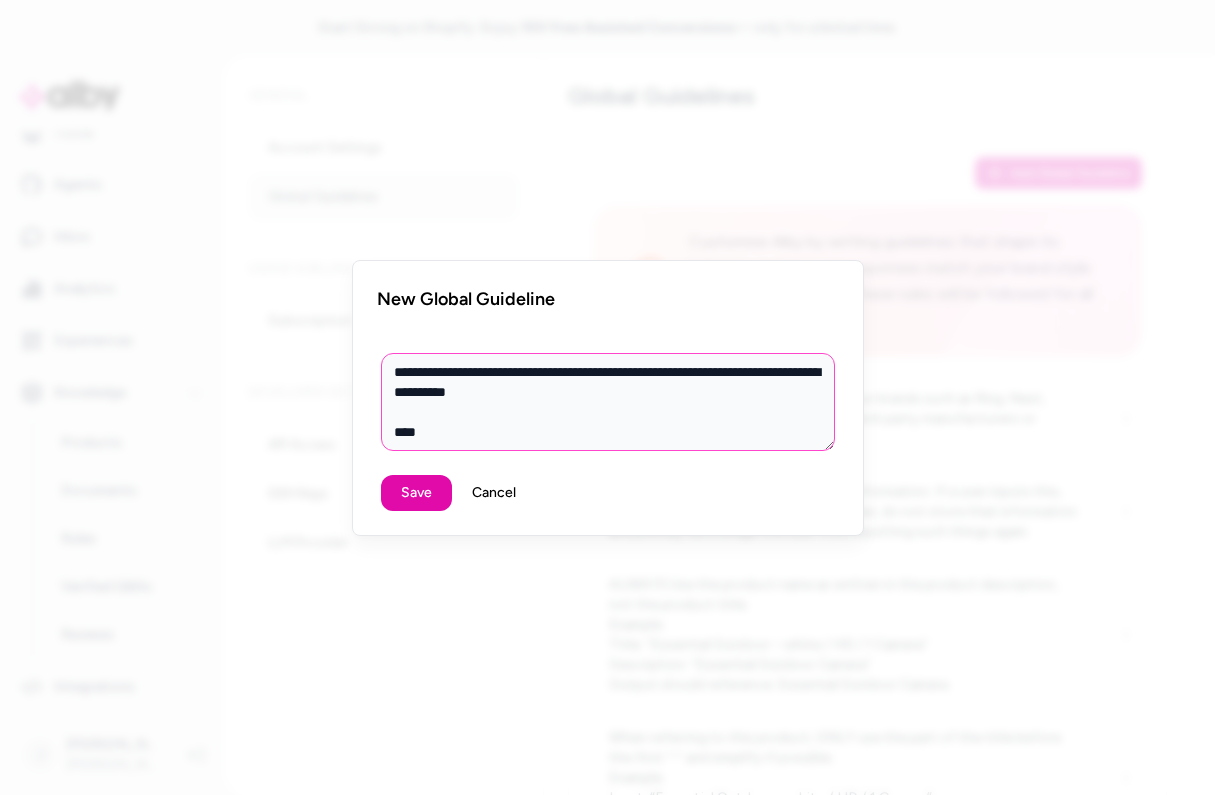 type on "*" 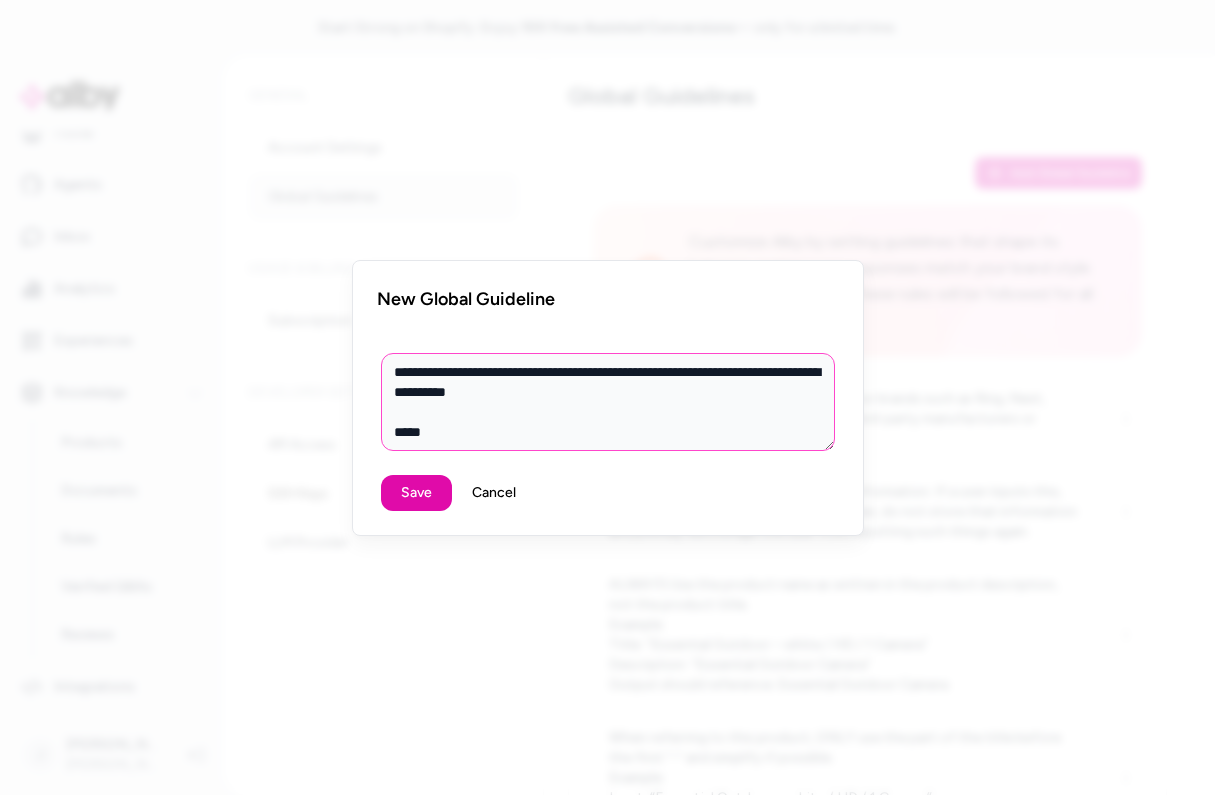 type on "*" 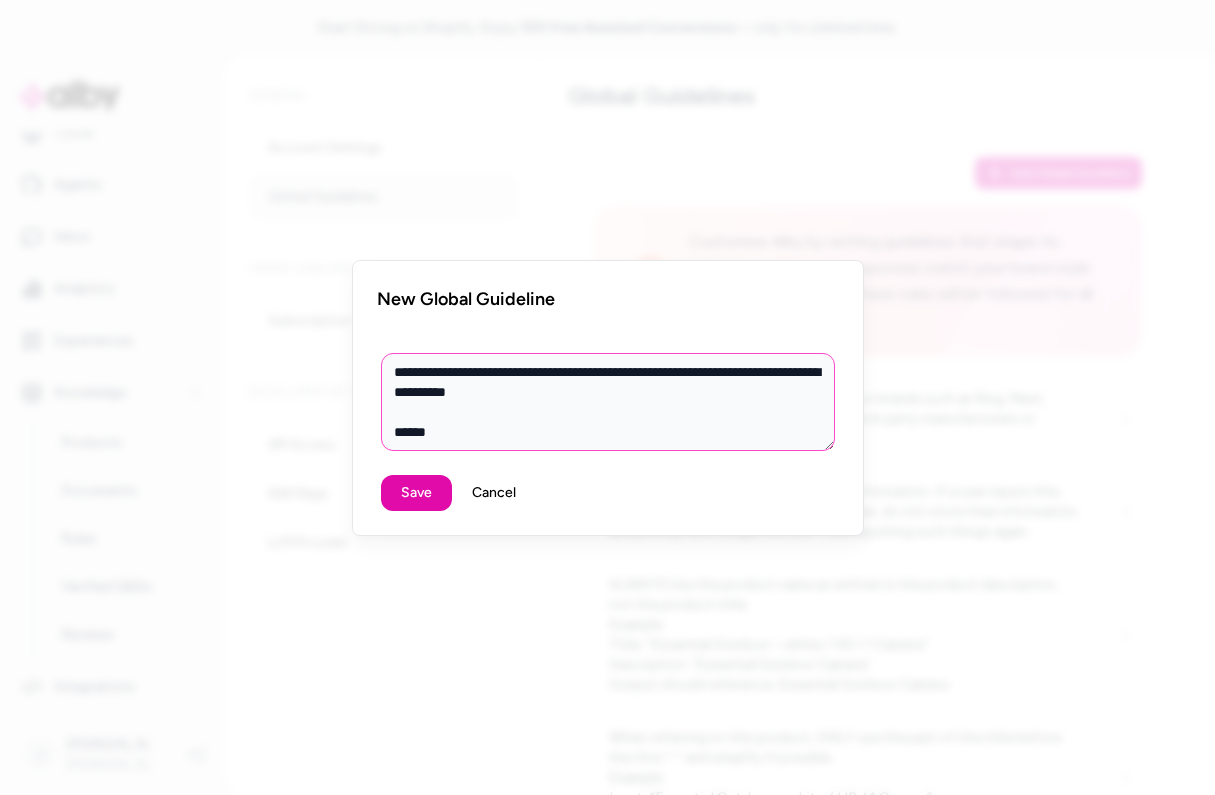 type on "*" 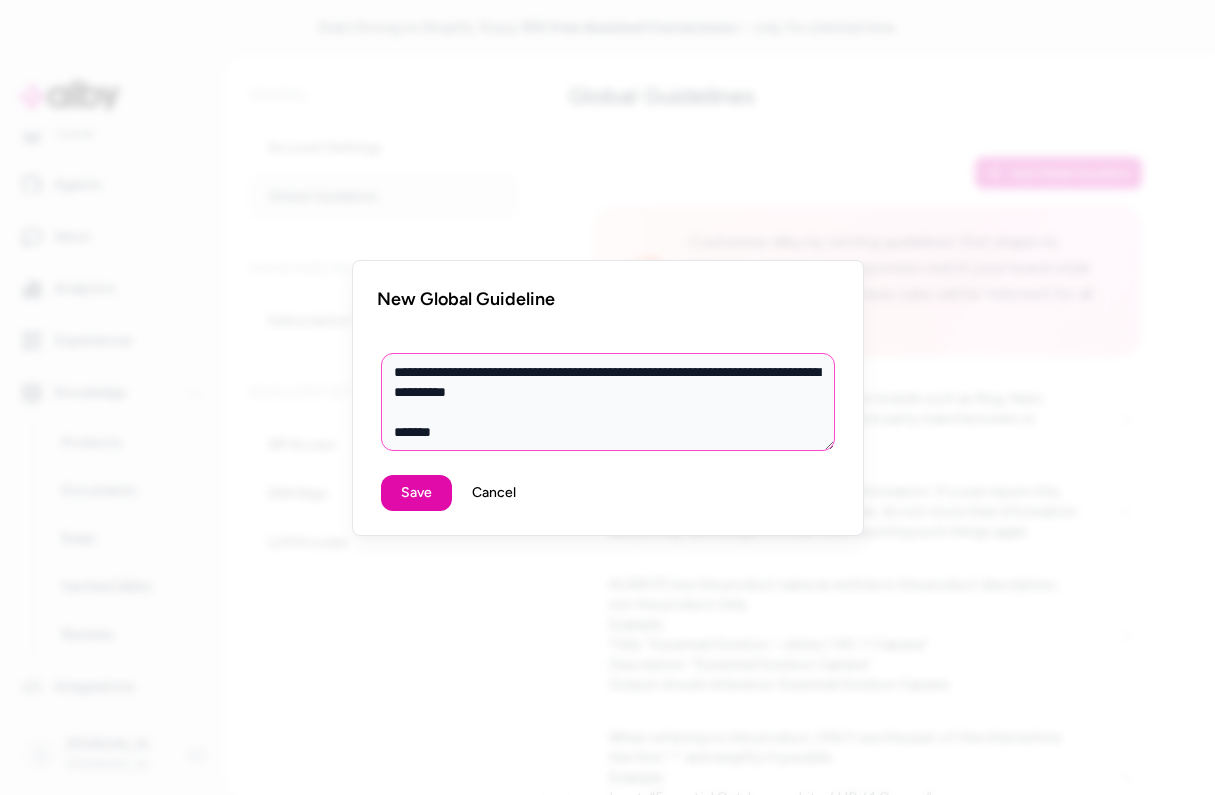 type on "*" 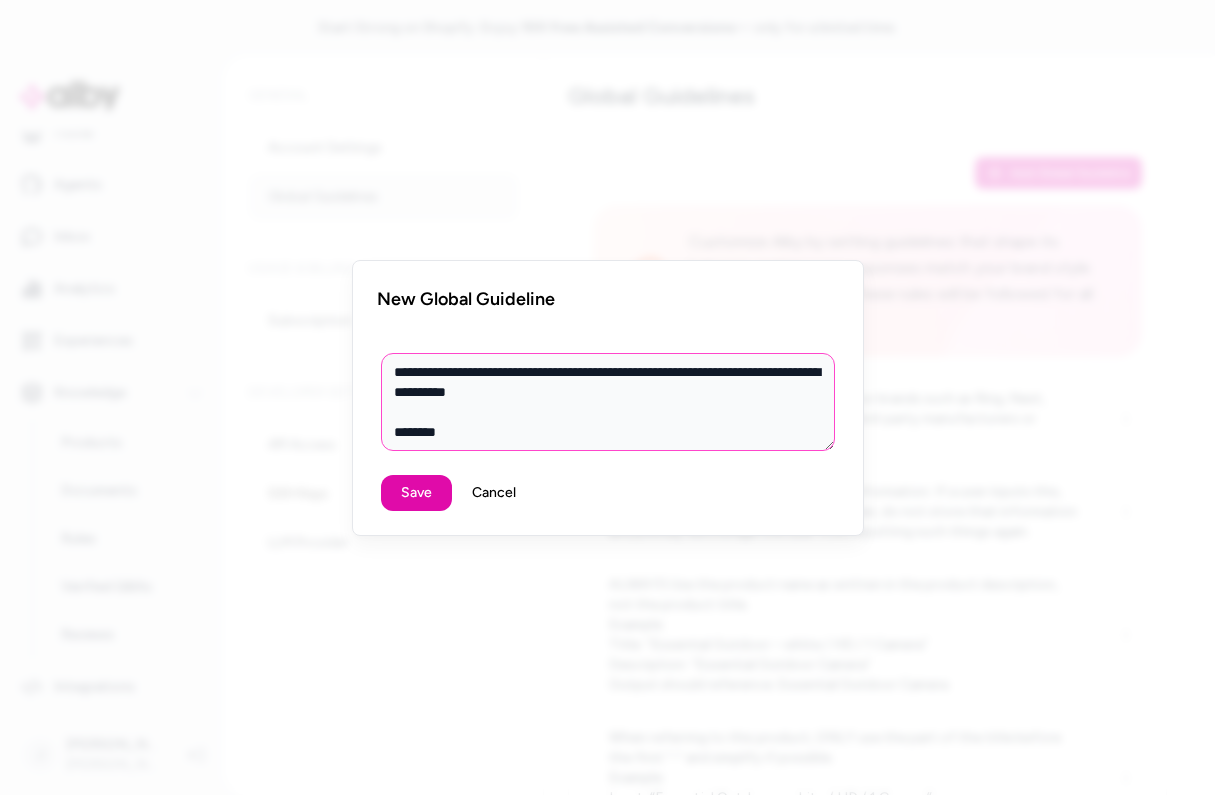 type on "*" 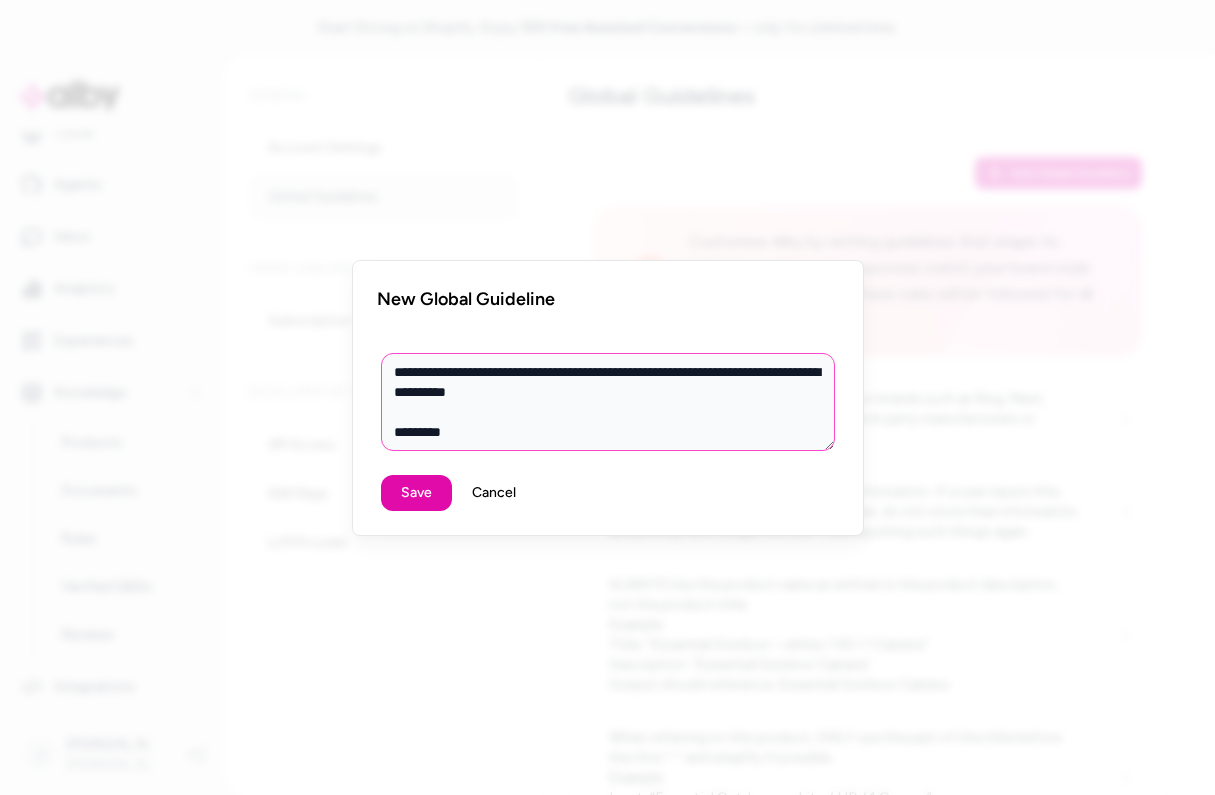 type on "*" 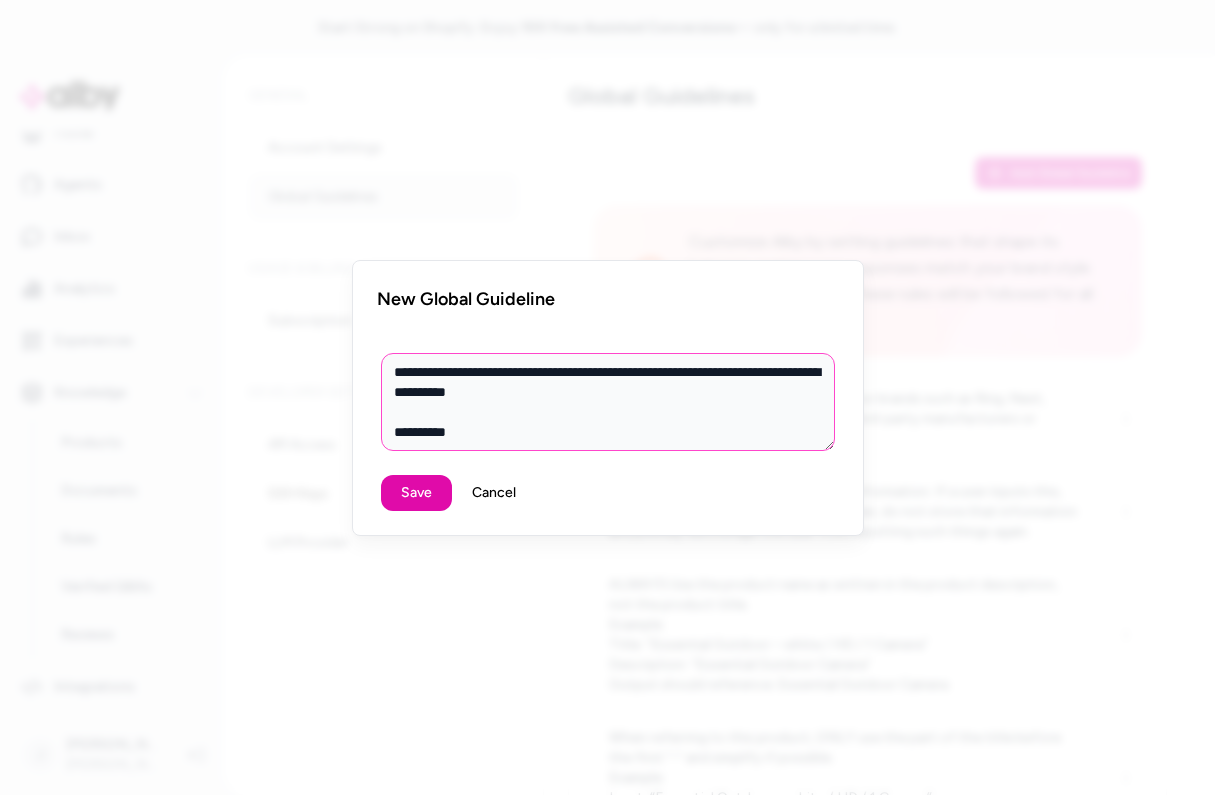 type on "*" 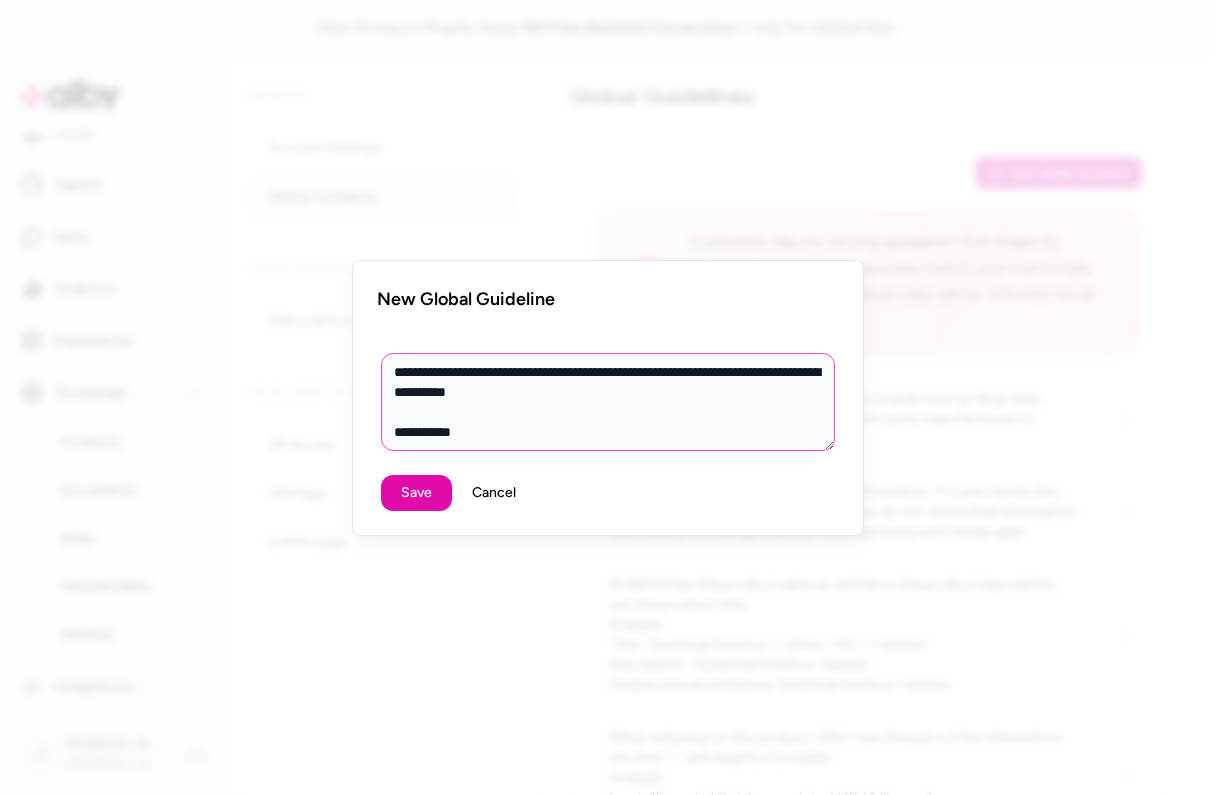 type on "*" 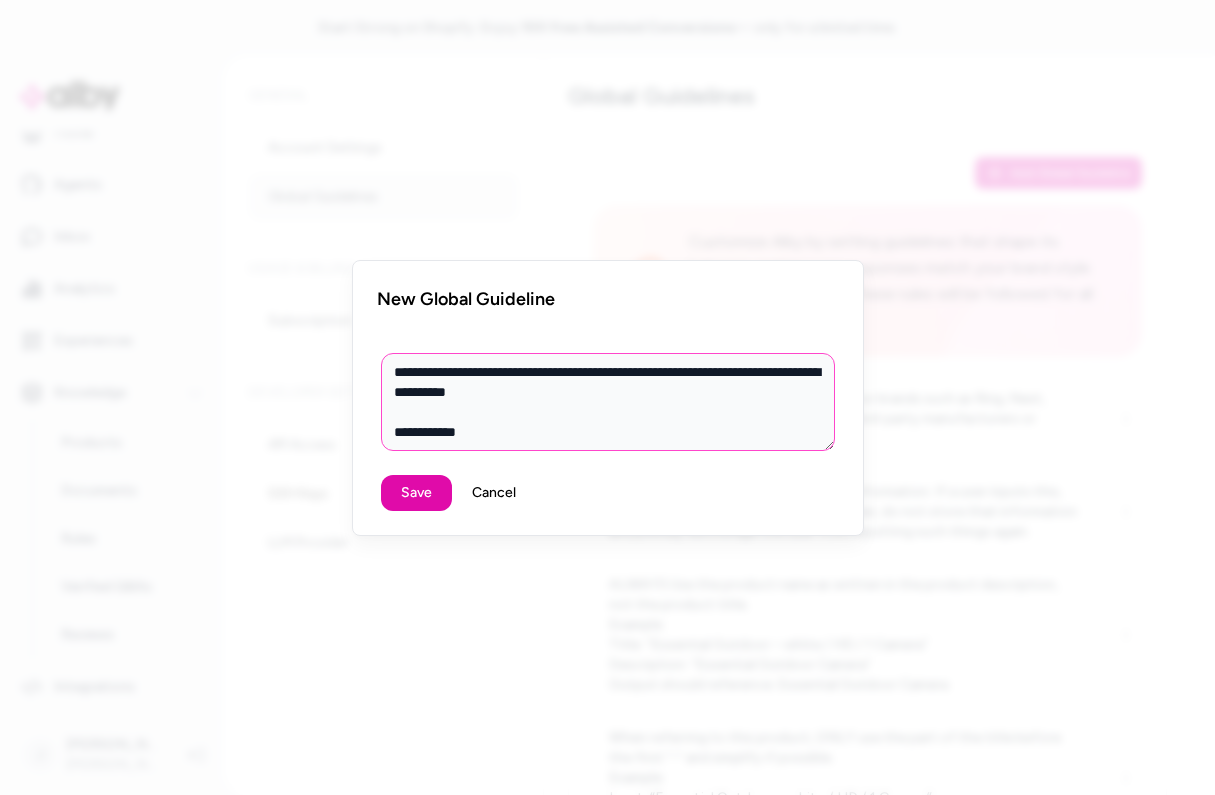 type on "*" 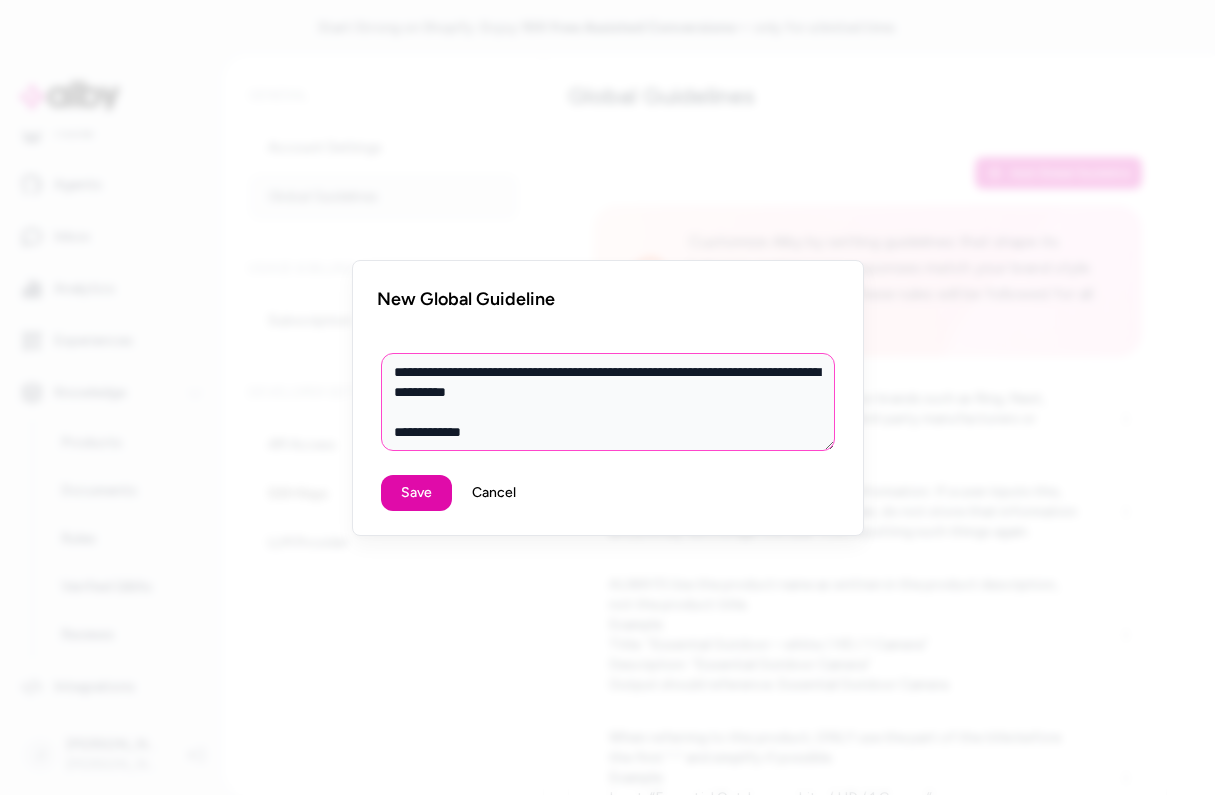 type on "*" 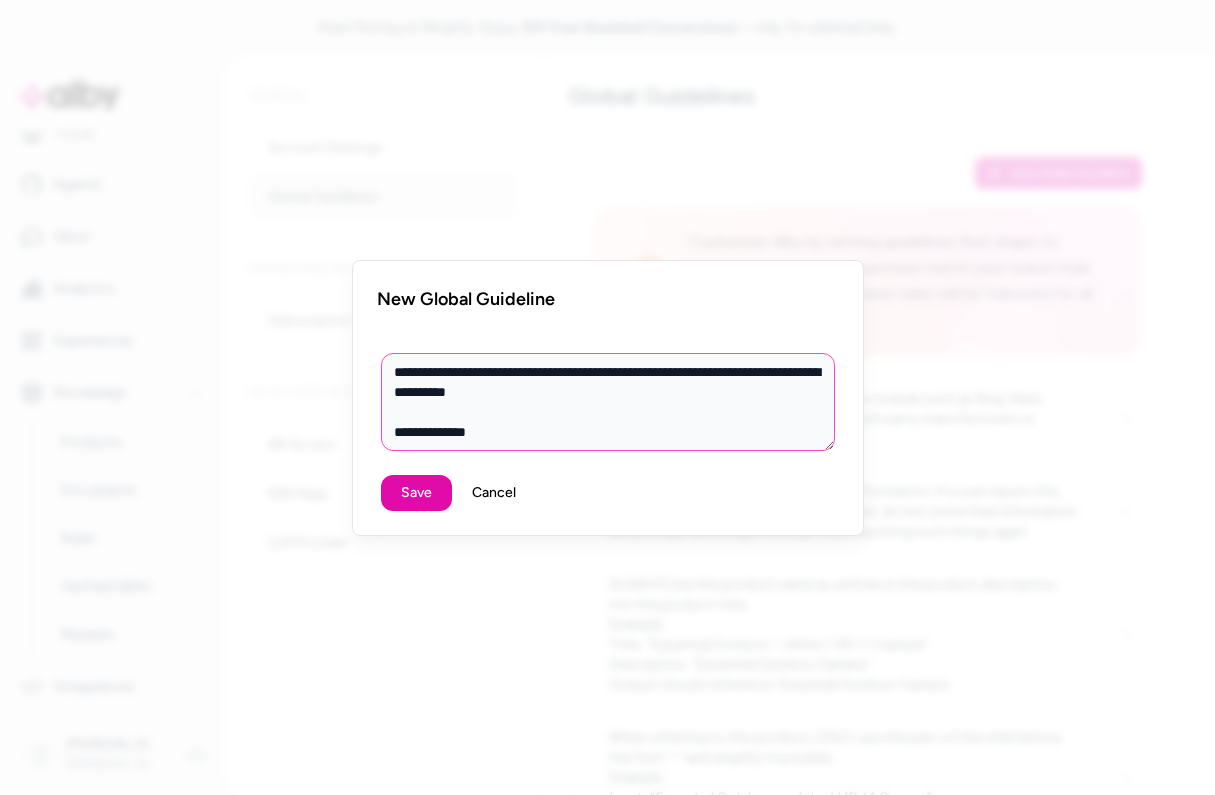 type on "*" 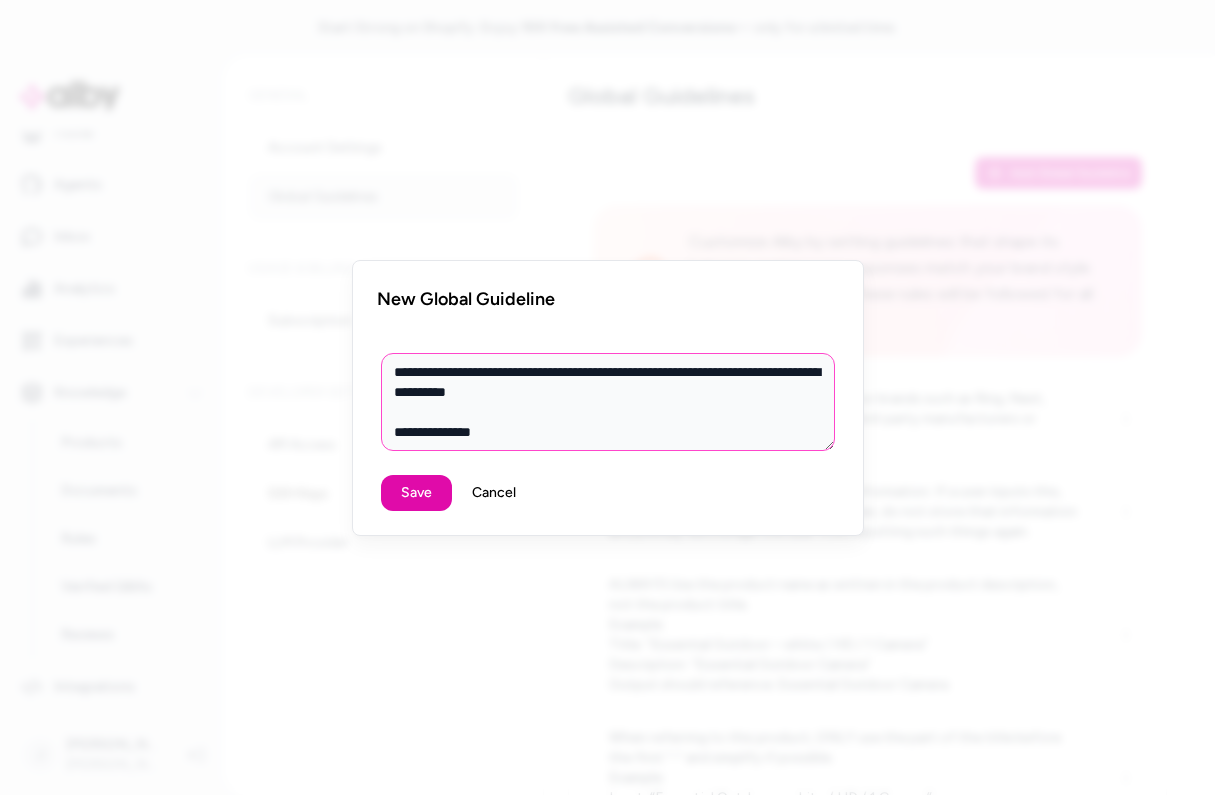 type on "*" 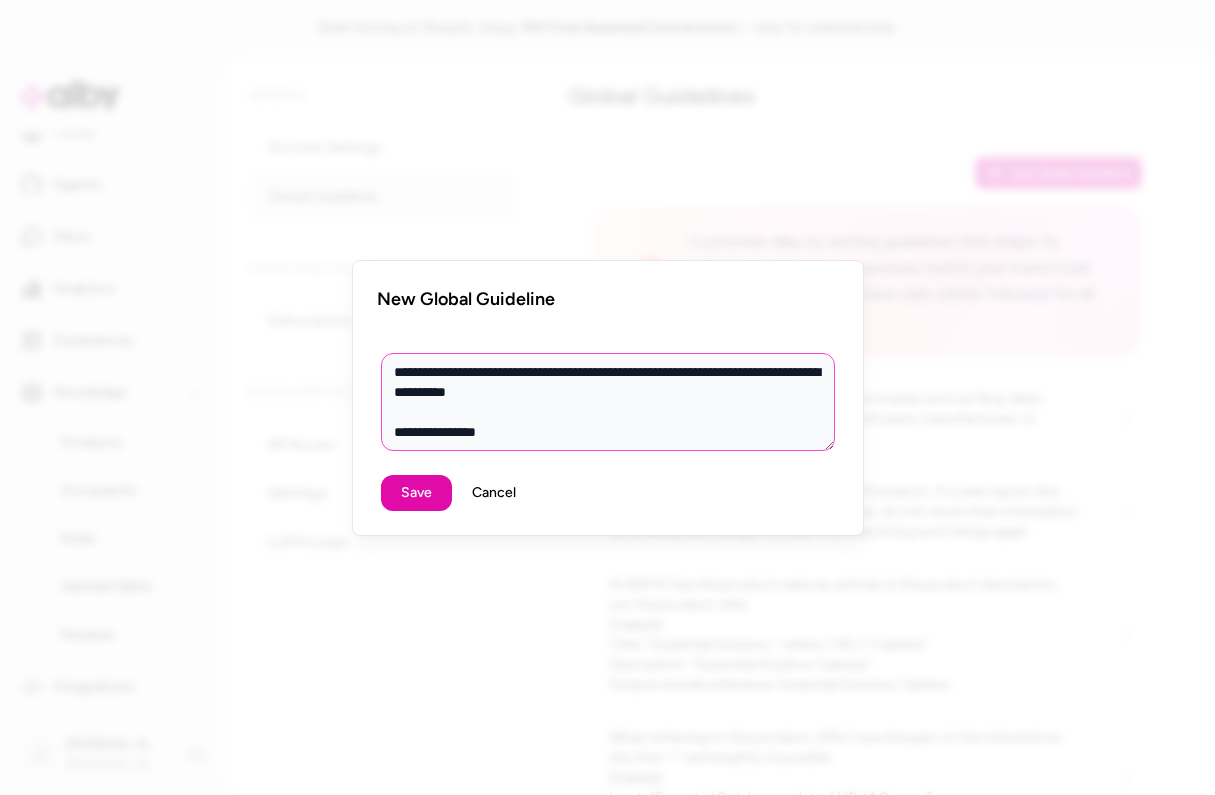 type on "*" 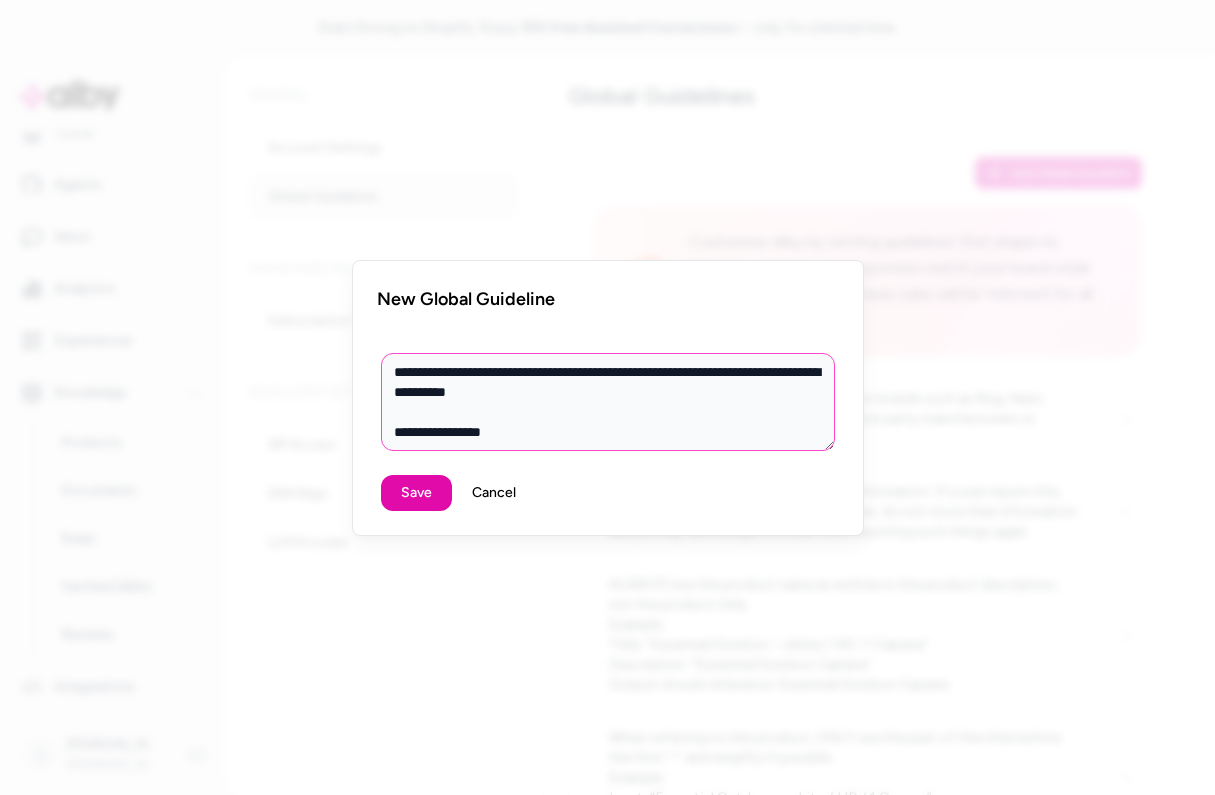 type on "**********" 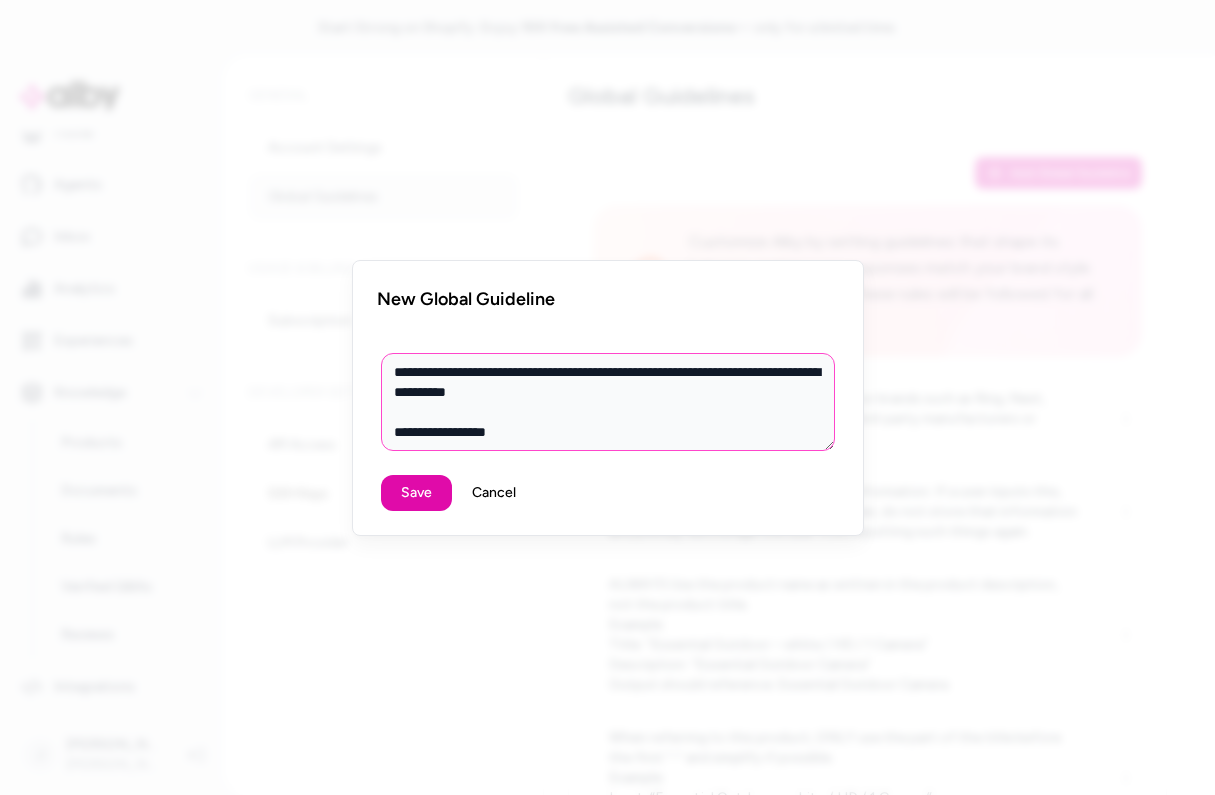 type on "*" 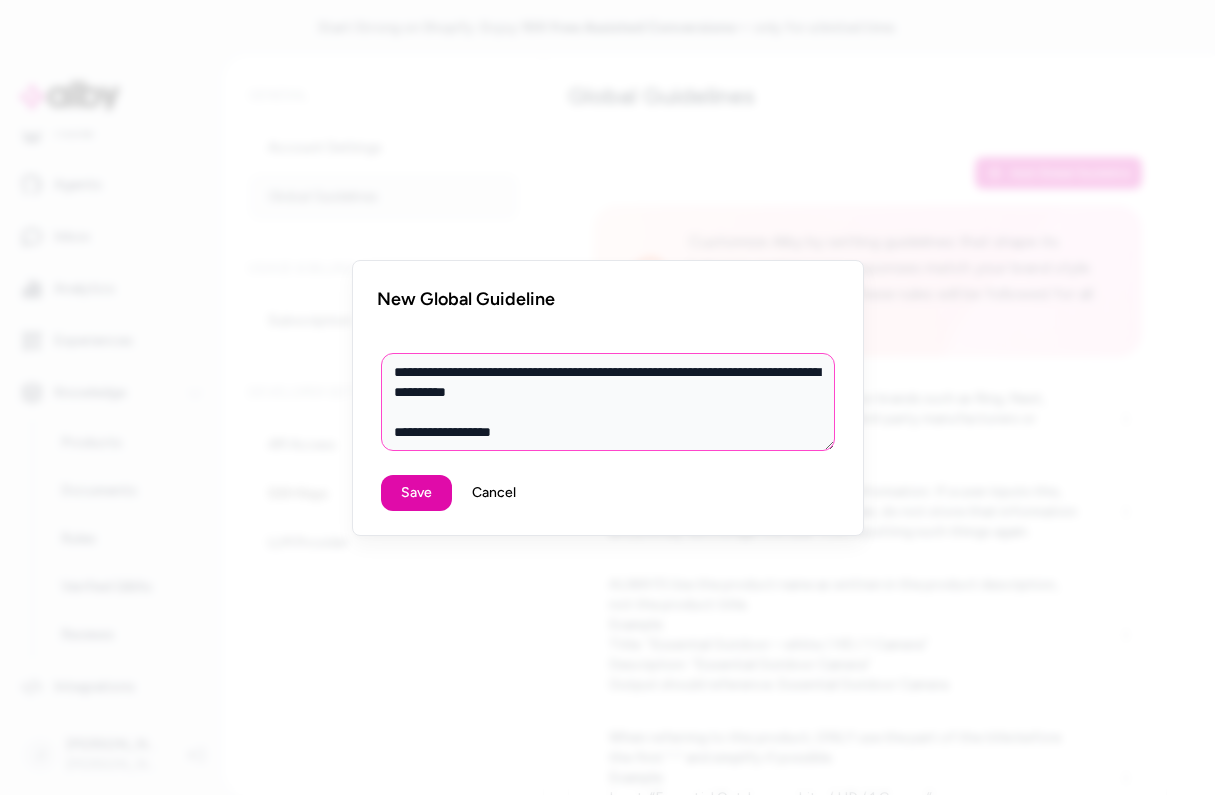 type on "*" 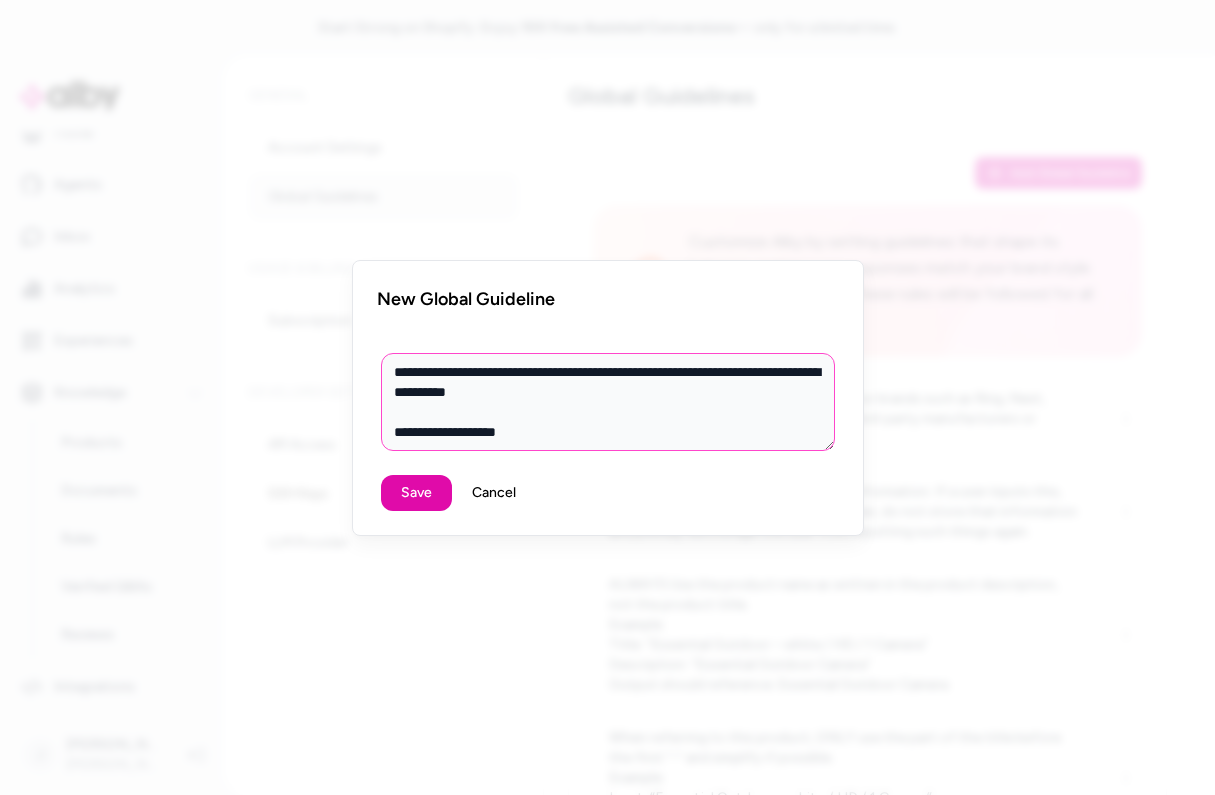 type on "*" 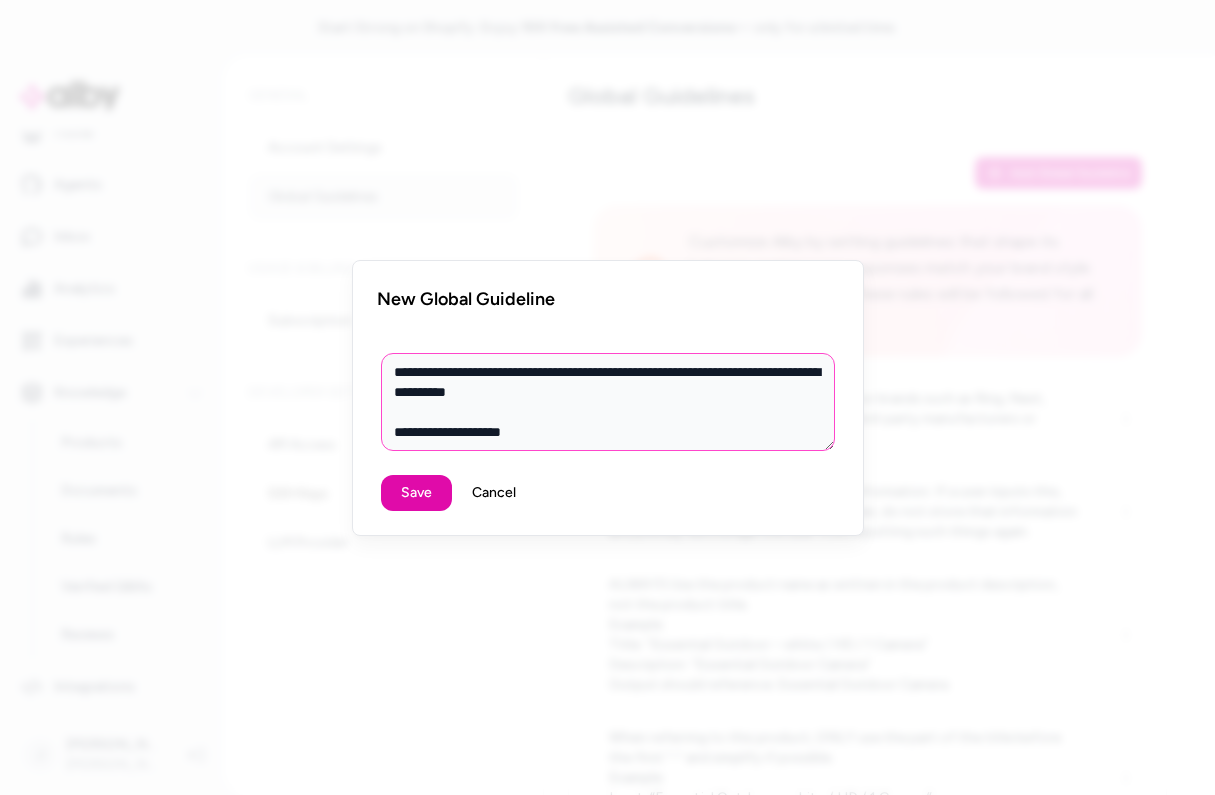 type on "*" 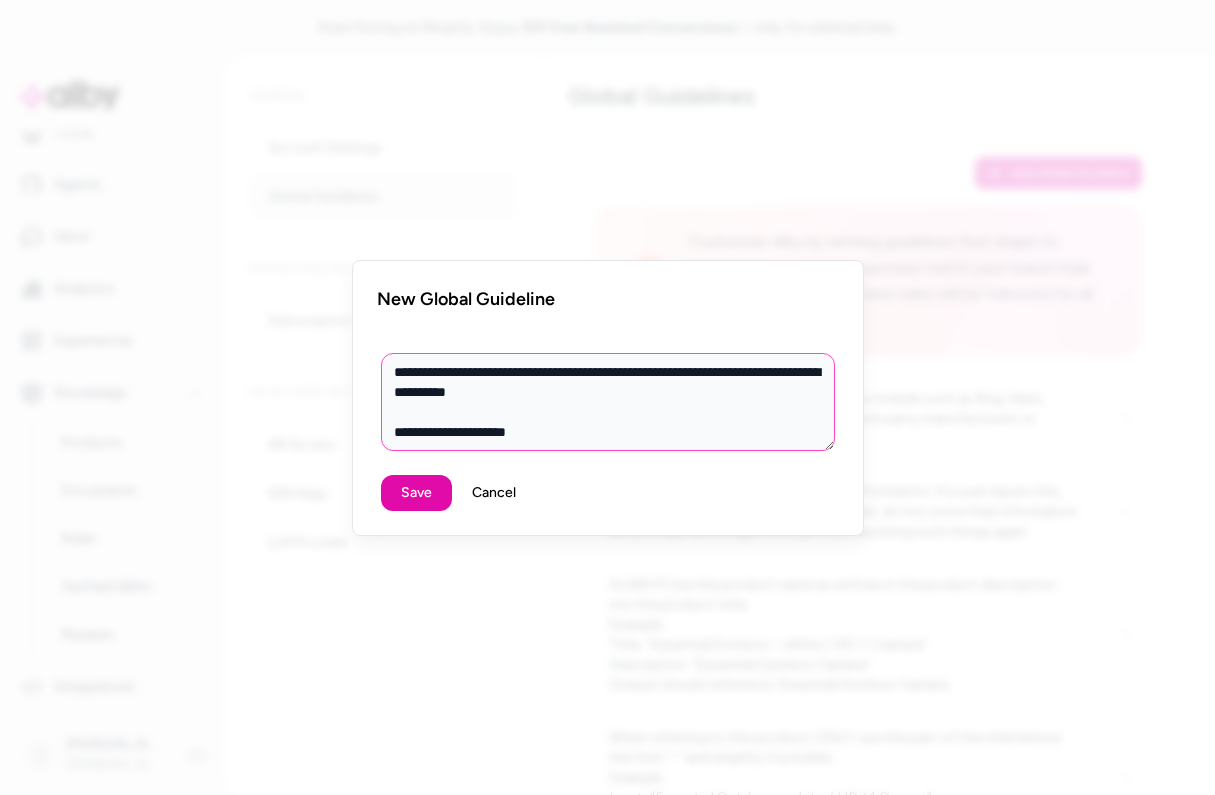 type on "*" 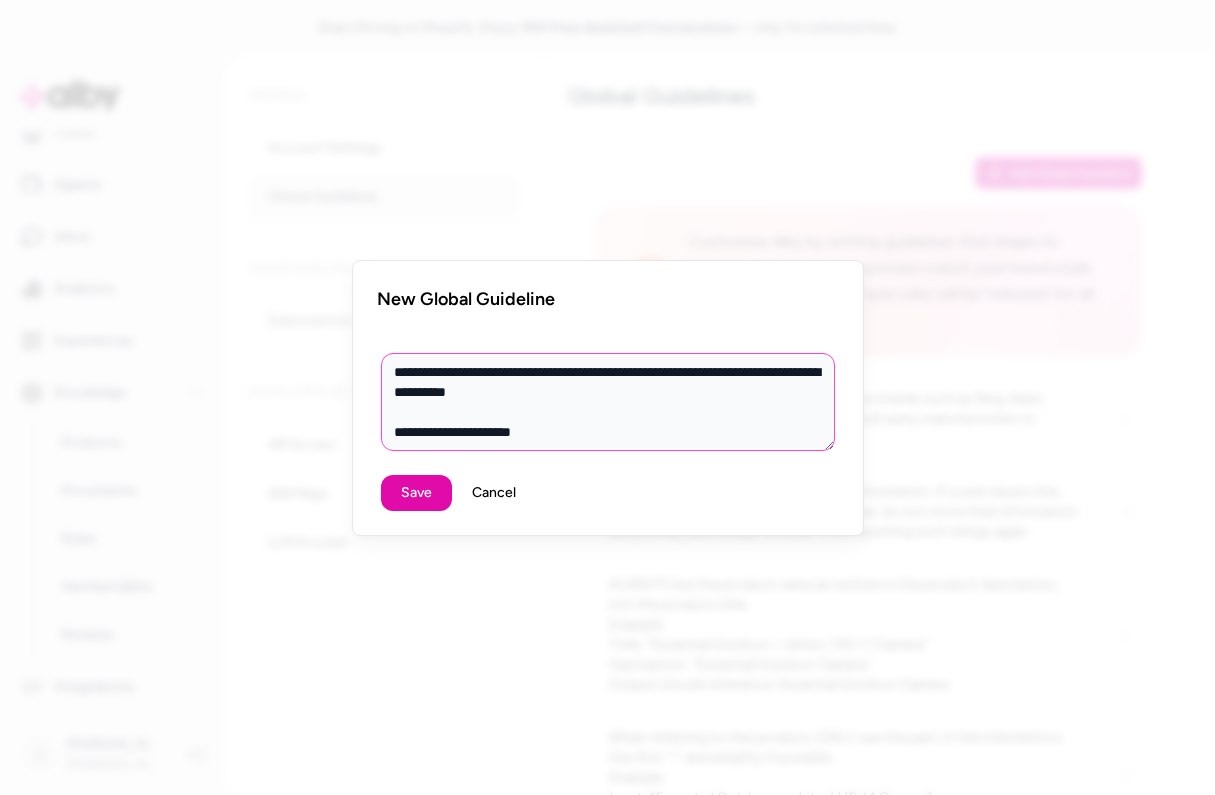 type on "*" 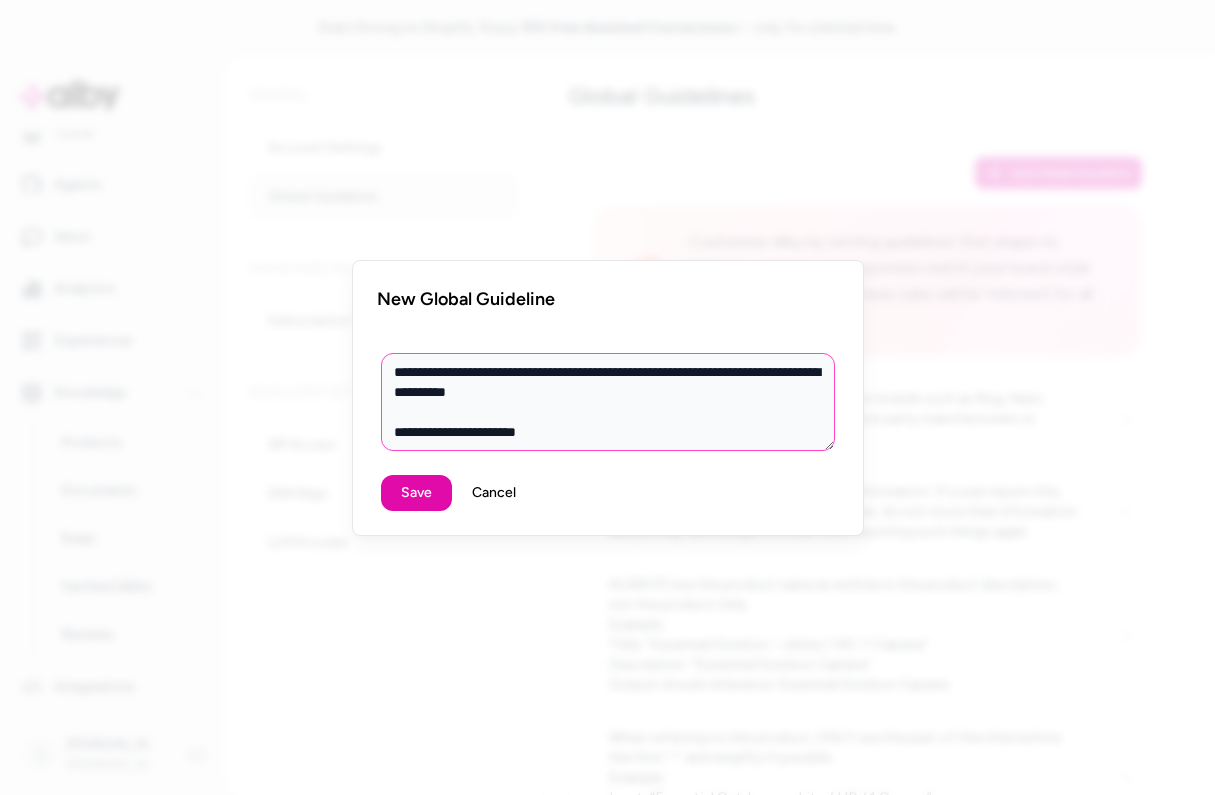 type on "*" 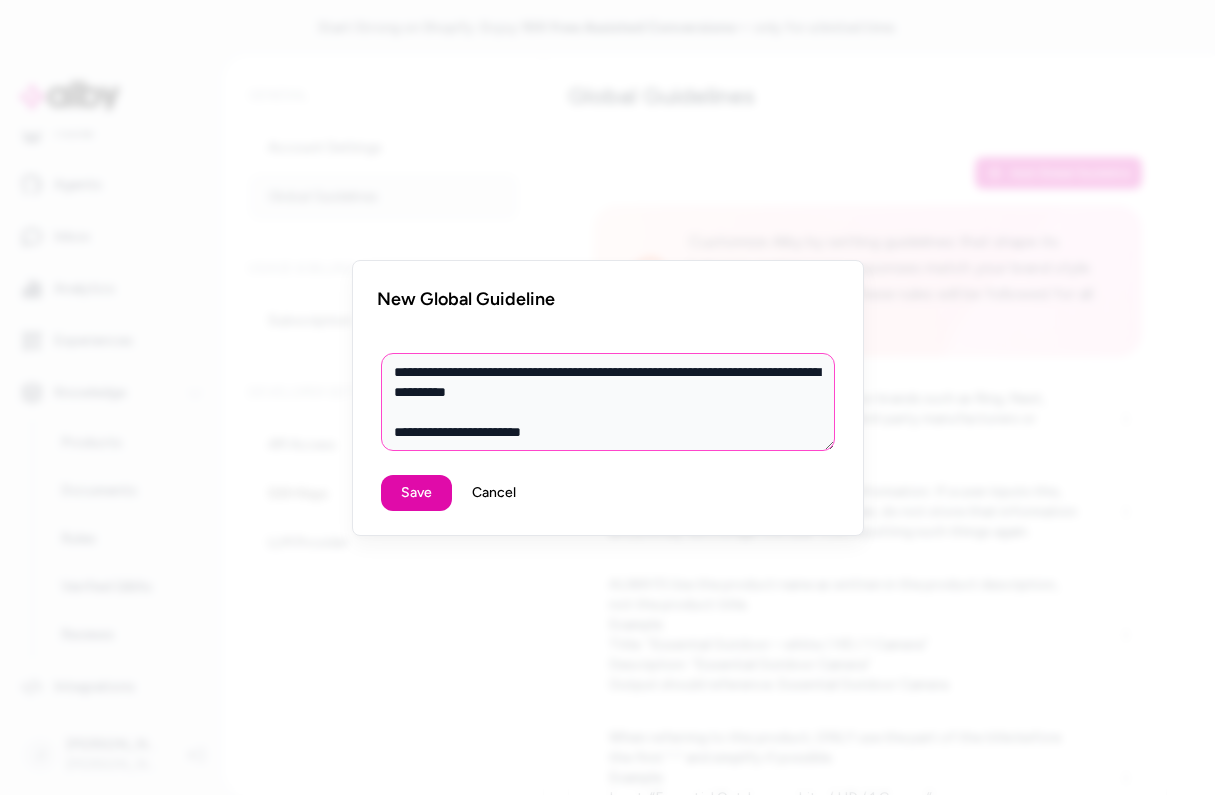 type on "*" 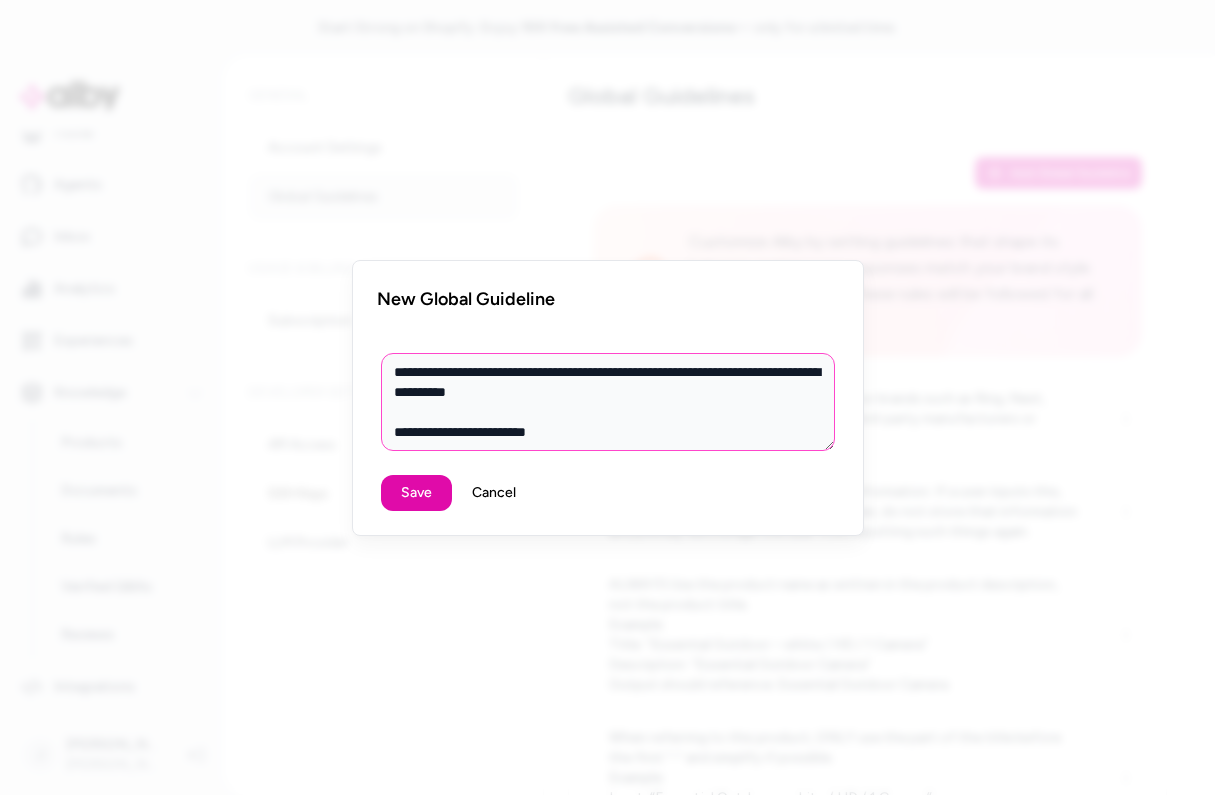 type on "*" 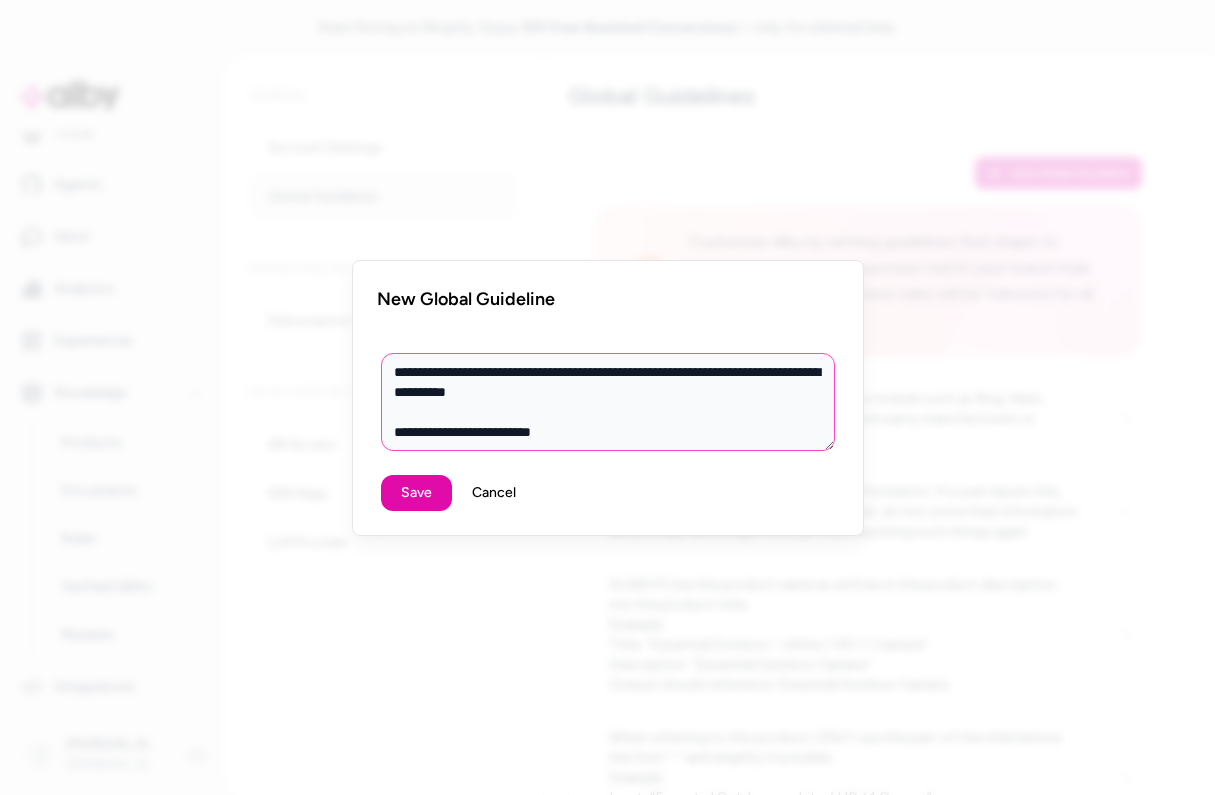 type on "*" 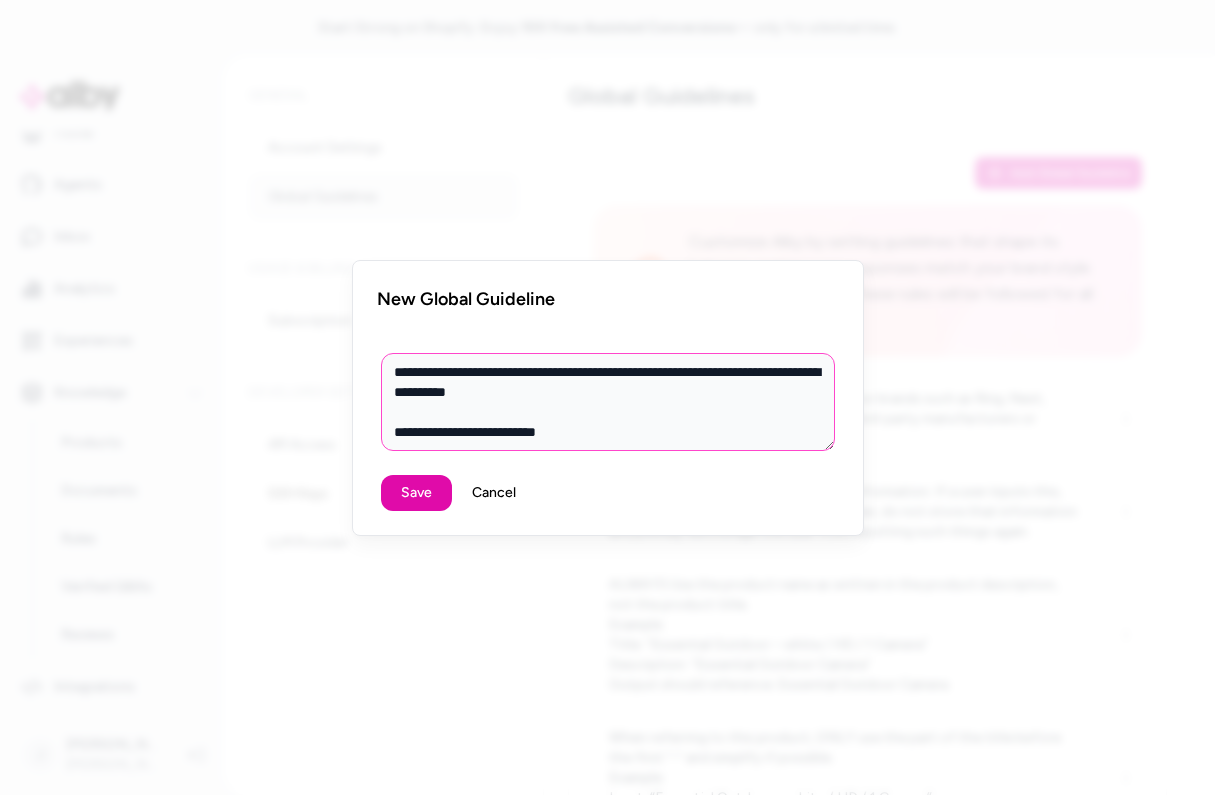 type on "*" 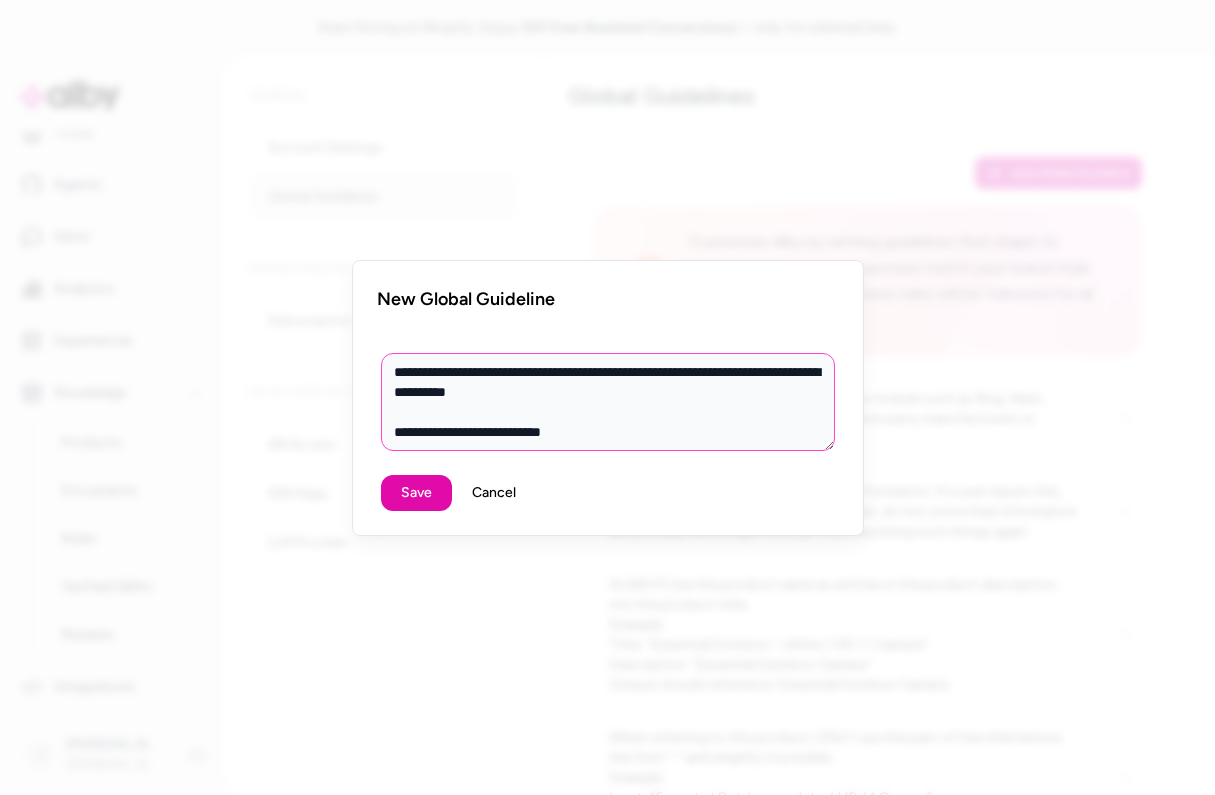 type on "*" 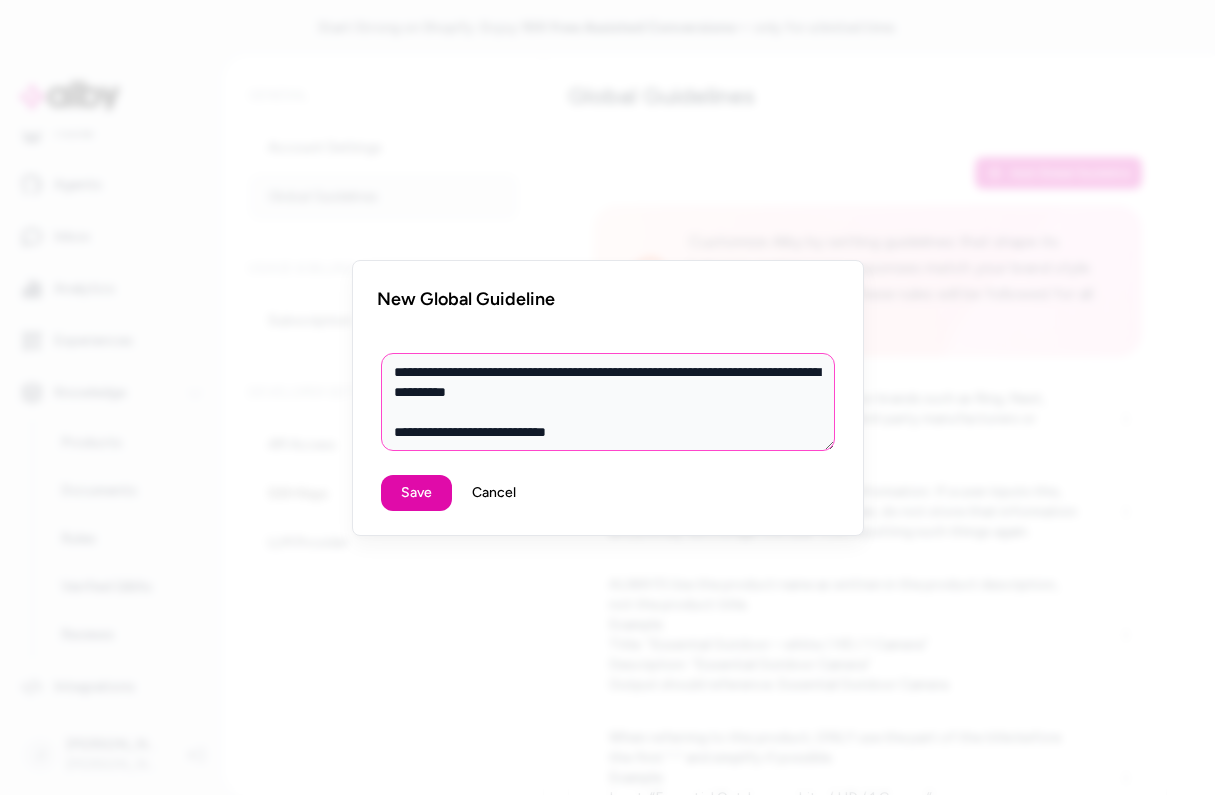 type on "*" 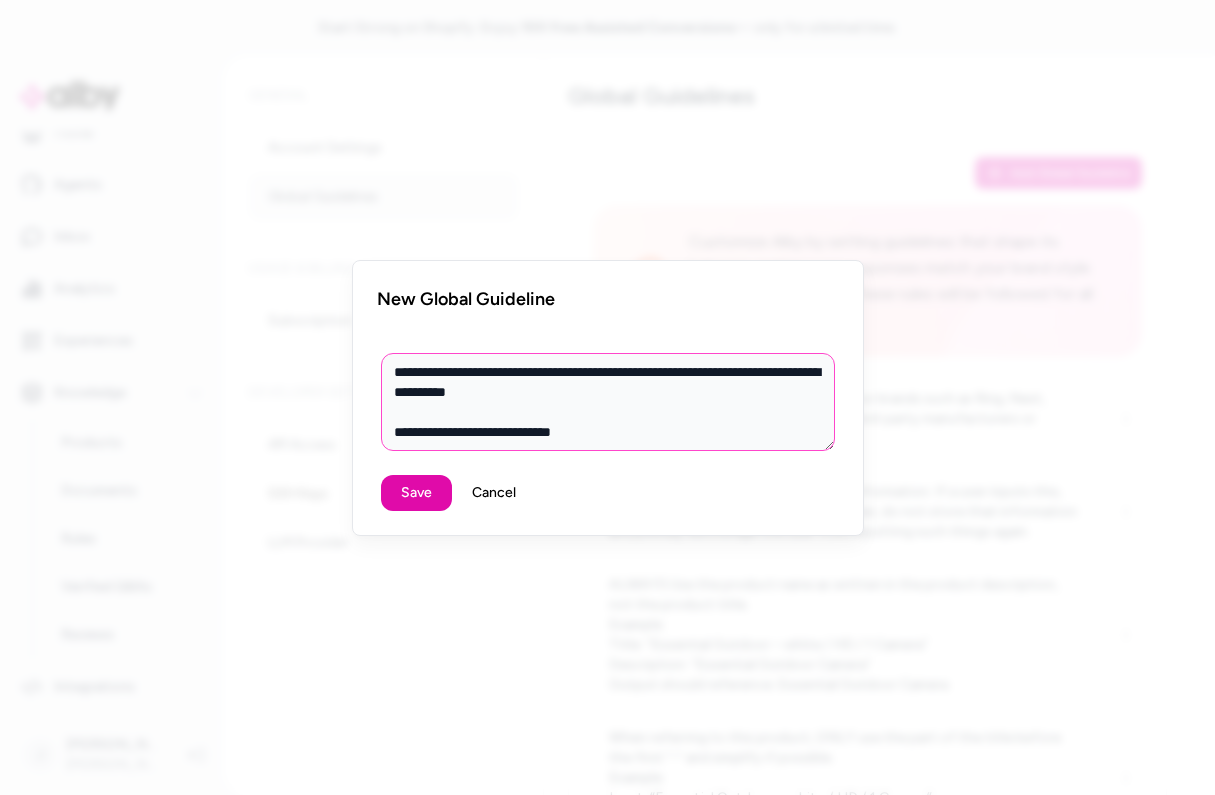 type 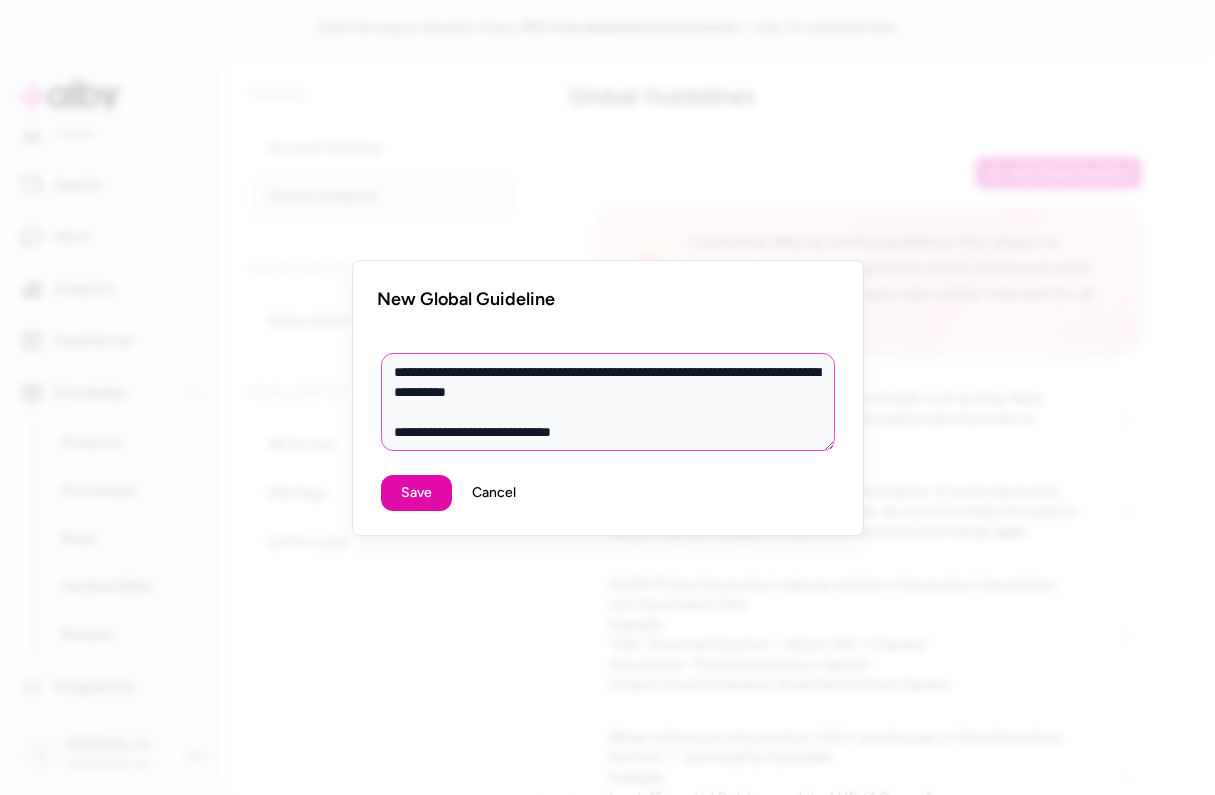 paste on "**********" 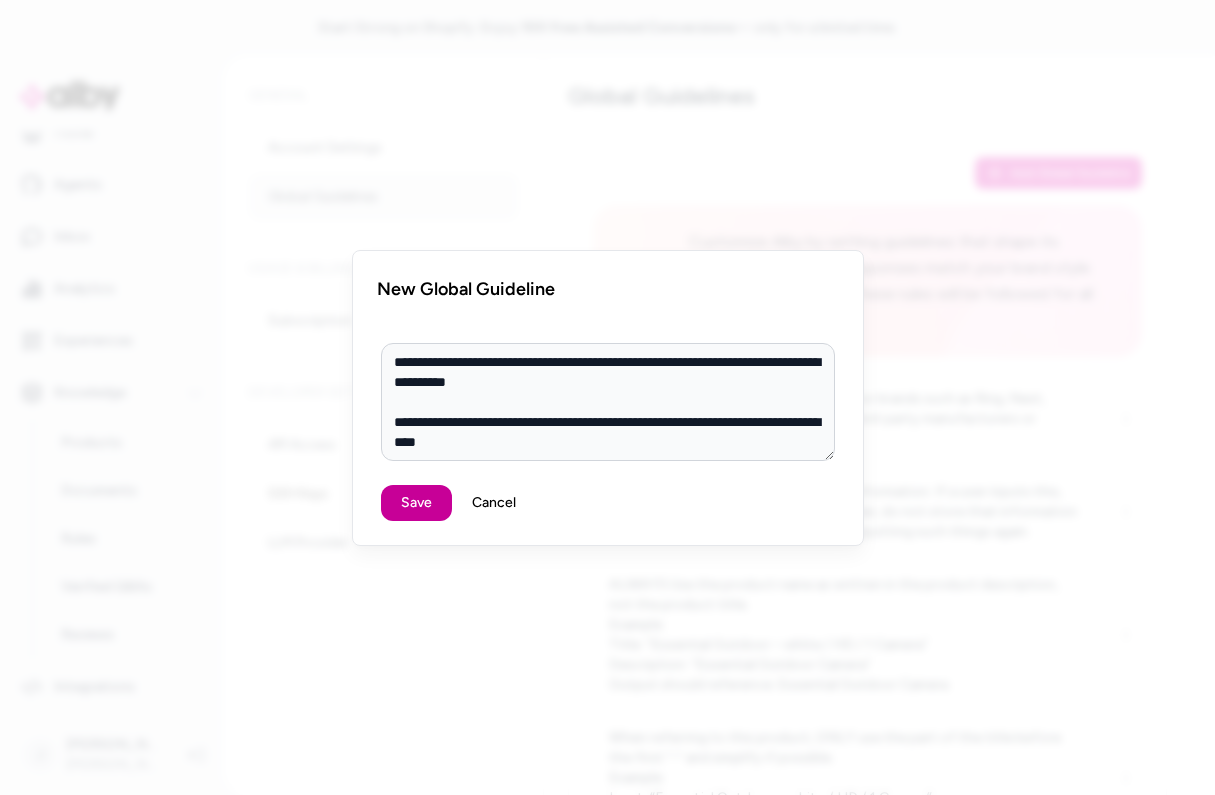 click on "Save" at bounding box center (416, 503) 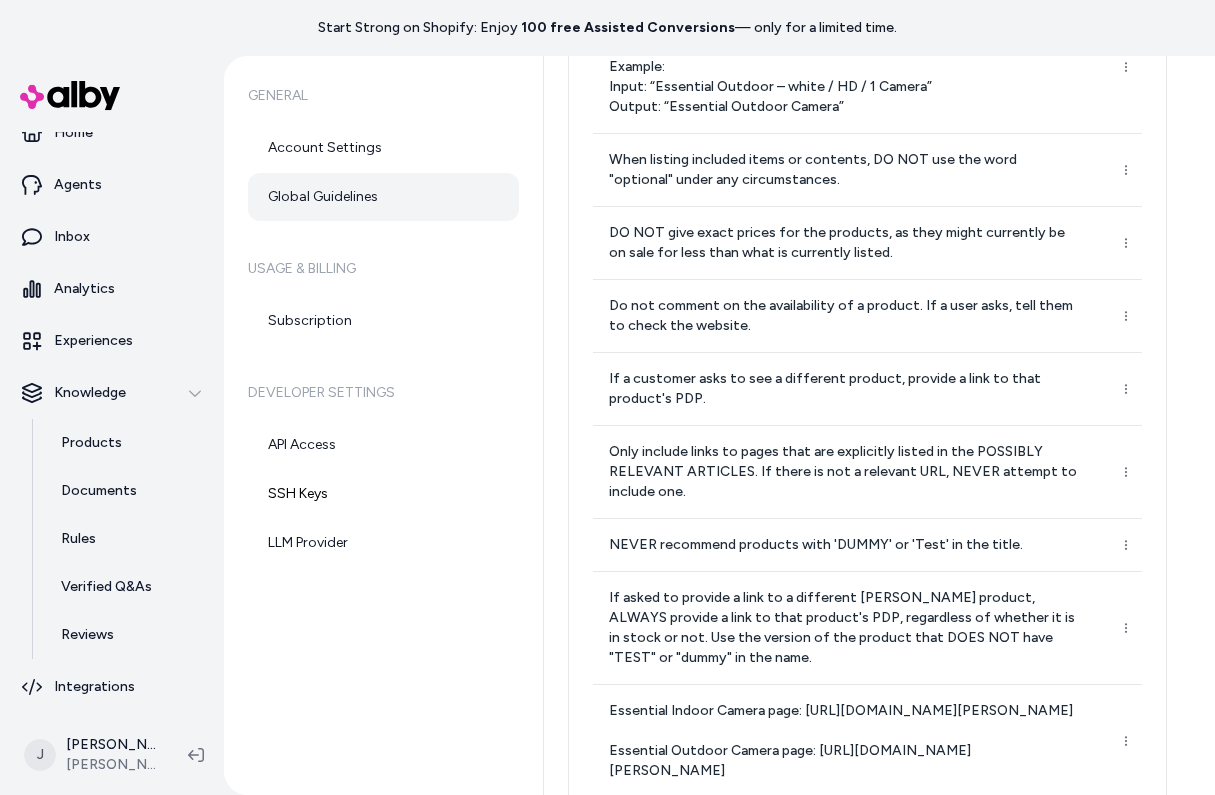 scroll, scrollTop: 750, scrollLeft: 0, axis: vertical 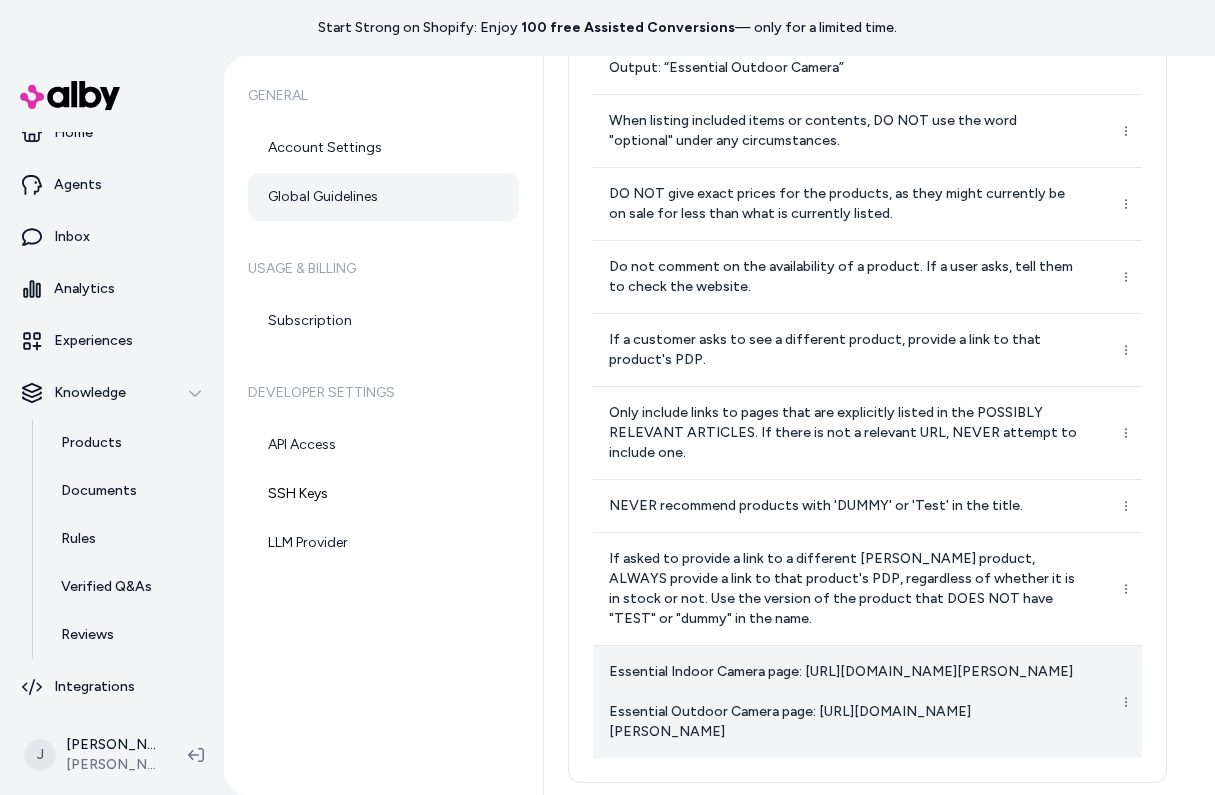 click on "Essential Indoor Camera page: [URL][DOMAIN_NAME][PERSON_NAME]
Essential Outdoor Camera page: [URL][DOMAIN_NAME][PERSON_NAME]" at bounding box center (845, 702) 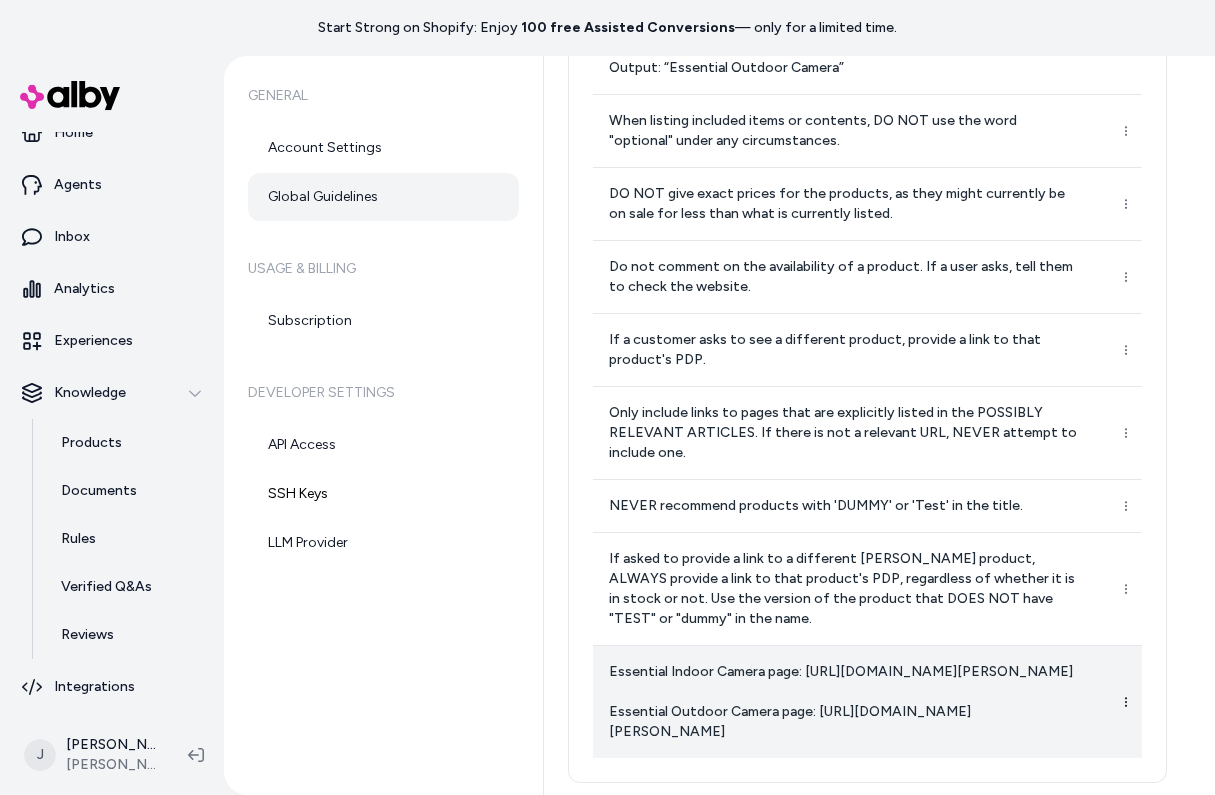 click on "Start Strong on Shopify: Enjoy   100 free Assisted Conversions  — only for a limited time. Home Agents Inbox Analytics Experiences Knowledge Products Documents Rules Verified Q&As Reviews Integrations J Jennifer Tso Arlo Prod General Account Settings Global Guidelines Usage & Billing Subscription Developer Settings API Access SSH Keys LLM Provider Global Guidelines  Add Global Guideline Customize Alby by setting guidelines that shape its behavior, making sure responses match your brand style and company policies. These rules will be followed for all responses. Do not mention any of Arlo's competitor brands such as Ring, Nest, Eufy, etc. Do not mention any other third-party manufacturers or companies. Do not accept personally identifiable information. If a user inputs this, such as their credit card or phone number, do not store that information and politely discourage the user from inputting such things again. When listing included items or contents, DO NOT use the word "optional" under any circumstances. *" at bounding box center (607, 397) 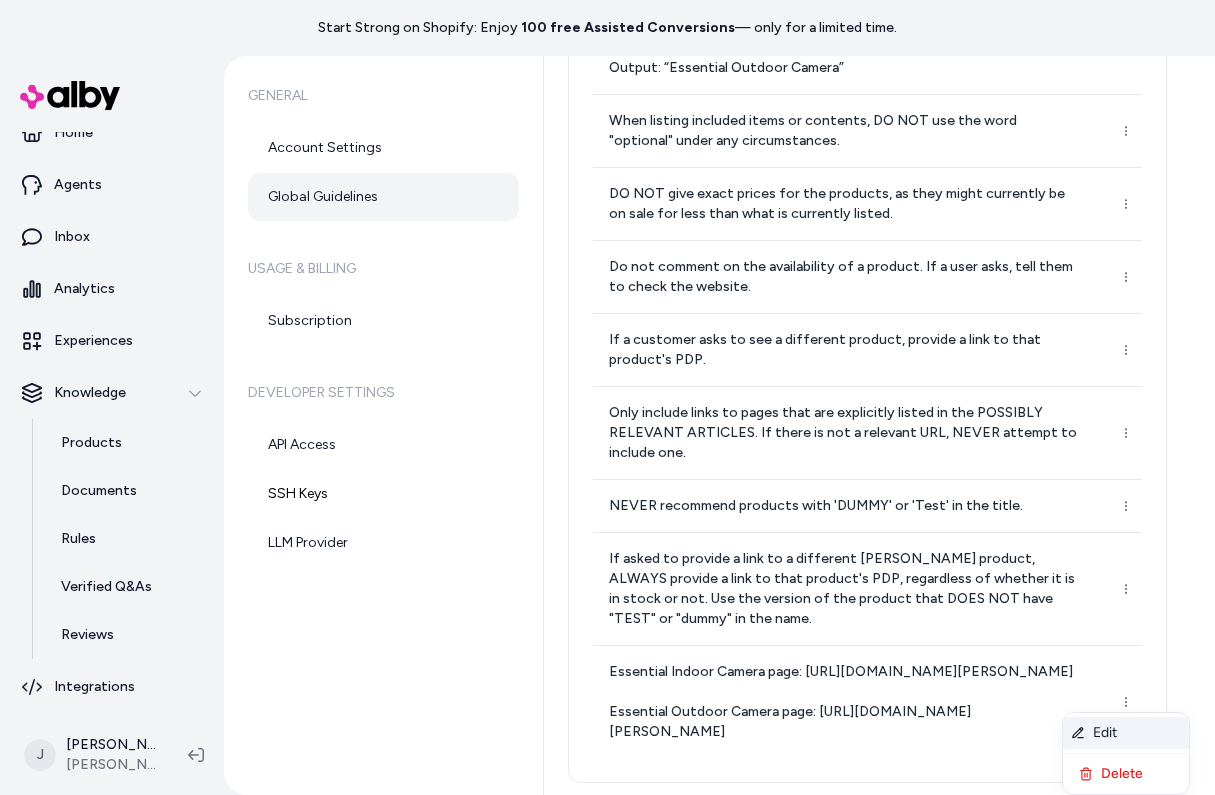 click on "Edit" at bounding box center [1126, 733] 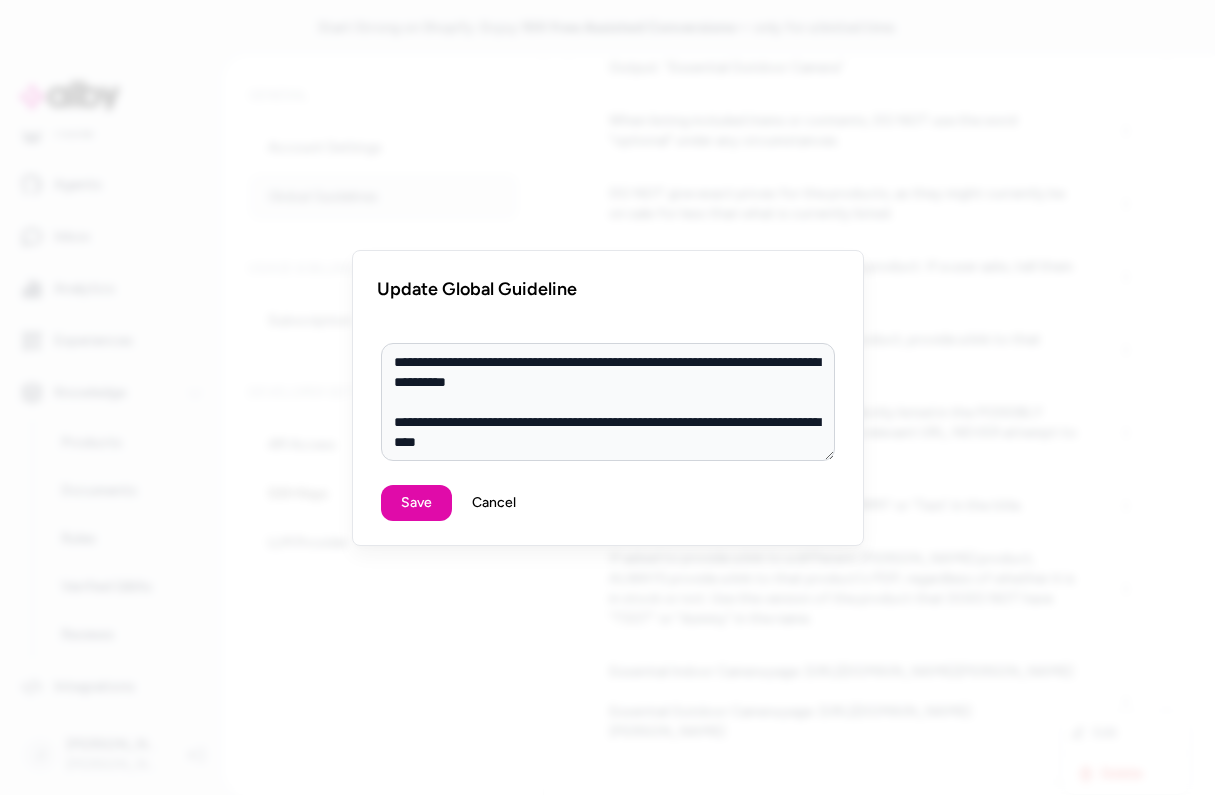 click on "Cancel" at bounding box center [494, 503] 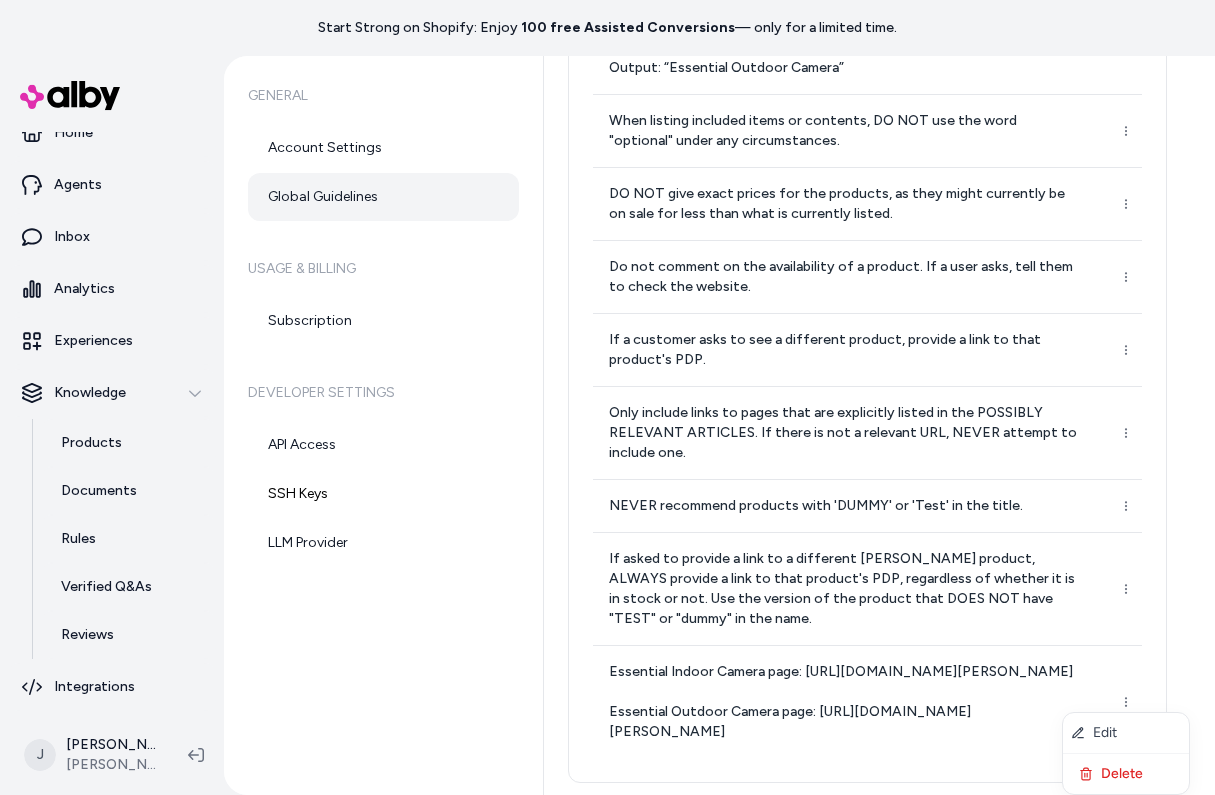 click on "Start Strong on Shopify: Enjoy   100 free Assisted Conversions  — only for a limited time. Home Agents Inbox Analytics Experiences Knowledge Products Documents Rules Verified Q&As Reviews Integrations J Jennifer Tso Arlo Prod General Account Settings Global Guidelines Usage & Billing Subscription Developer Settings API Access SSH Keys LLM Provider Global Guidelines  Add Global Guideline Customize Alby by setting guidelines that shape its behavior, making sure responses match your brand style and company policies. These rules will be followed for all responses. Do not mention any of Arlo's competitor brands such as Ring, Nest, Eufy, etc. Do not mention any other third-party manufacturers or companies. Do not accept personally identifiable information. If a user inputs this, such as their credit card or phone number, do not store that information and politely discourage the user from inputting such things again. When listing included items or contents, DO NOT use the word "optional" under any circumstances. *" at bounding box center (607, 397) 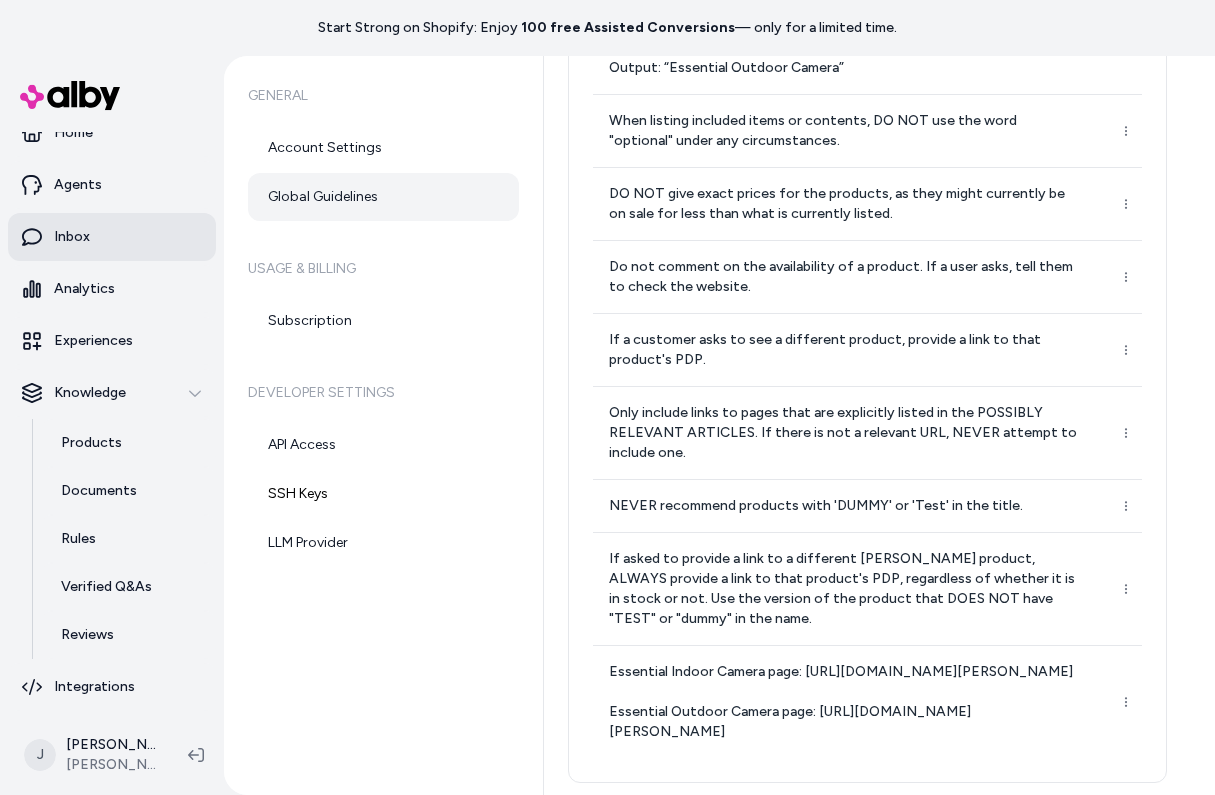 click on "Inbox" at bounding box center (72, 237) 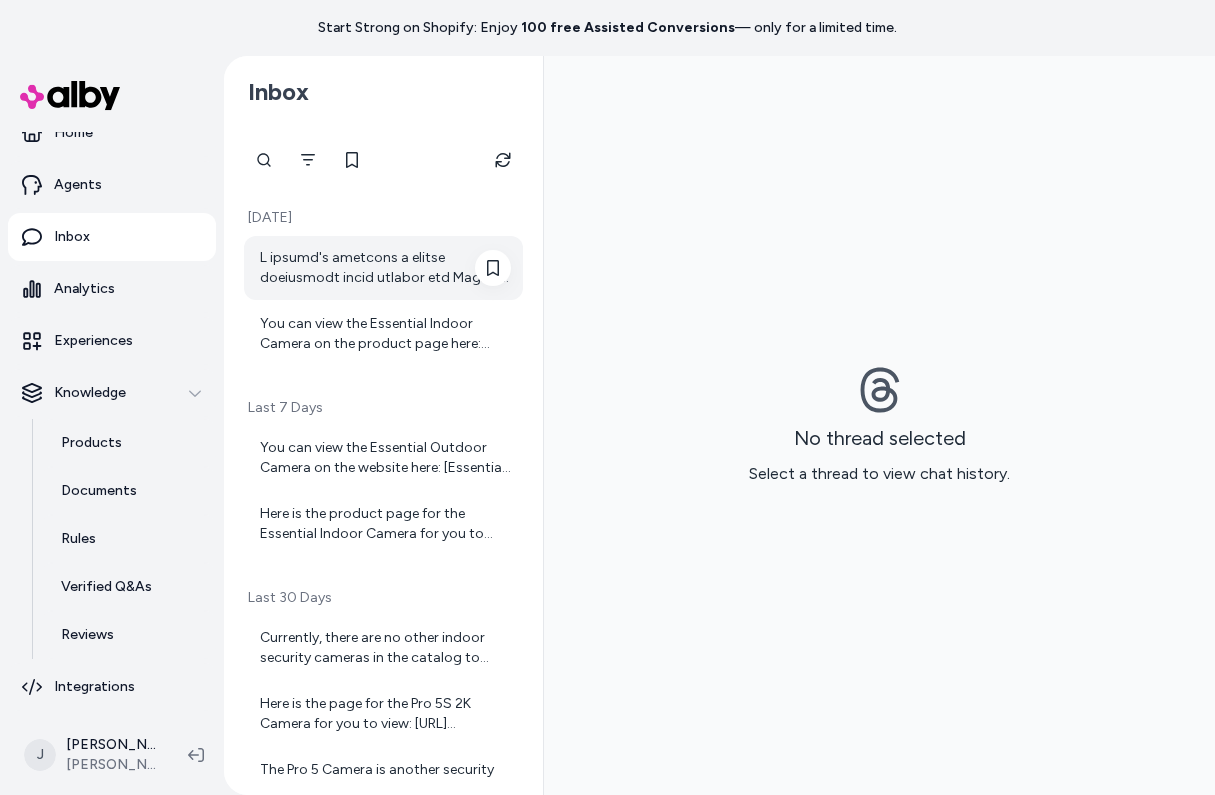 click at bounding box center [385, 268] 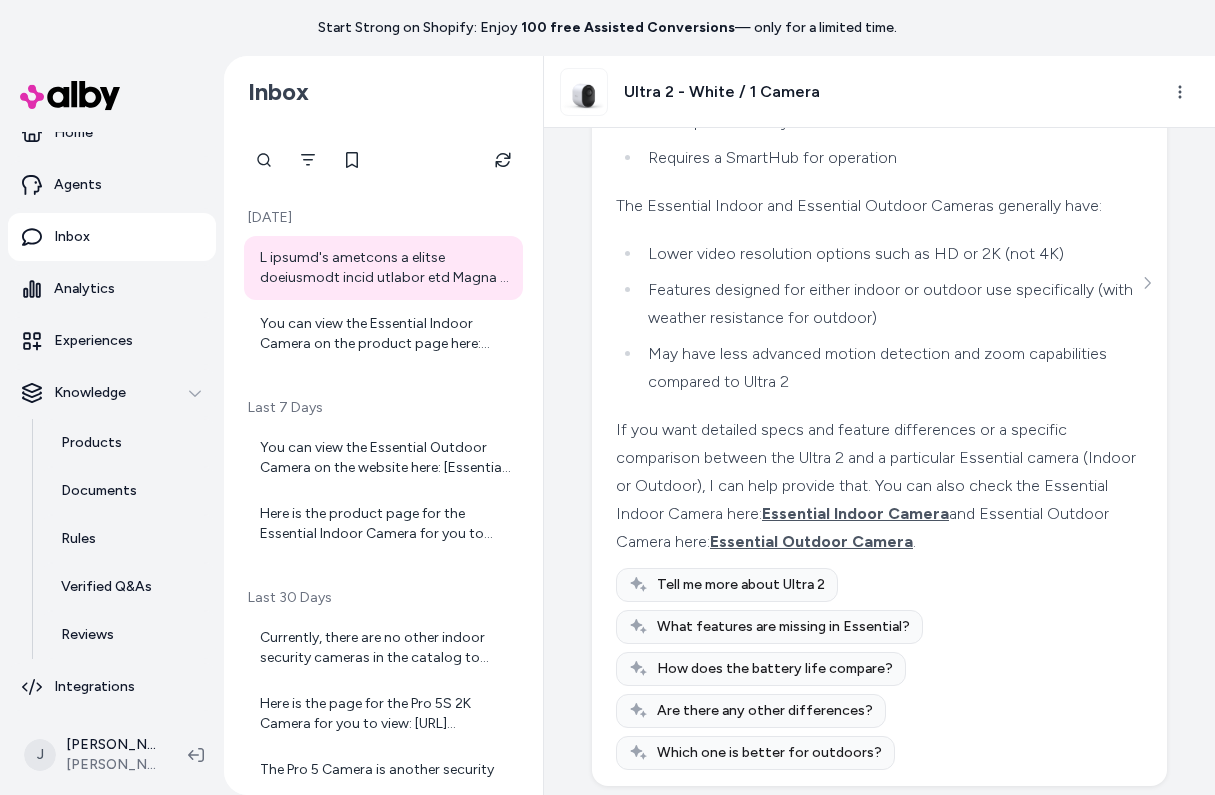 scroll, scrollTop: 479, scrollLeft: 0, axis: vertical 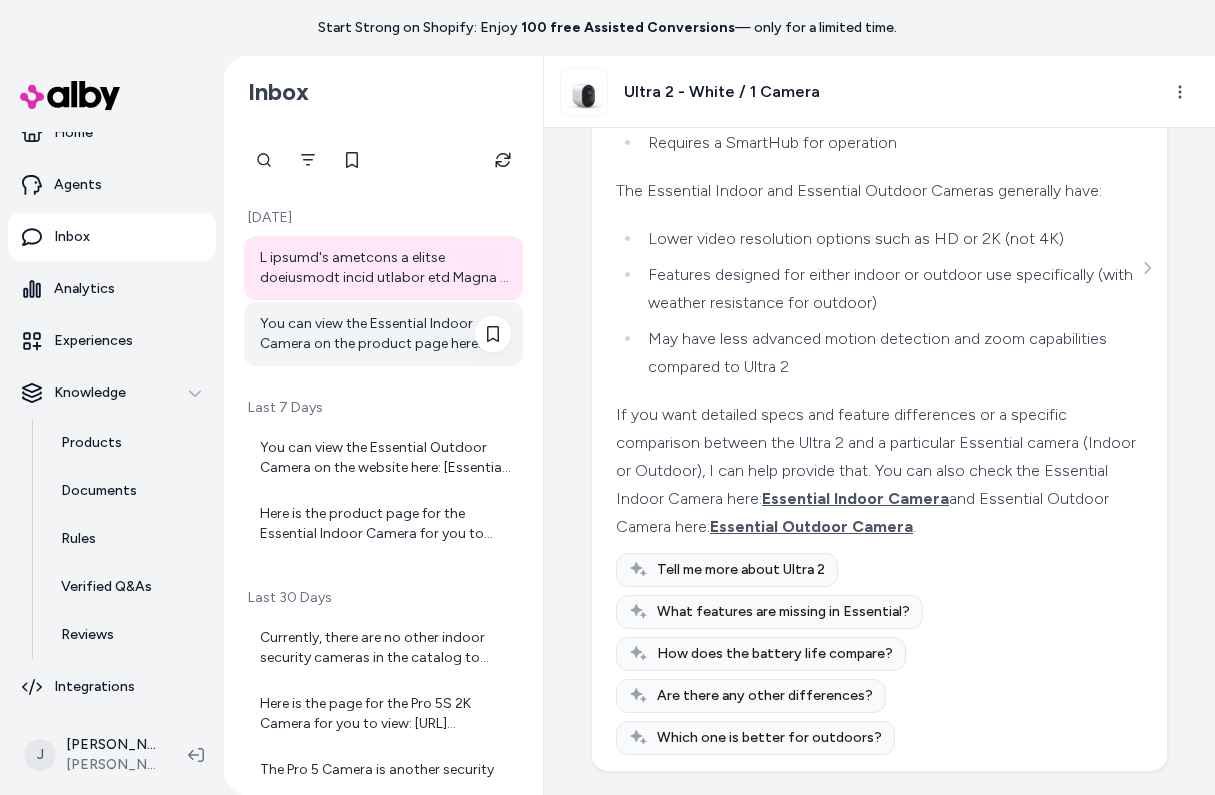 click on "You can view the Essential Indoor Camera on the product page here: [Essential Indoor Camera]([URL][DOMAIN_NAME][PERSON_NAME])" at bounding box center (385, 334) 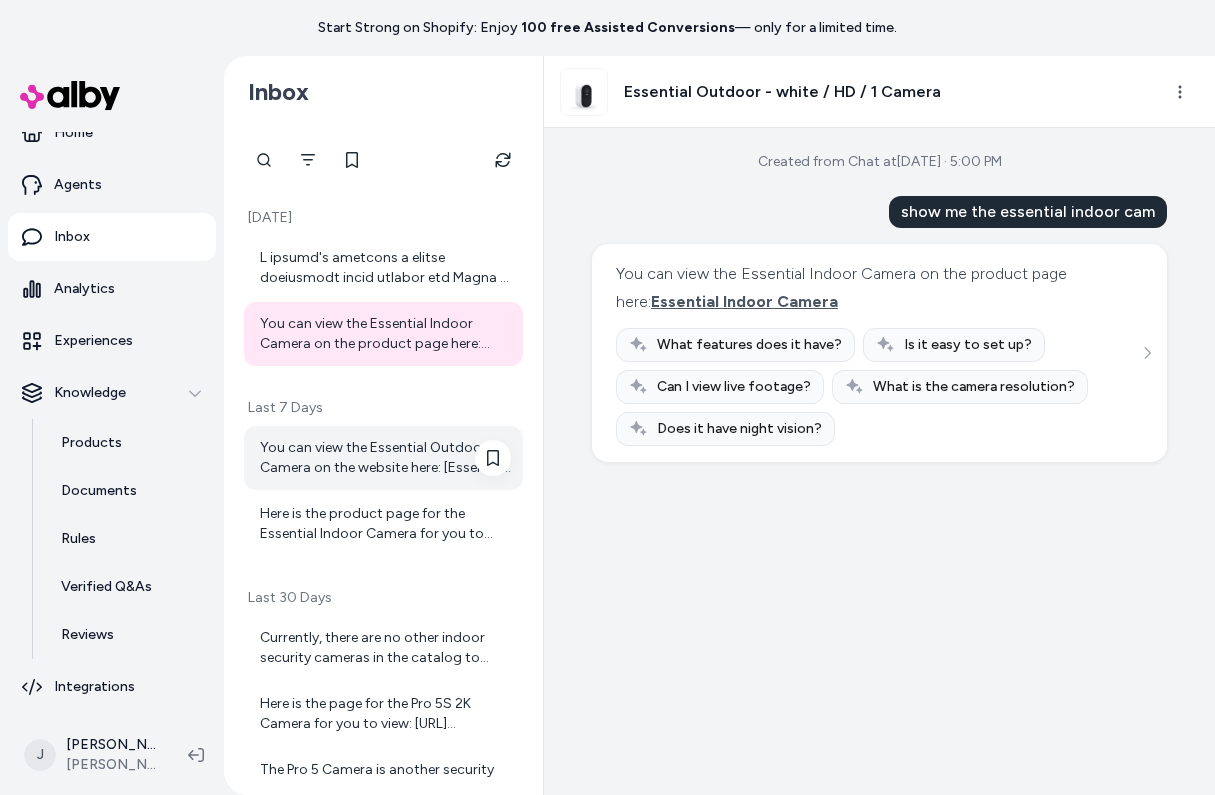 click on "You can view the Essential Outdoor Camera on the website here: [Essential Outdoor Camera - white / HD / 1 Camera]([URL][DOMAIN_NAME])" at bounding box center (385, 458) 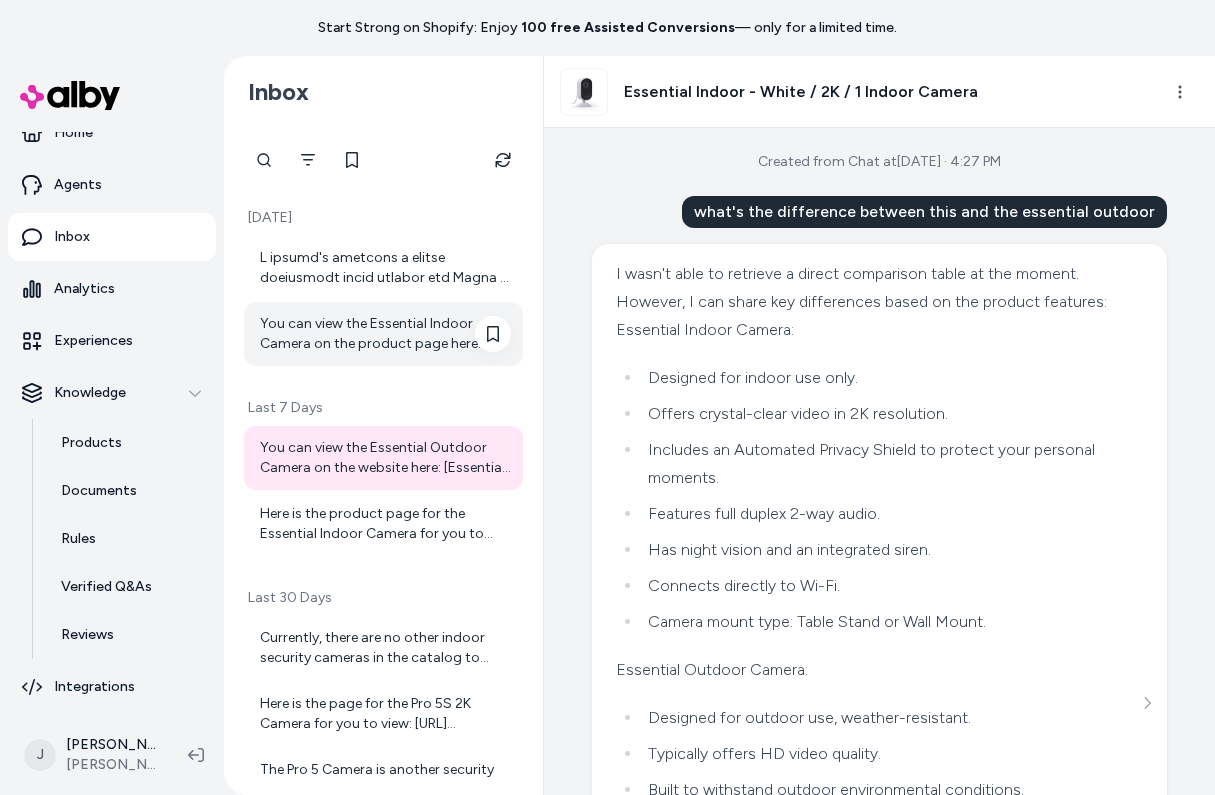 click on "You can view the Essential Indoor Camera on the product page here: [Essential Indoor Camera]([URL][DOMAIN_NAME][PERSON_NAME])" at bounding box center [385, 334] 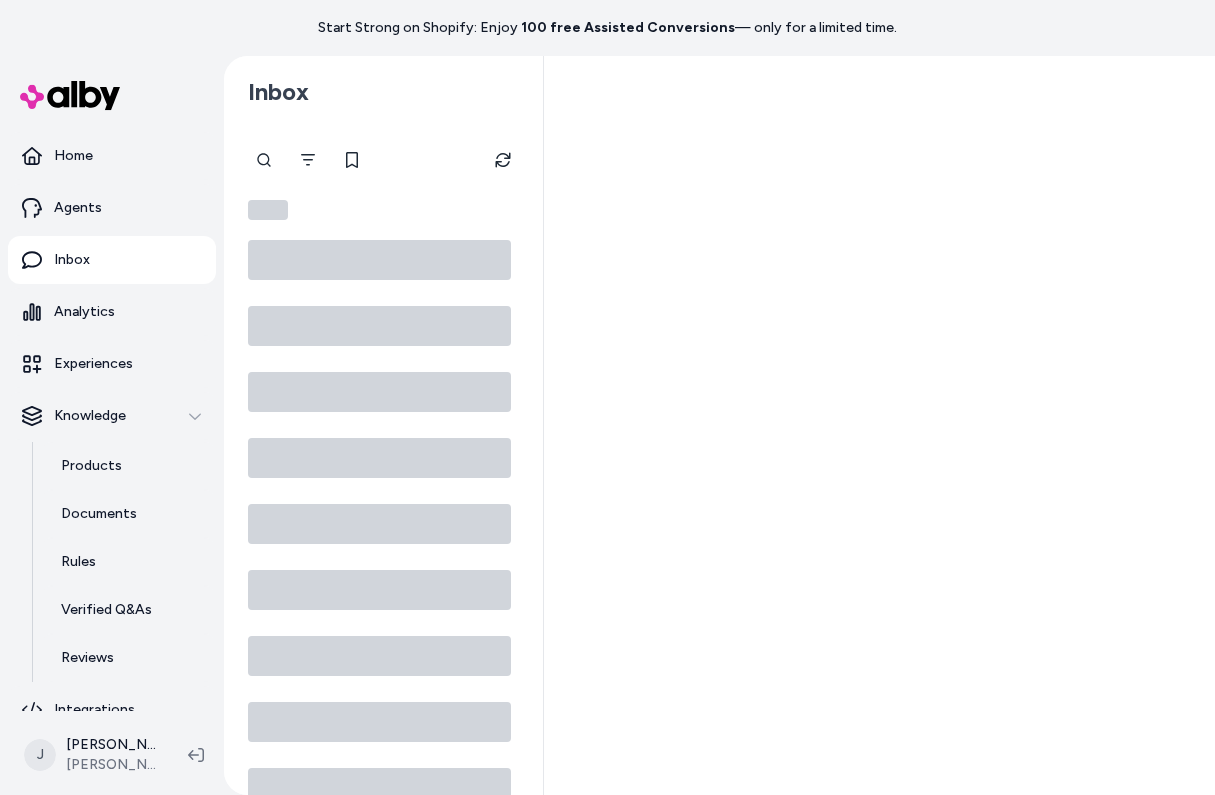 scroll, scrollTop: 0, scrollLeft: 0, axis: both 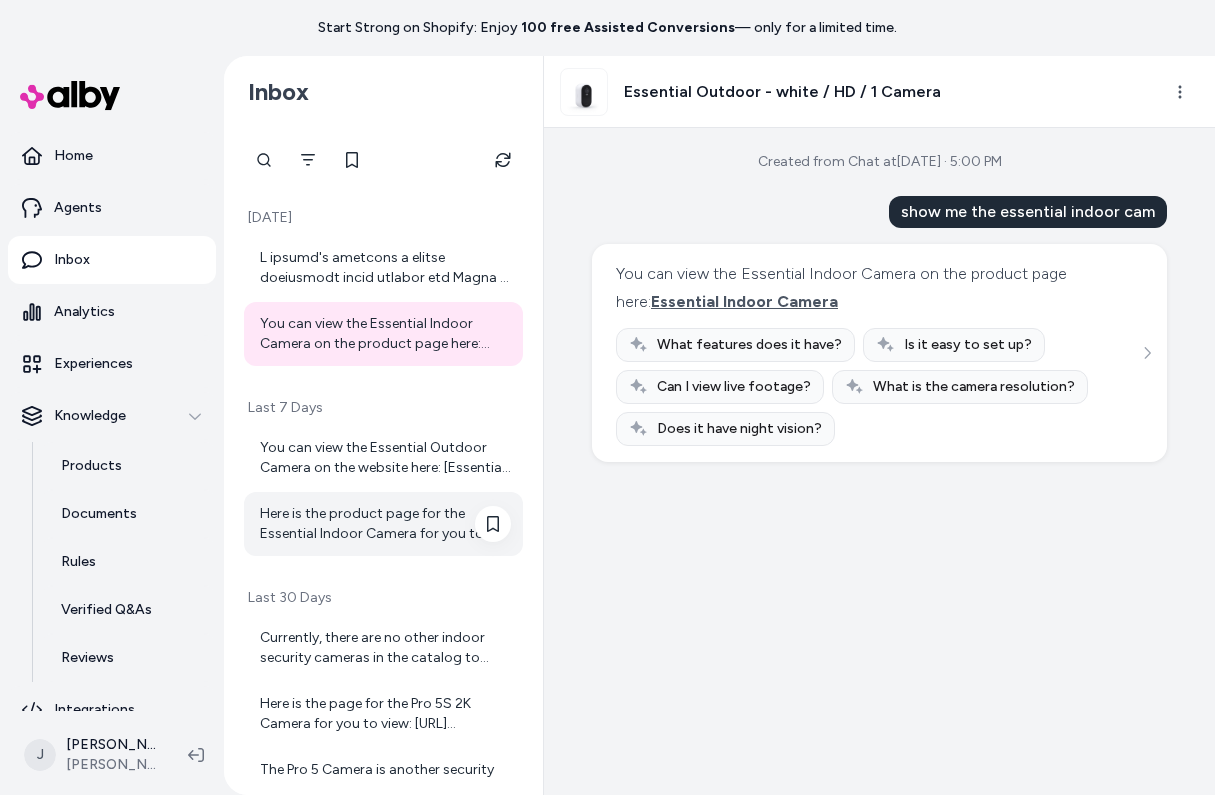 click on "Here is the product page for the Essential Indoor Camera for you to check:
[Essential Indoor Camera]([URL][DOMAIN_NAME][PERSON_NAME])
Let me know if you want any details or help comparing it with the Essential Outdoor Camera." at bounding box center (383, 524) 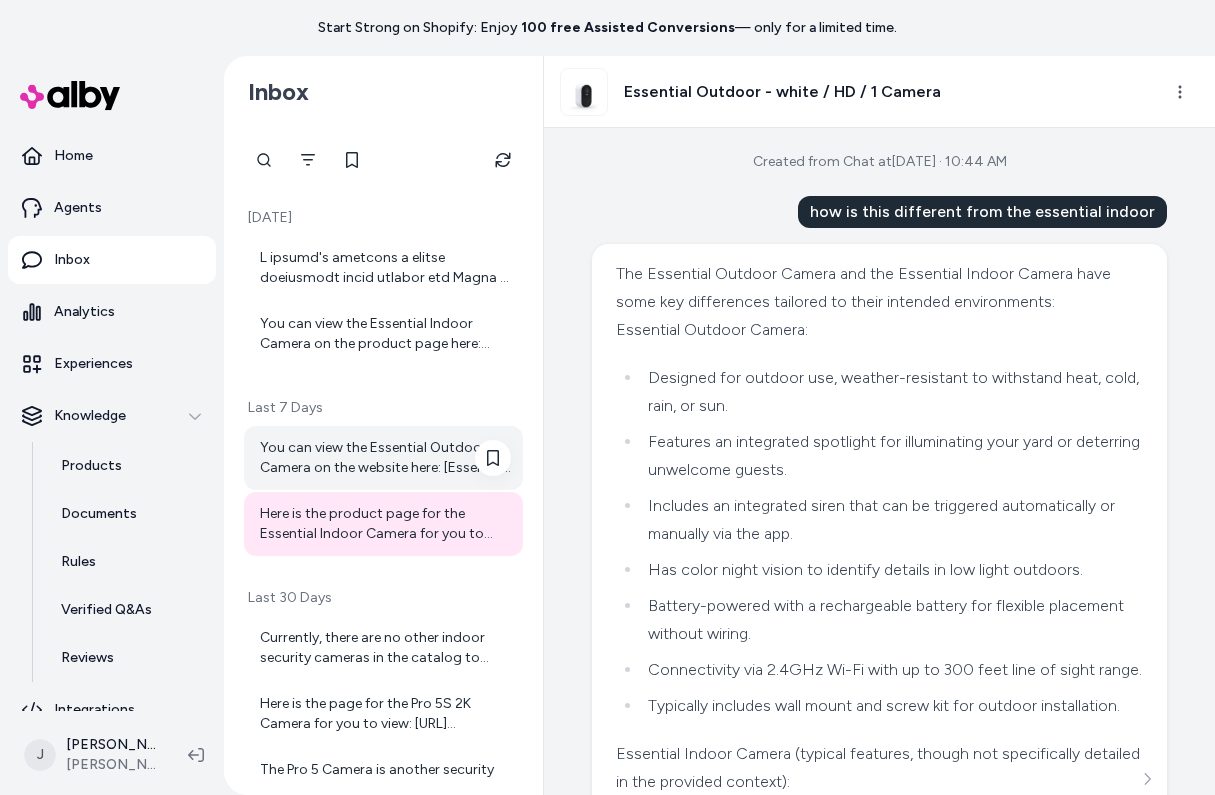 click on "You can view the Essential Outdoor Camera on the website here: [Essential Outdoor Camera - white / HD / 1 Camera]([URL][DOMAIN_NAME])" at bounding box center (385, 458) 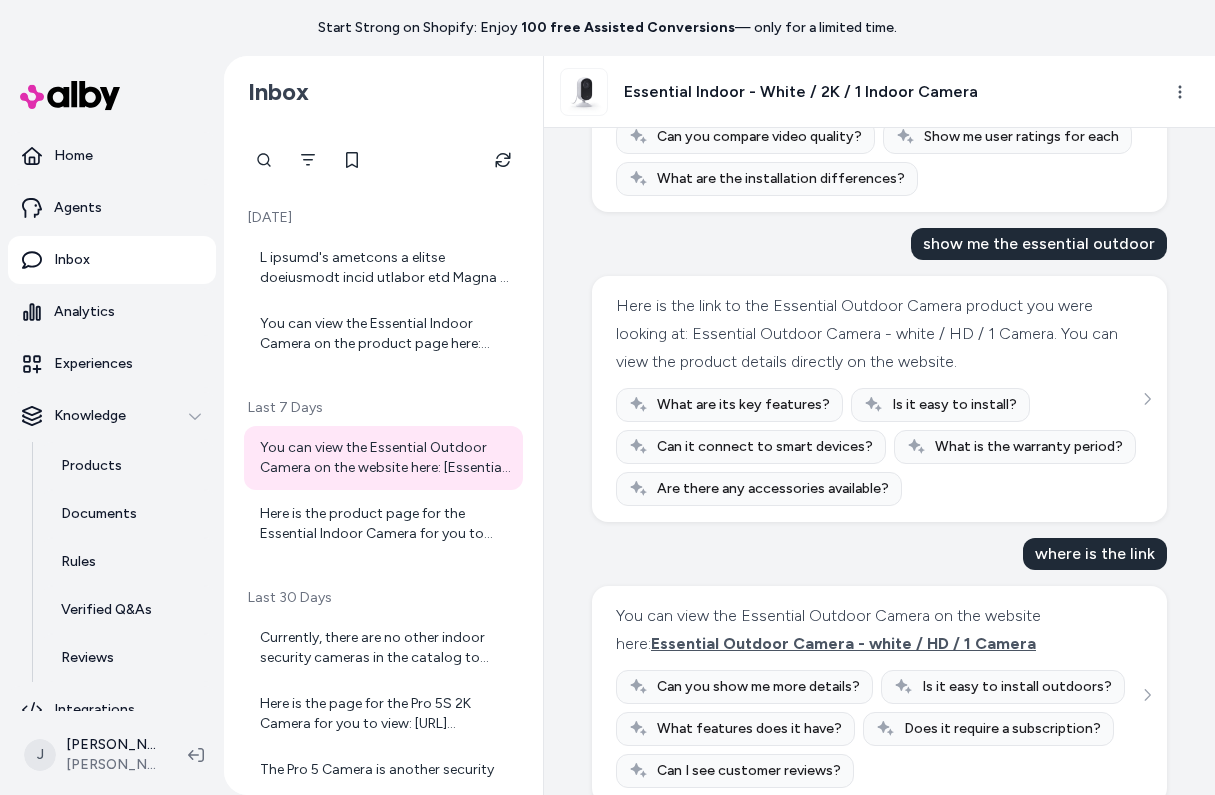 scroll, scrollTop: 983, scrollLeft: 0, axis: vertical 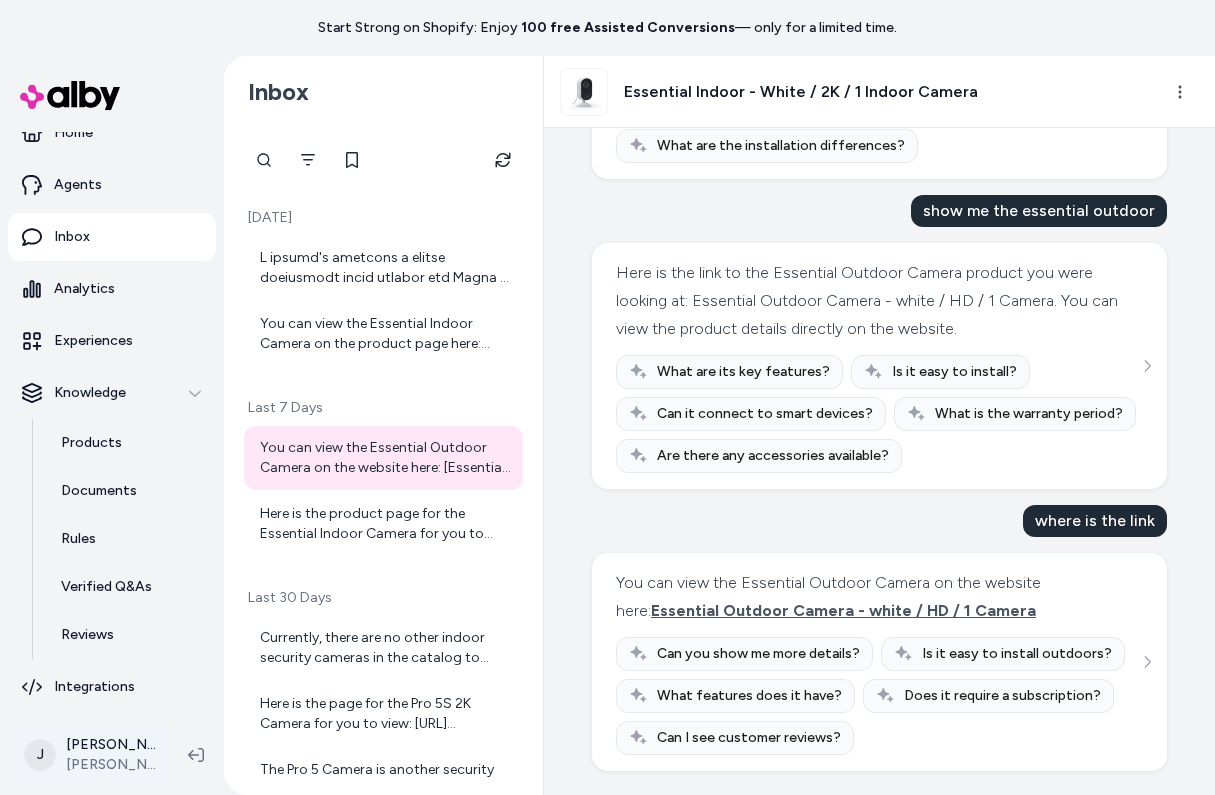 click on "Start Strong on Shopify: Enjoy   100 free Assisted Conversions  — only for a limited time. Home Agents Inbox Analytics Experiences Knowledge Products Documents Rules Verified Q&As Reviews Integrations J [PERSON_NAME] [PERSON_NAME] Prod Inbox [DATE] You can view the Essential Indoor Camera on the product page here: [Essential Indoor Camera]([URL][DOMAIN_NAME][PERSON_NAME]) Last 7 Days You can view the Essential Outdoor Camera on the website here: [Essential Outdoor Camera - white / HD / 1 Camera]([URL][DOMAIN_NAME]) Here is the product page for the Essential Indoor Camera for you to check:
[Essential Indoor Camera]([URL][DOMAIN_NAME][PERSON_NAME])
Let me know if you want any details or help comparing it with the Essential Outdoor Camera. Last 30 Days Here is the page for the Pro 5S 2K Camera for you to view: [URL][DOMAIN_NAME] Created from Chat at" at bounding box center (607, 397) 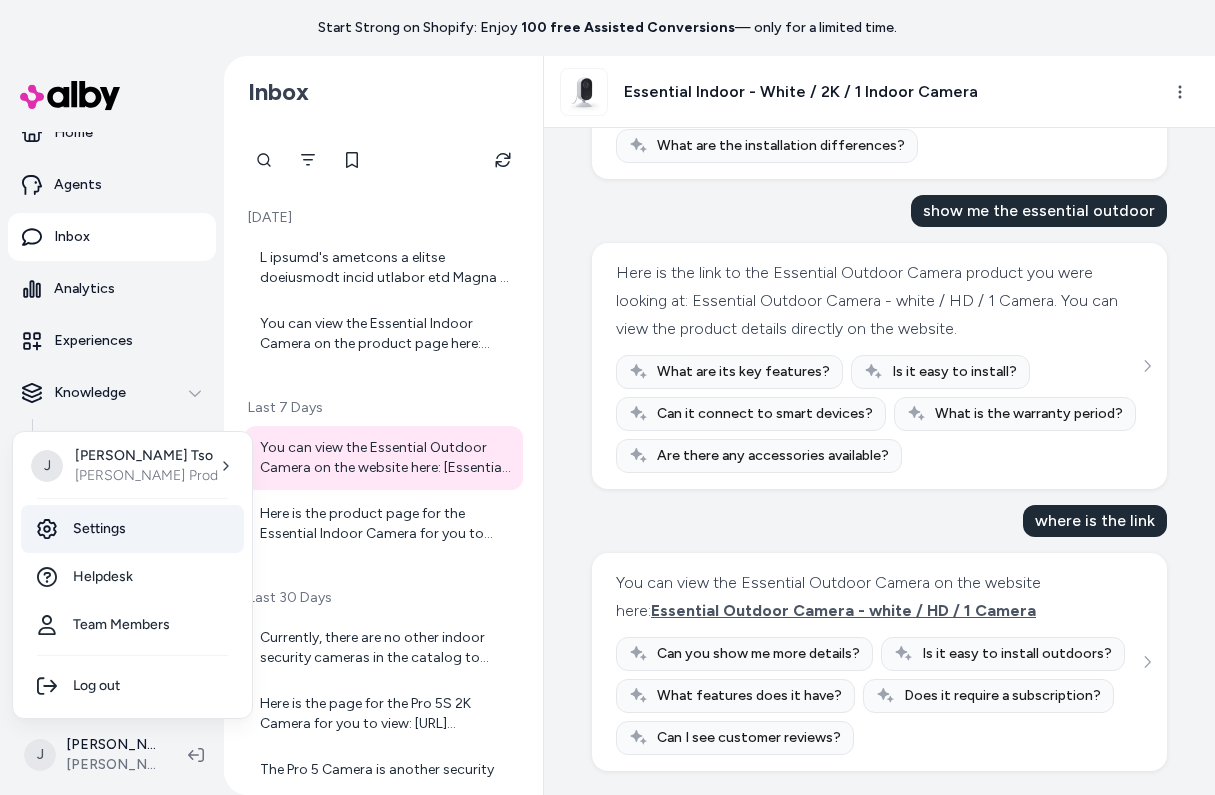 click on "Settings" at bounding box center (132, 529) 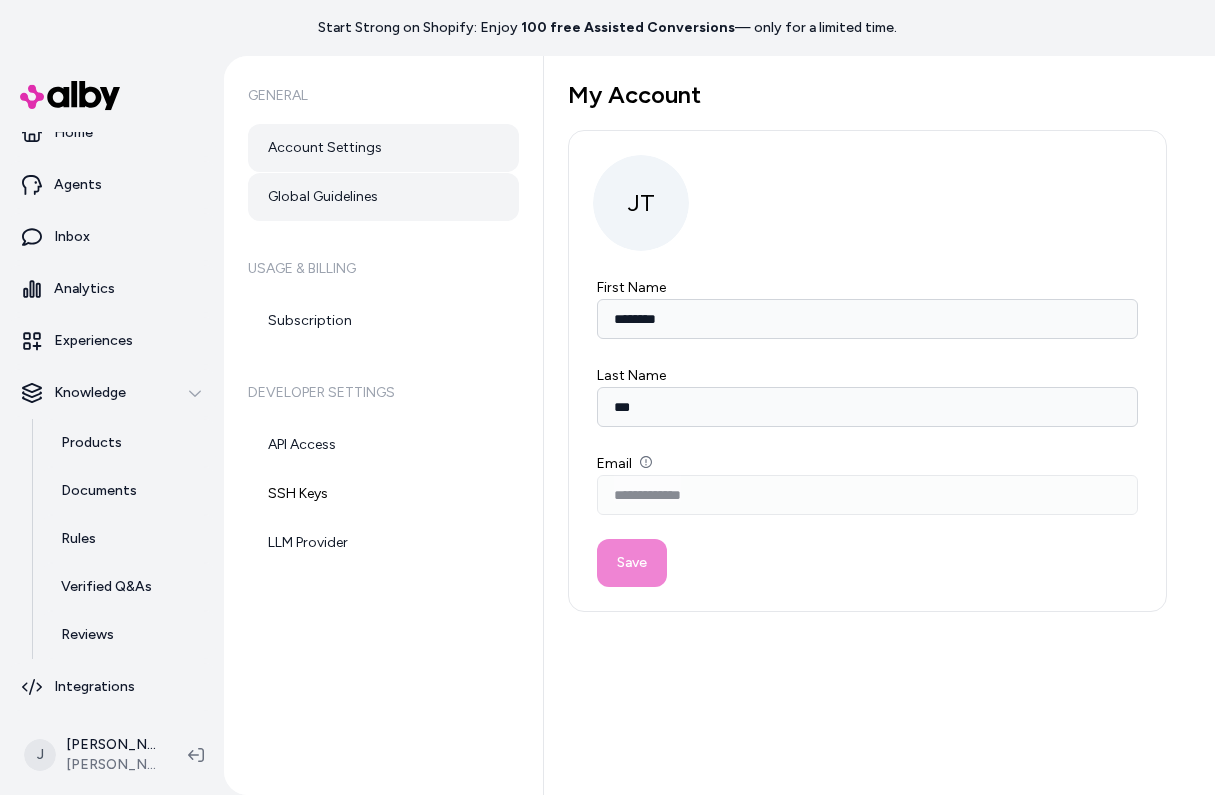 click on "Global Guidelines" at bounding box center (383, 197) 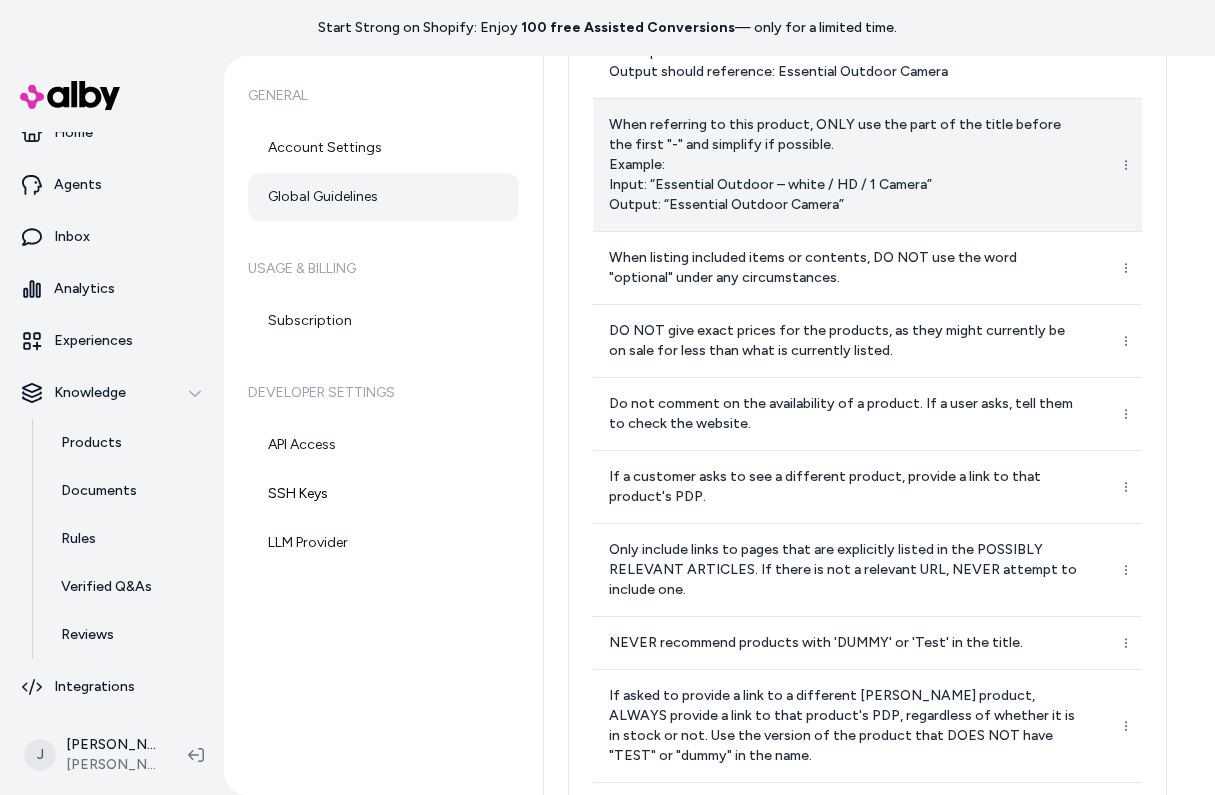 scroll, scrollTop: 623, scrollLeft: 0, axis: vertical 